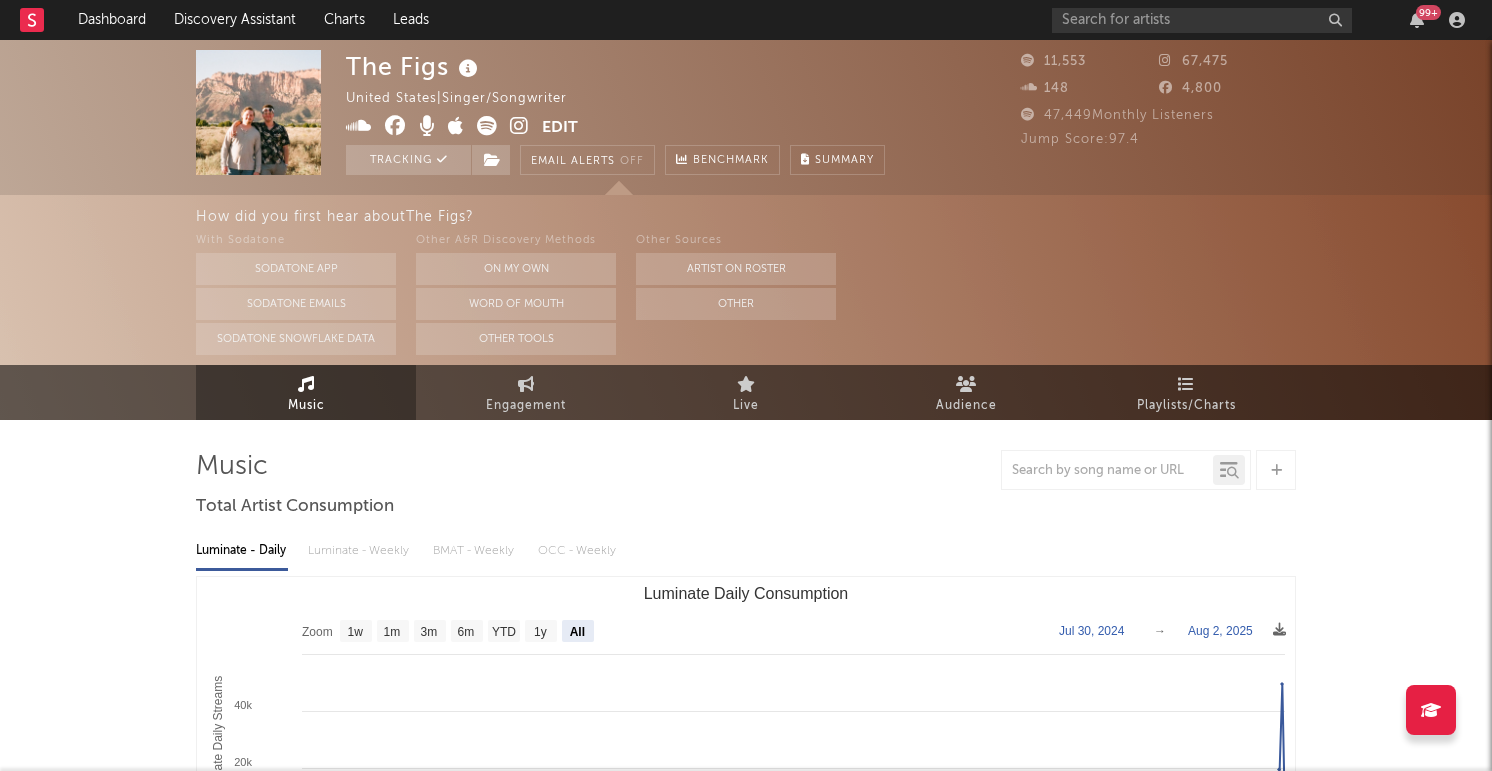 select on "All" 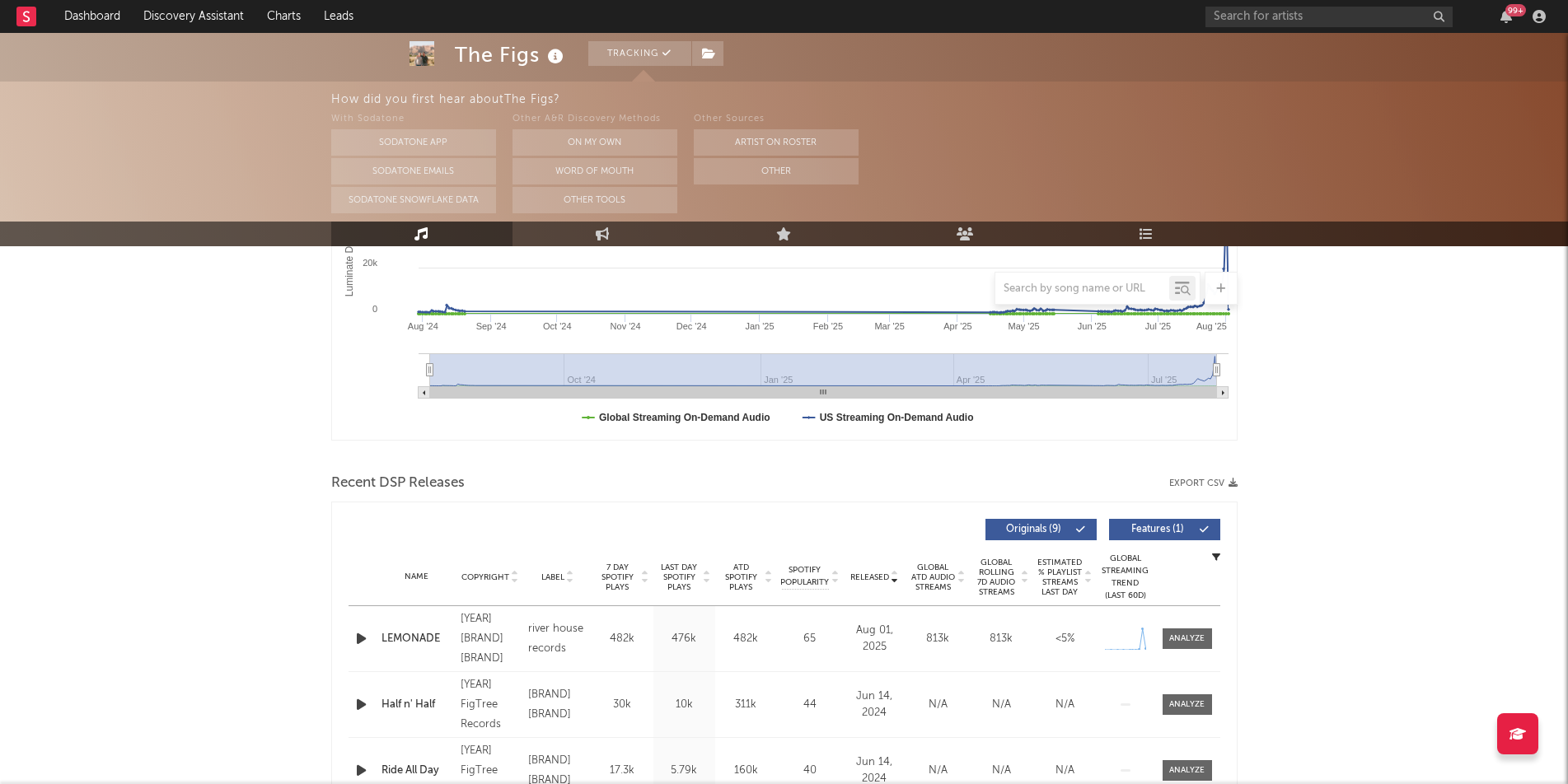 scroll, scrollTop: 0, scrollLeft: 0, axis: both 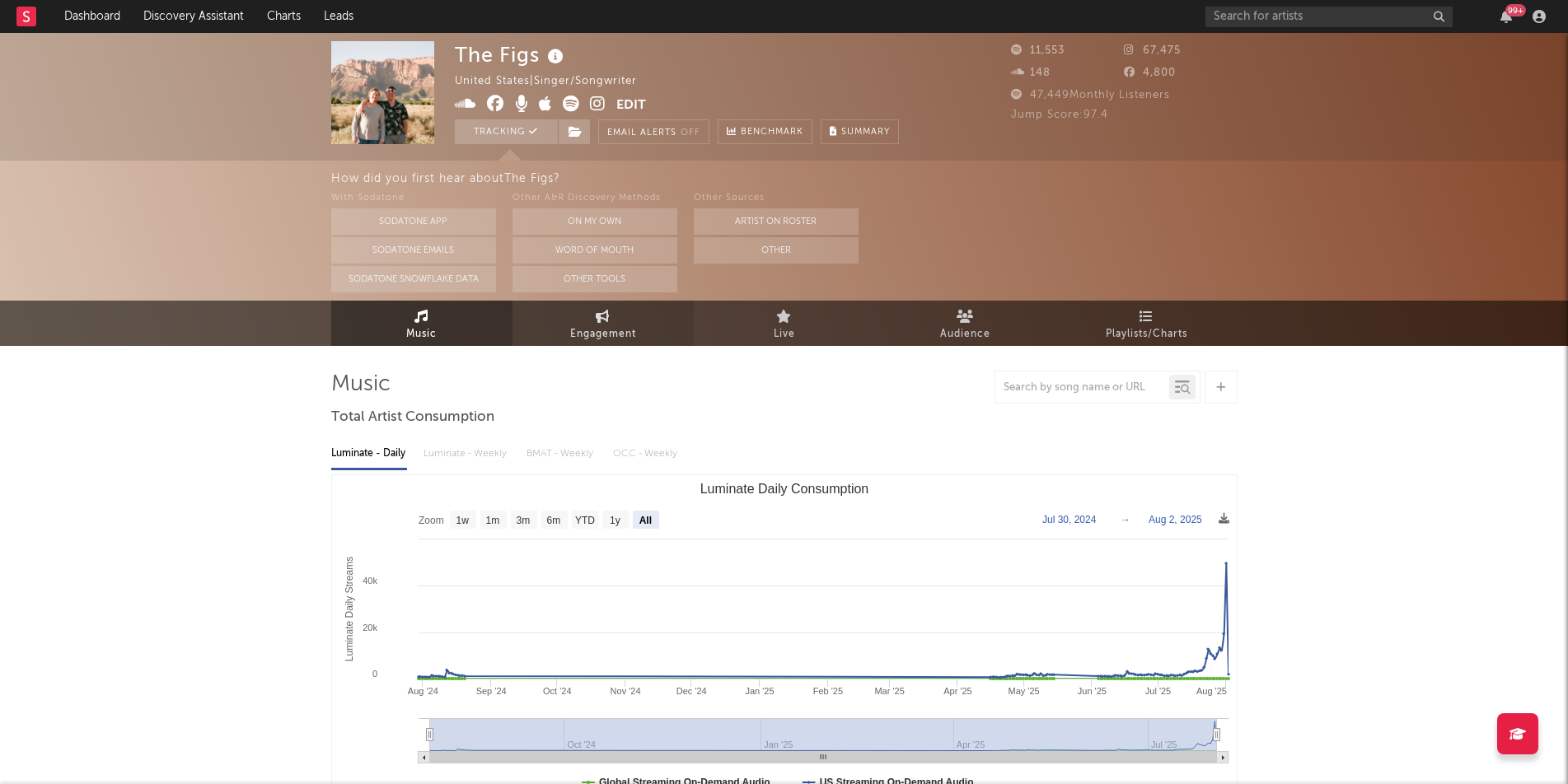 click on "Engagement" at bounding box center (603, 334) 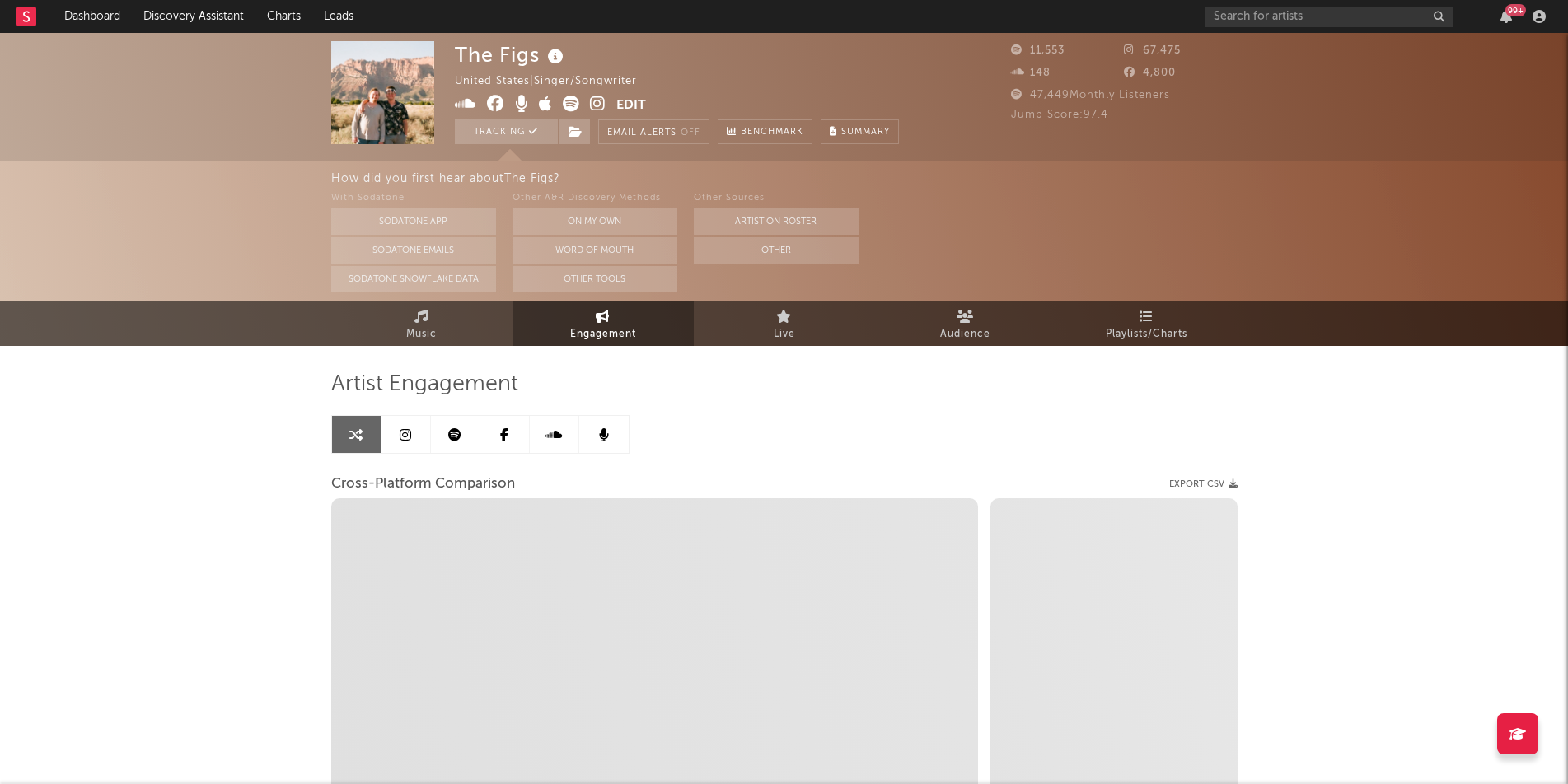click at bounding box center (406, 434) 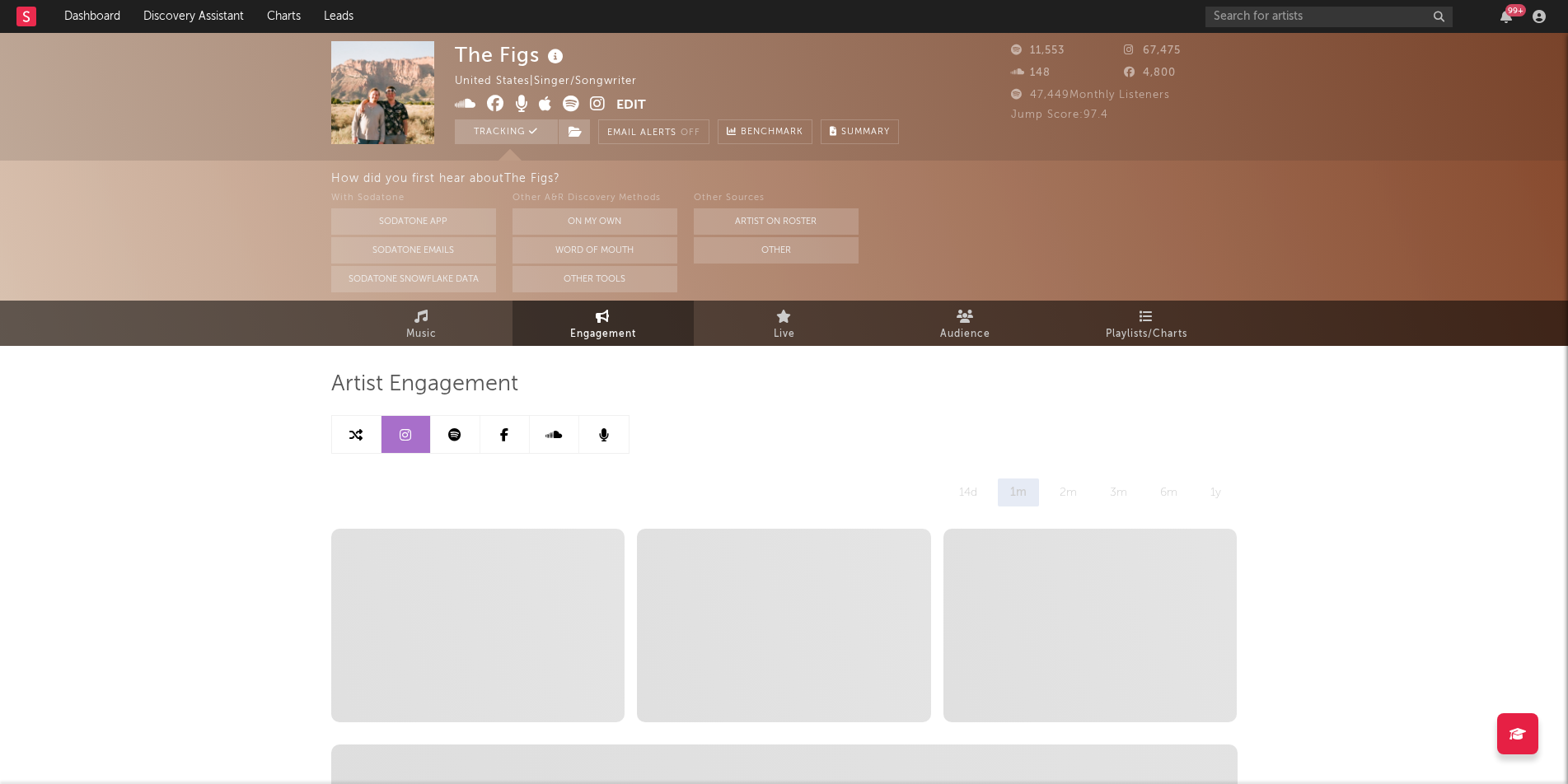 select on "6m" 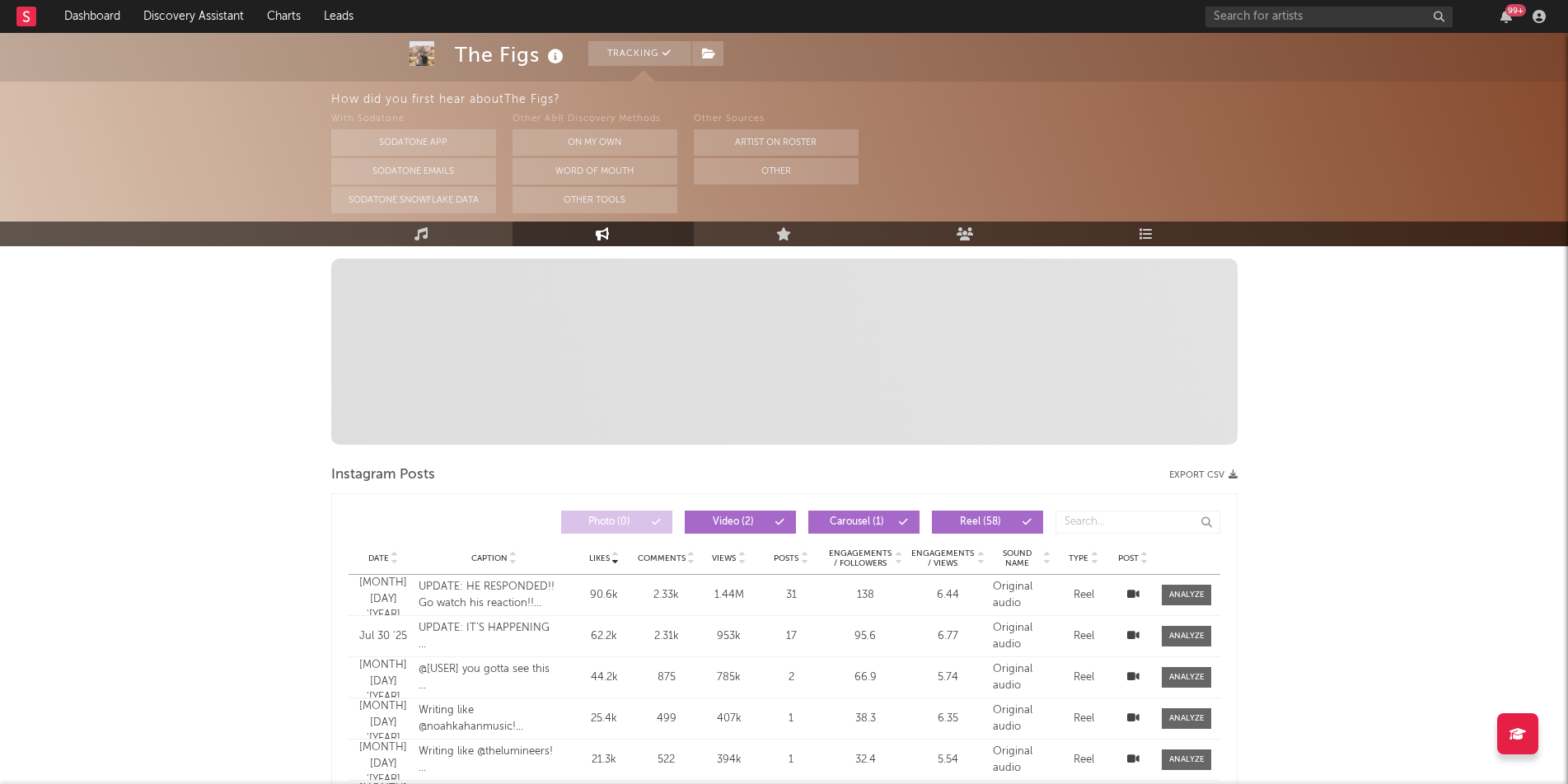 scroll, scrollTop: 0, scrollLeft: 0, axis: both 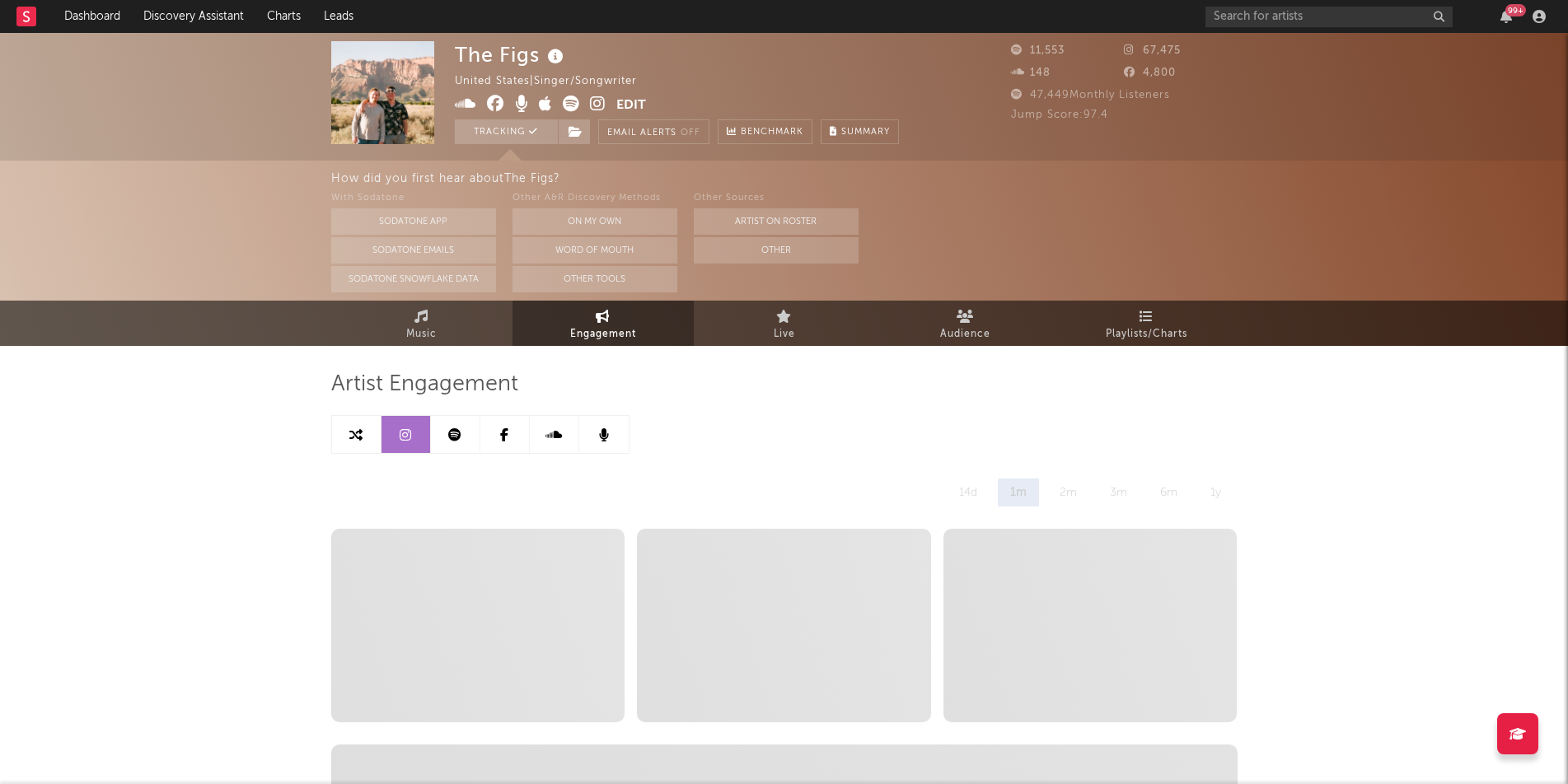 click at bounding box center (455, 435) 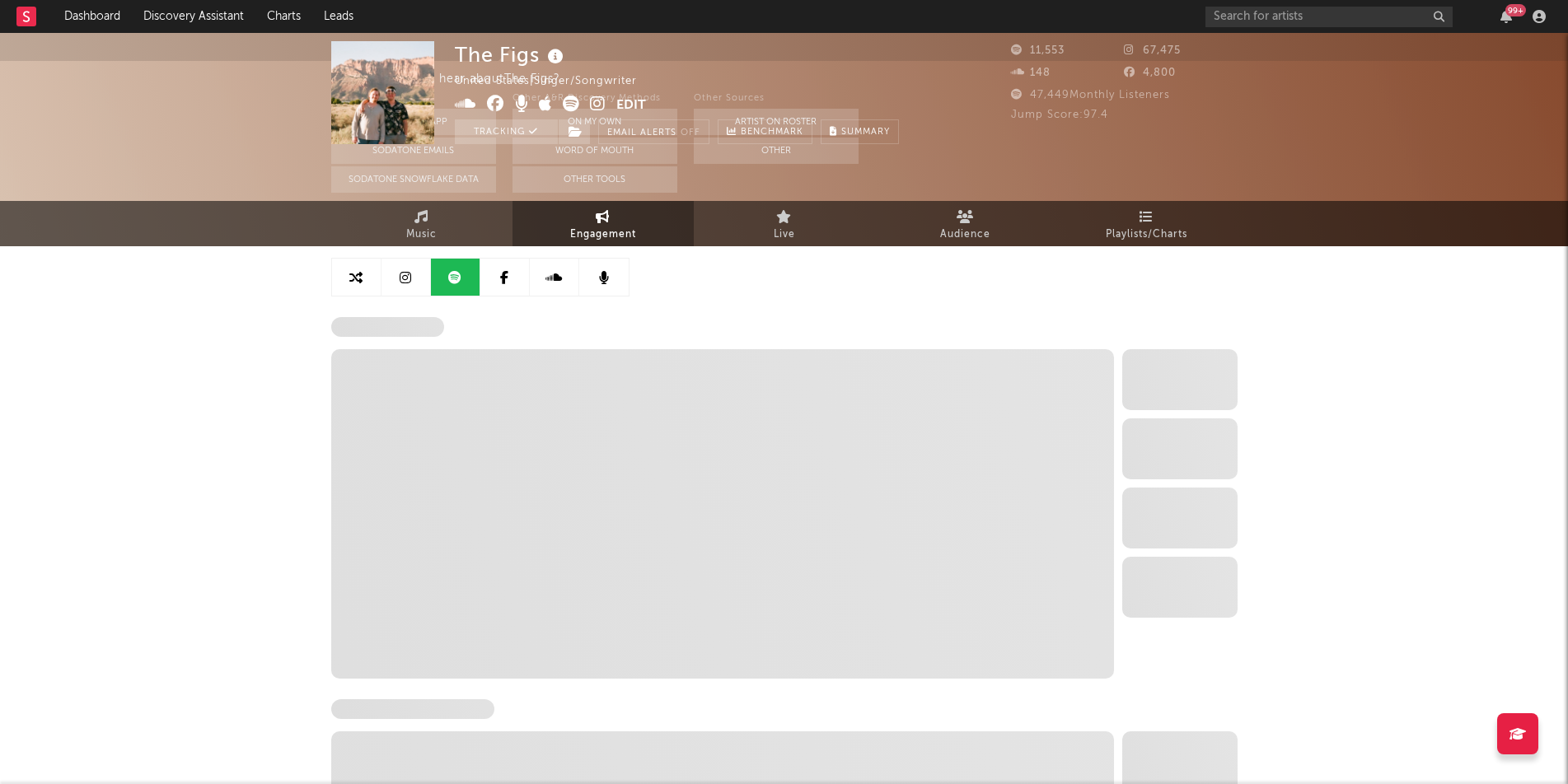 select on "6m" 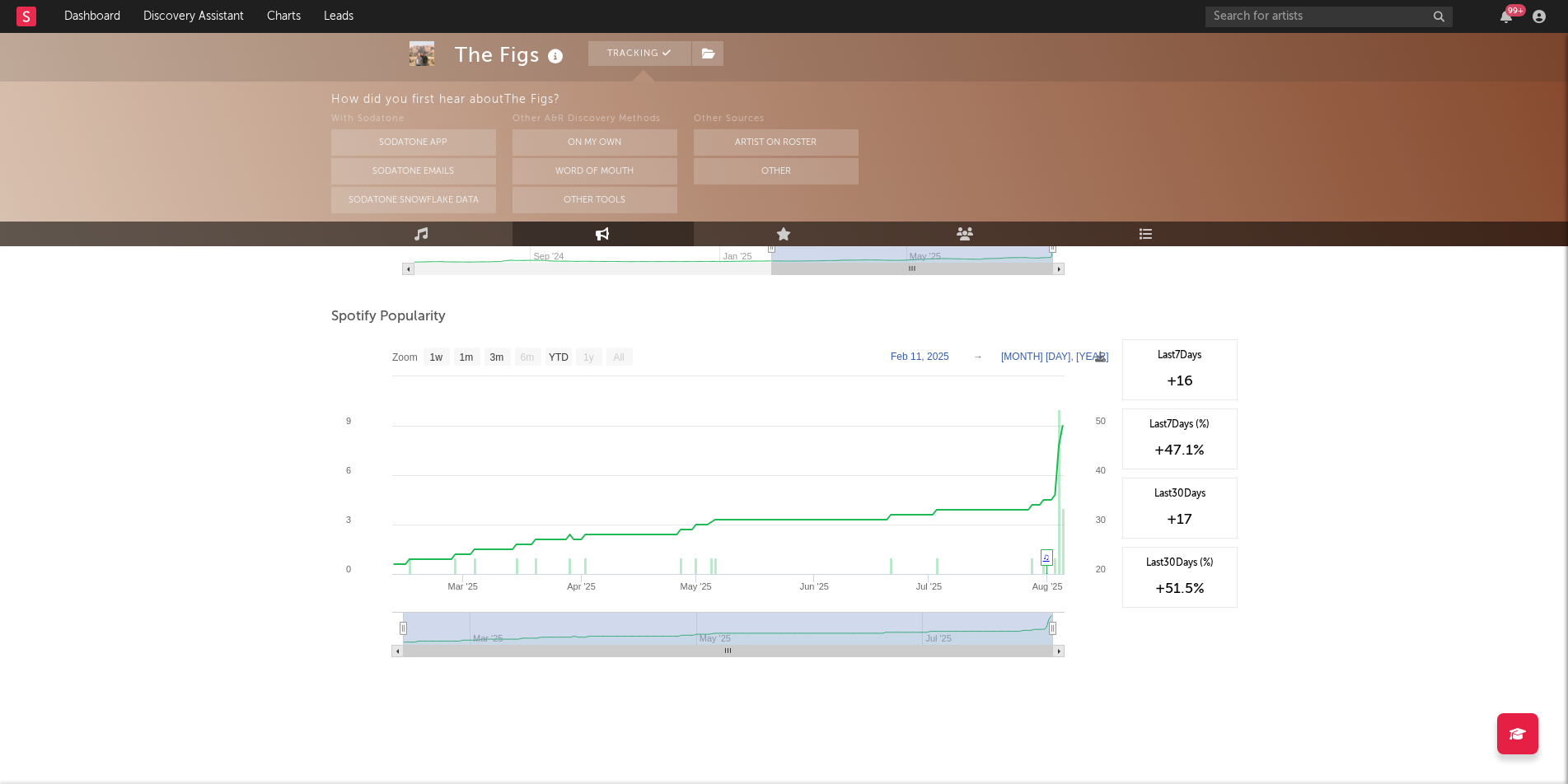 scroll, scrollTop: 0, scrollLeft: 0, axis: both 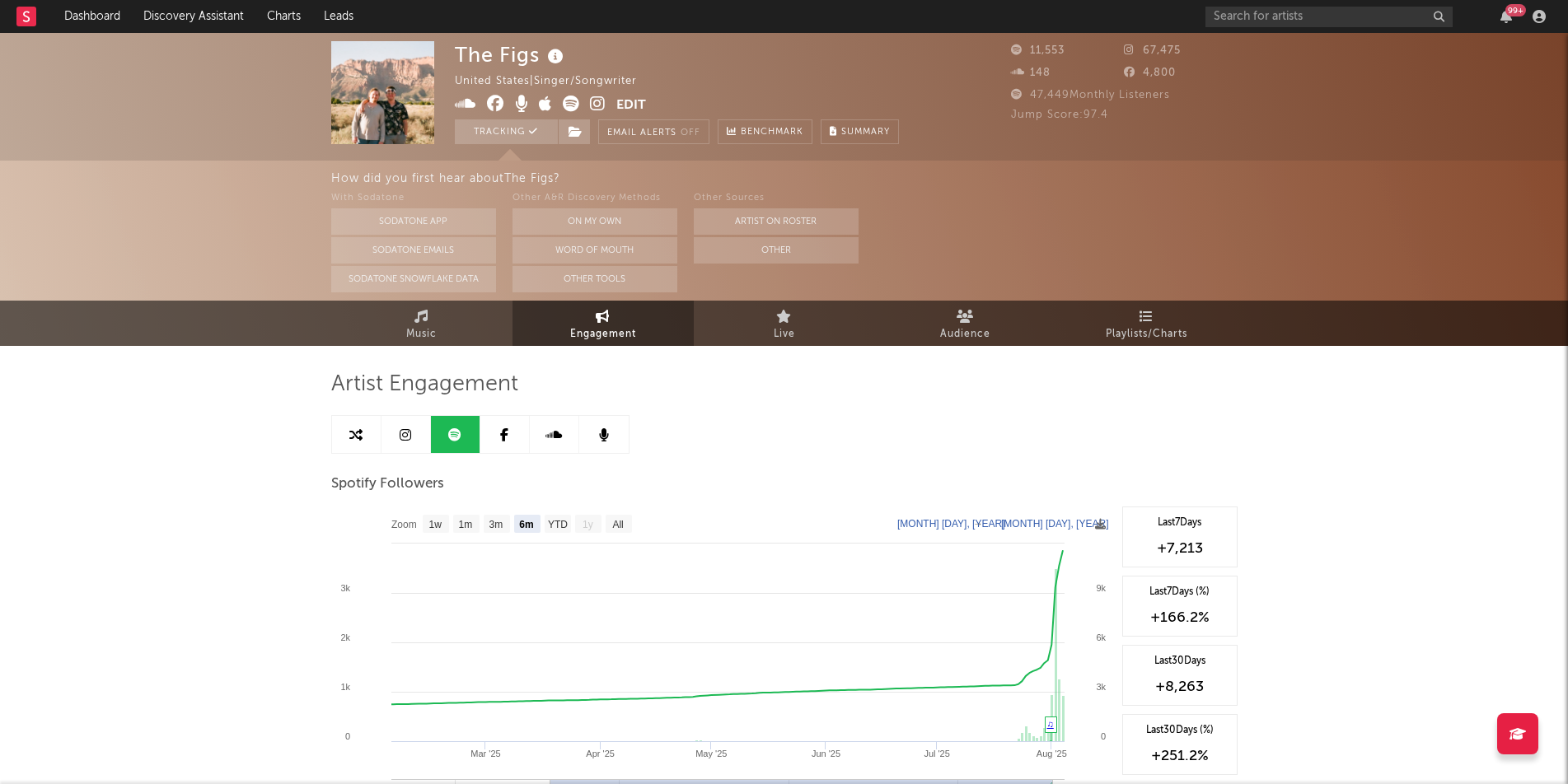click at bounding box center [504, 435] 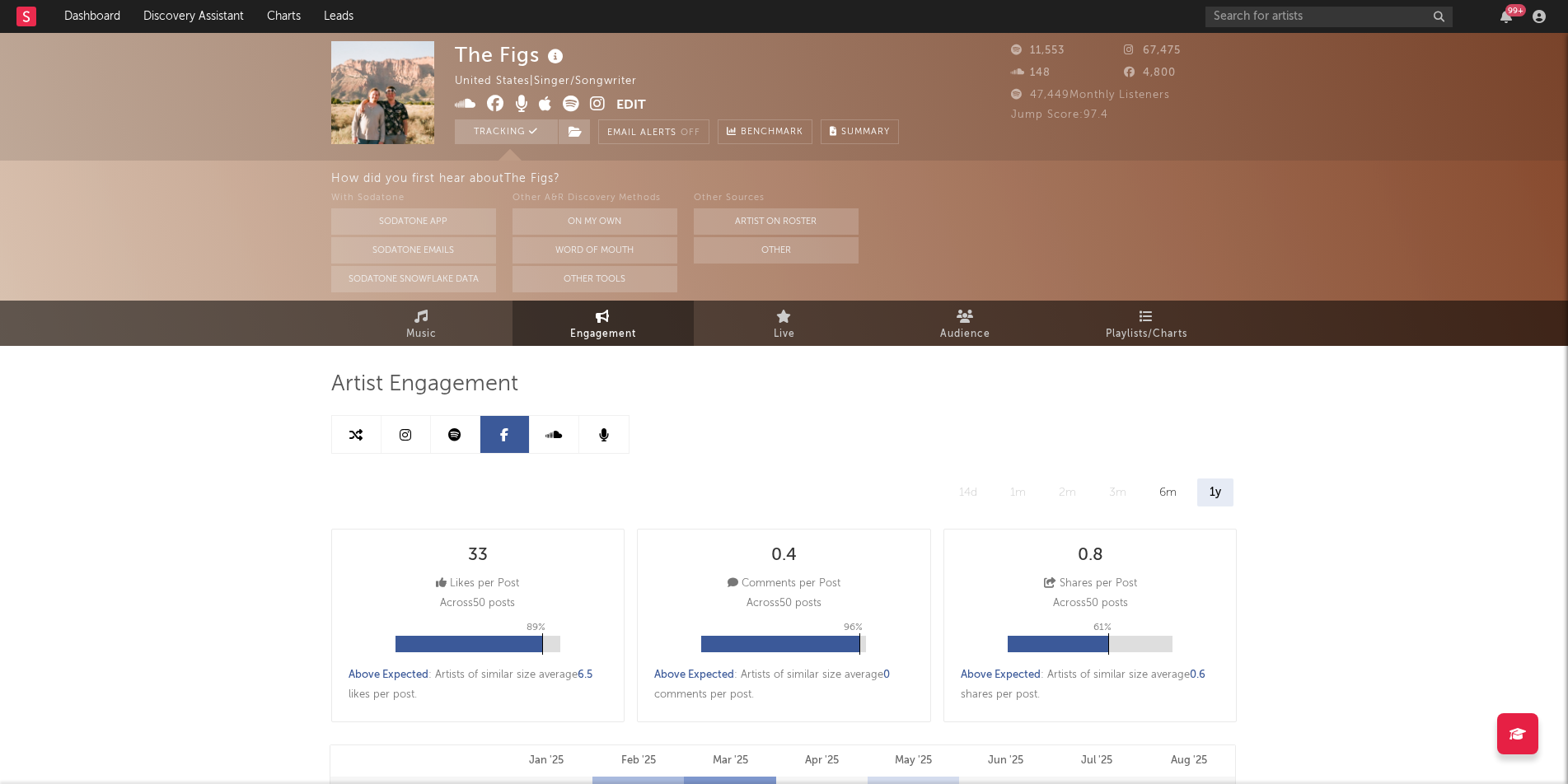 click at bounding box center (357, 434) 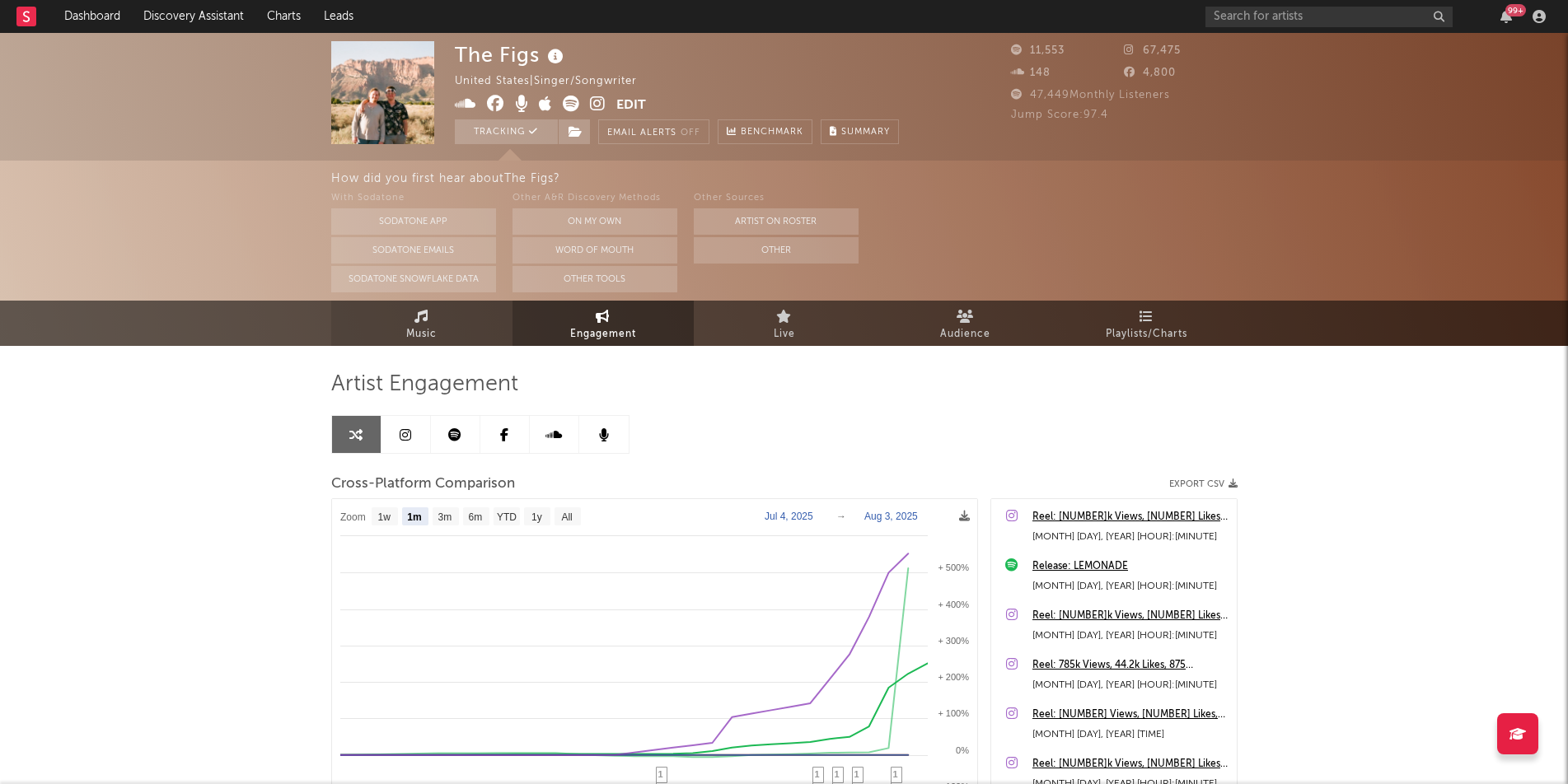 click on "Music" at bounding box center (421, 334) 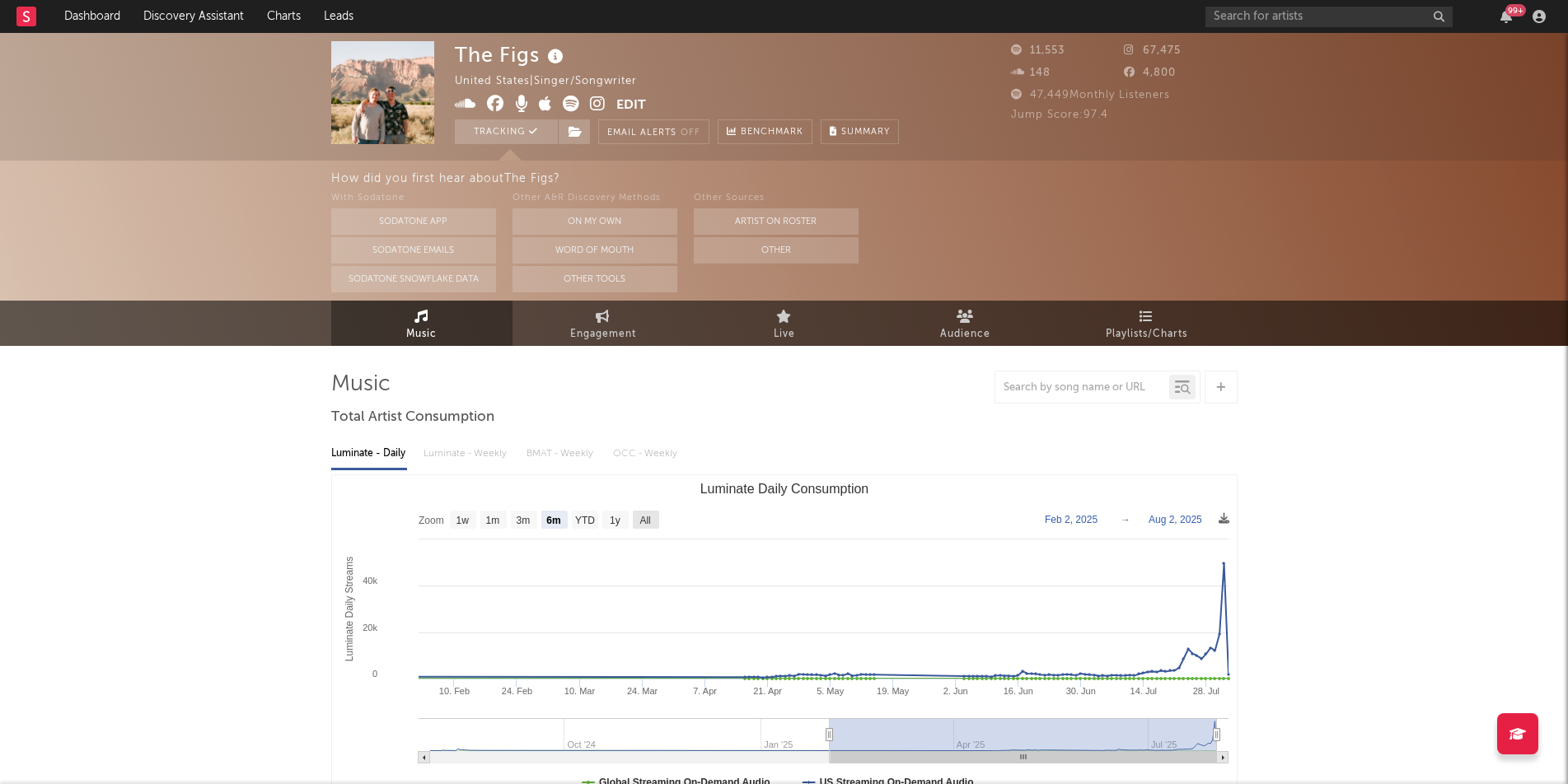 click on "All" 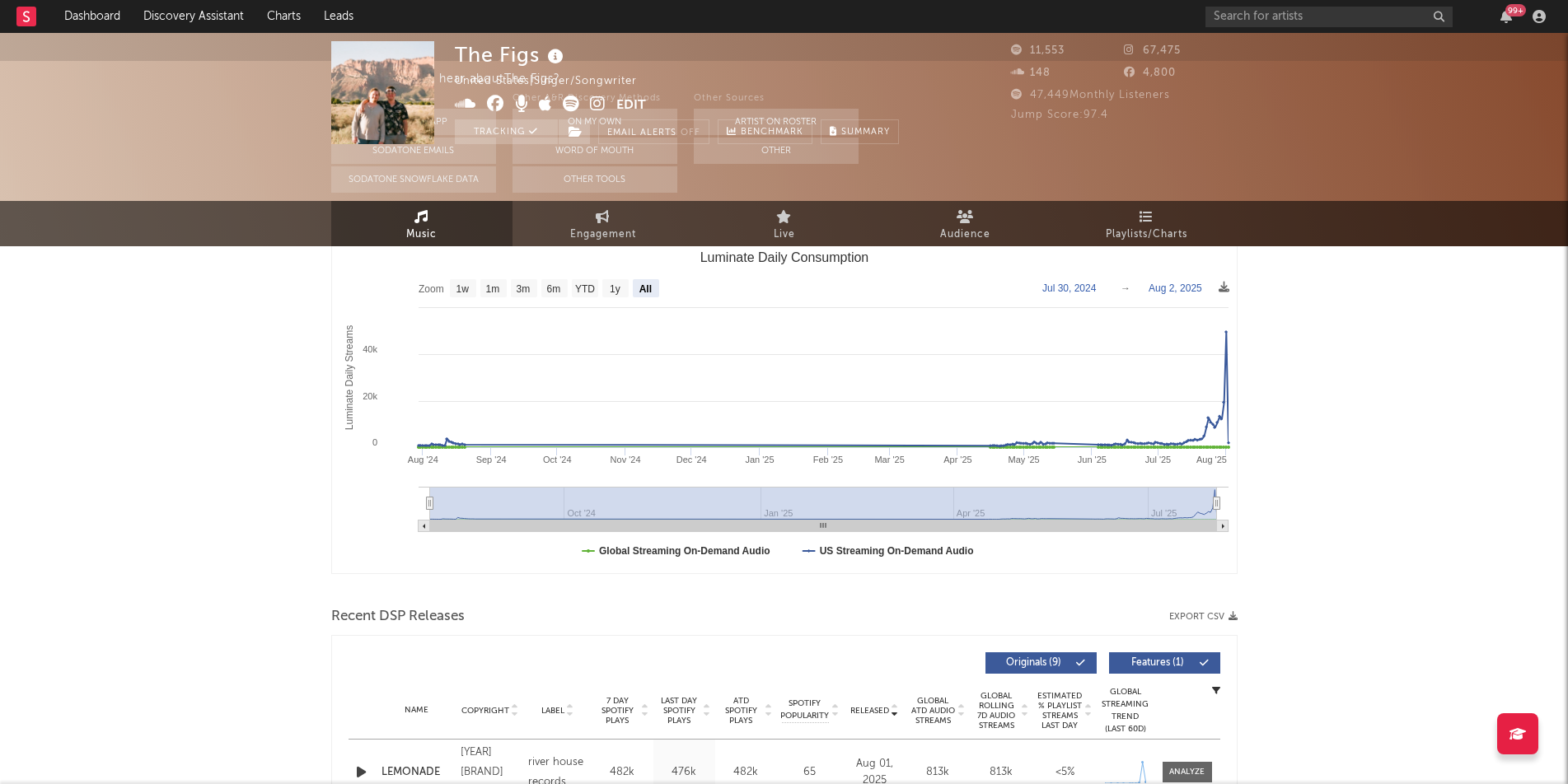 scroll, scrollTop: 0, scrollLeft: 0, axis: both 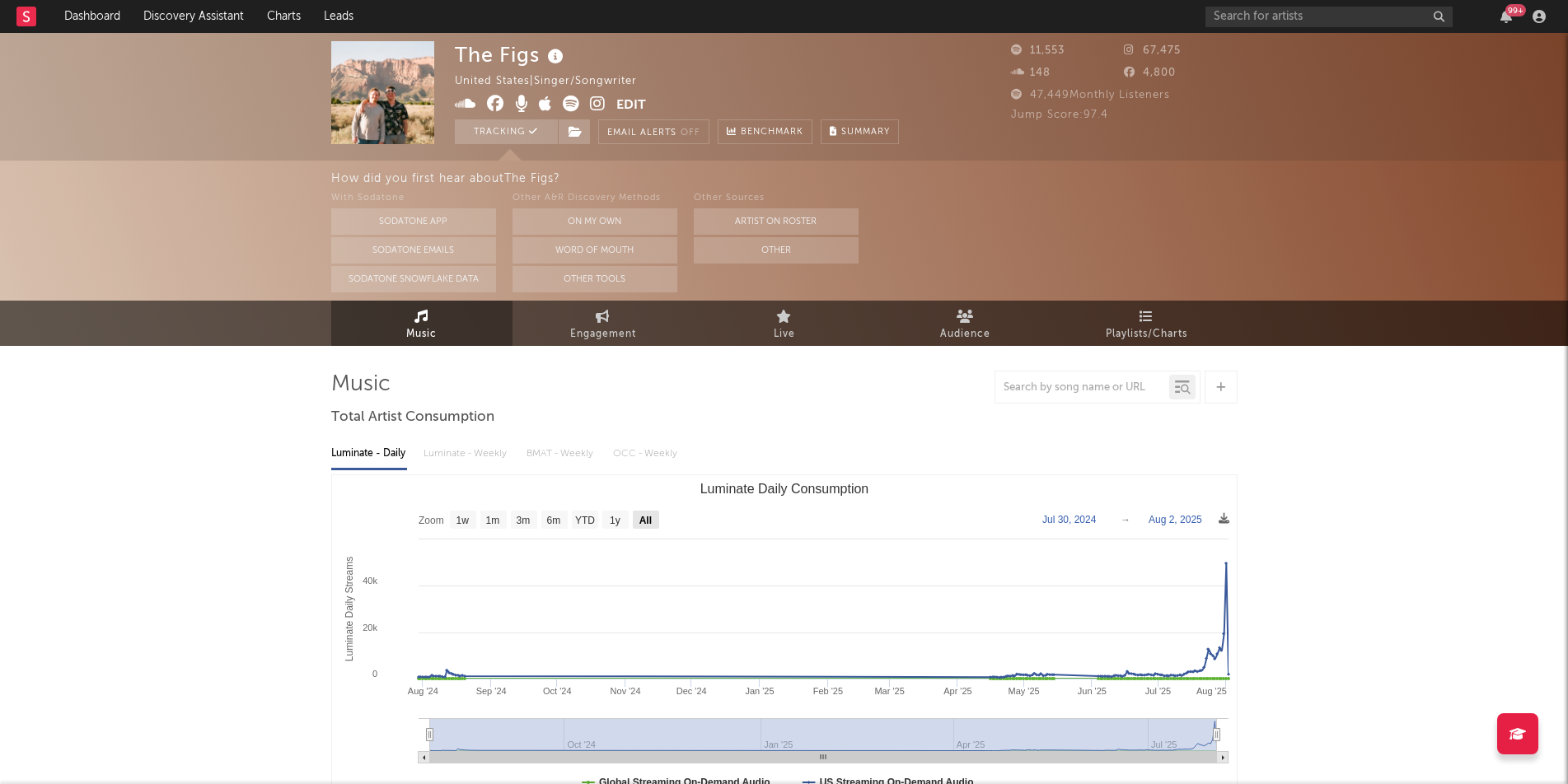 click on "All" 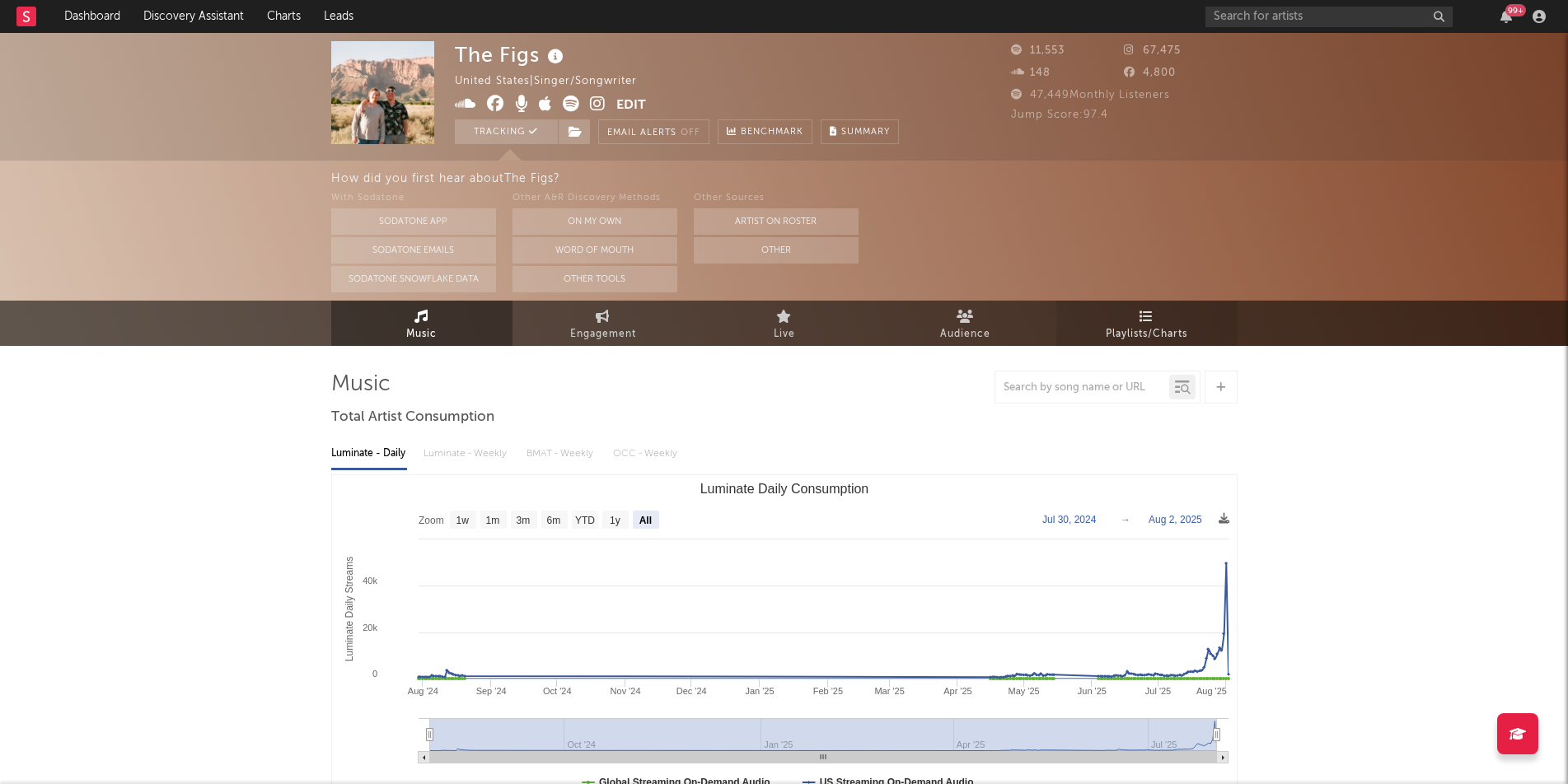 click at bounding box center [1146, 316] 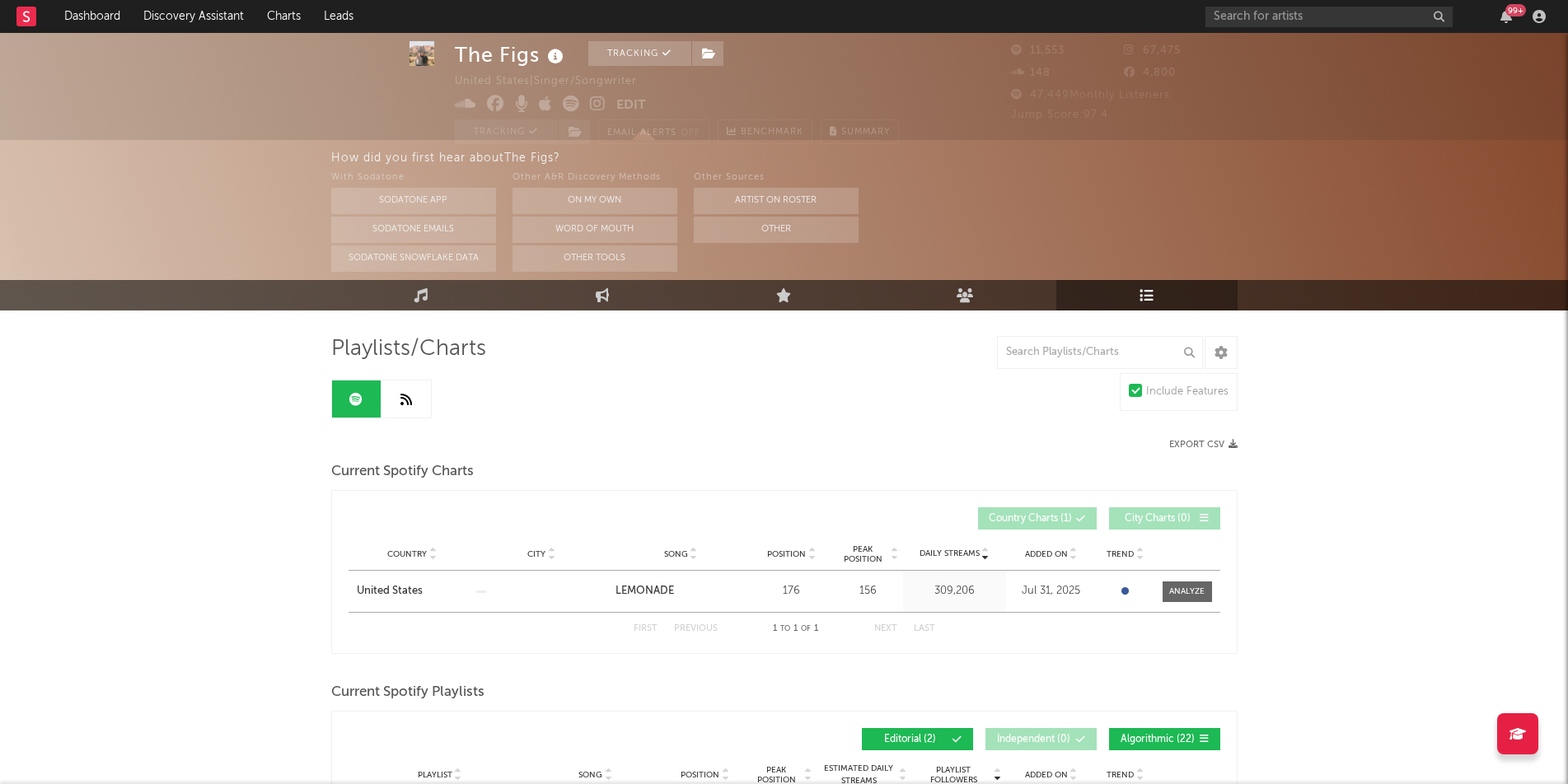 scroll, scrollTop: 26, scrollLeft: 0, axis: vertical 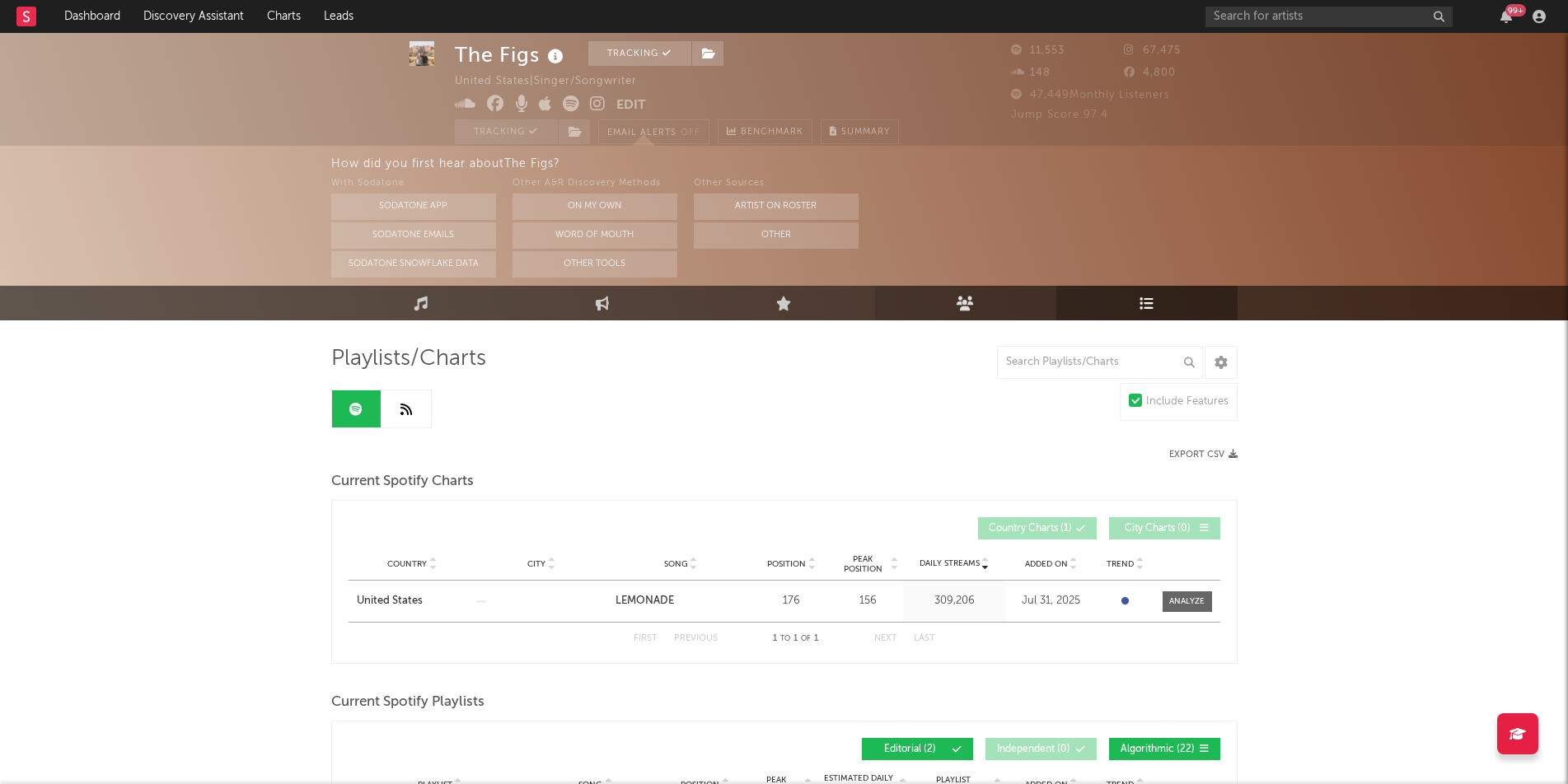 click at bounding box center (965, 303) 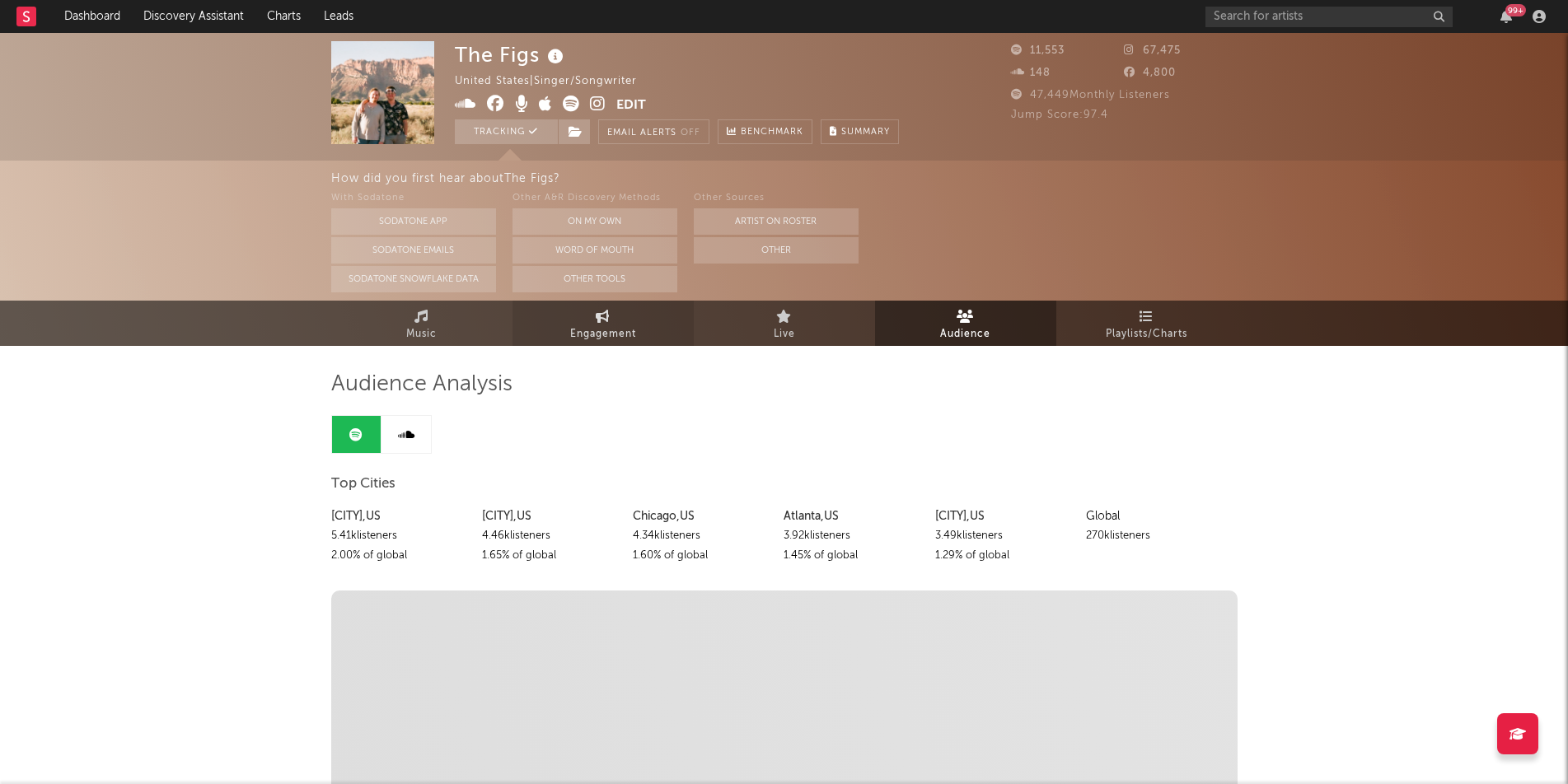 click on "Engagement" at bounding box center [603, 334] 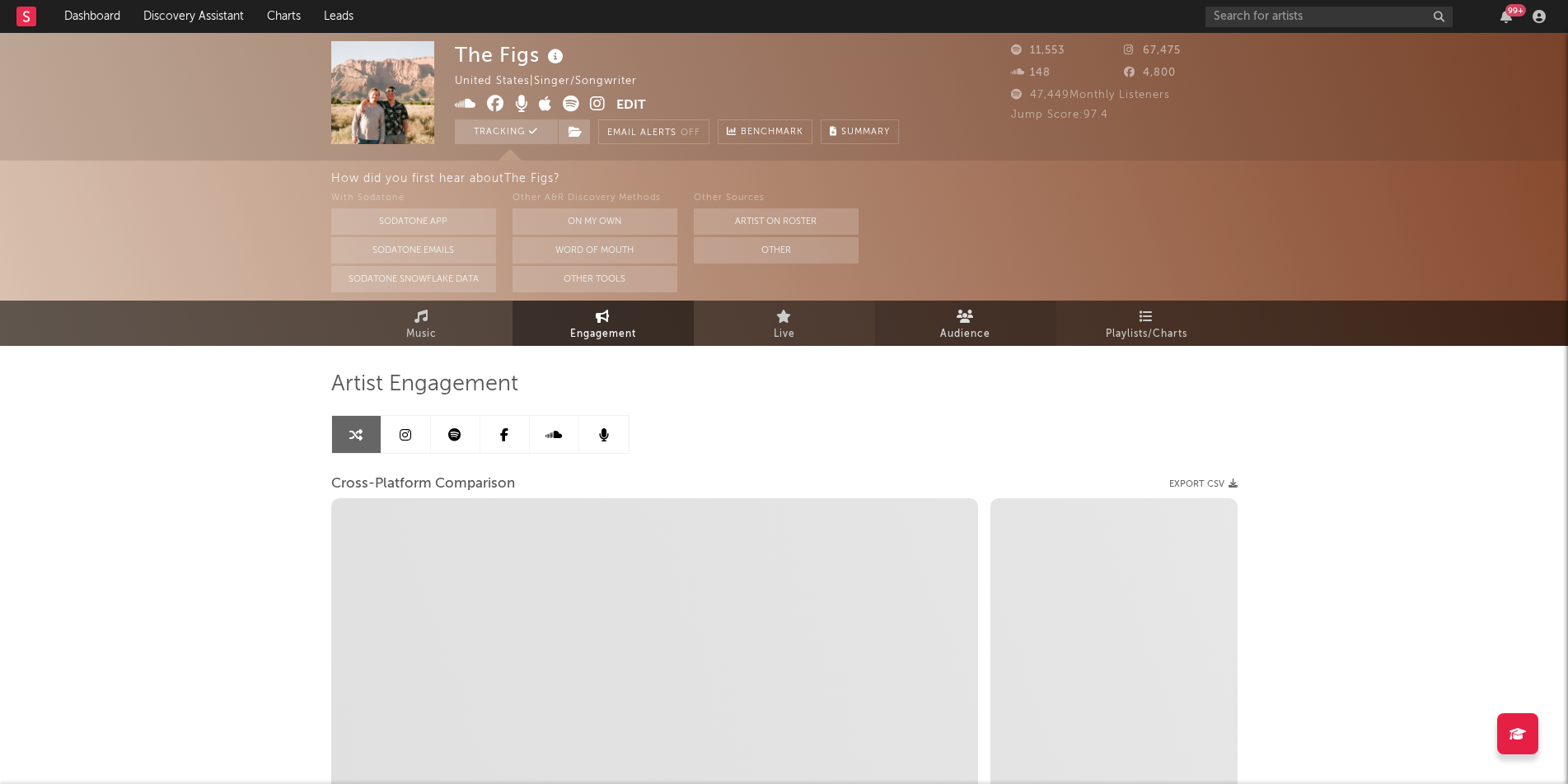 click on "Audience" at bounding box center [965, 334] 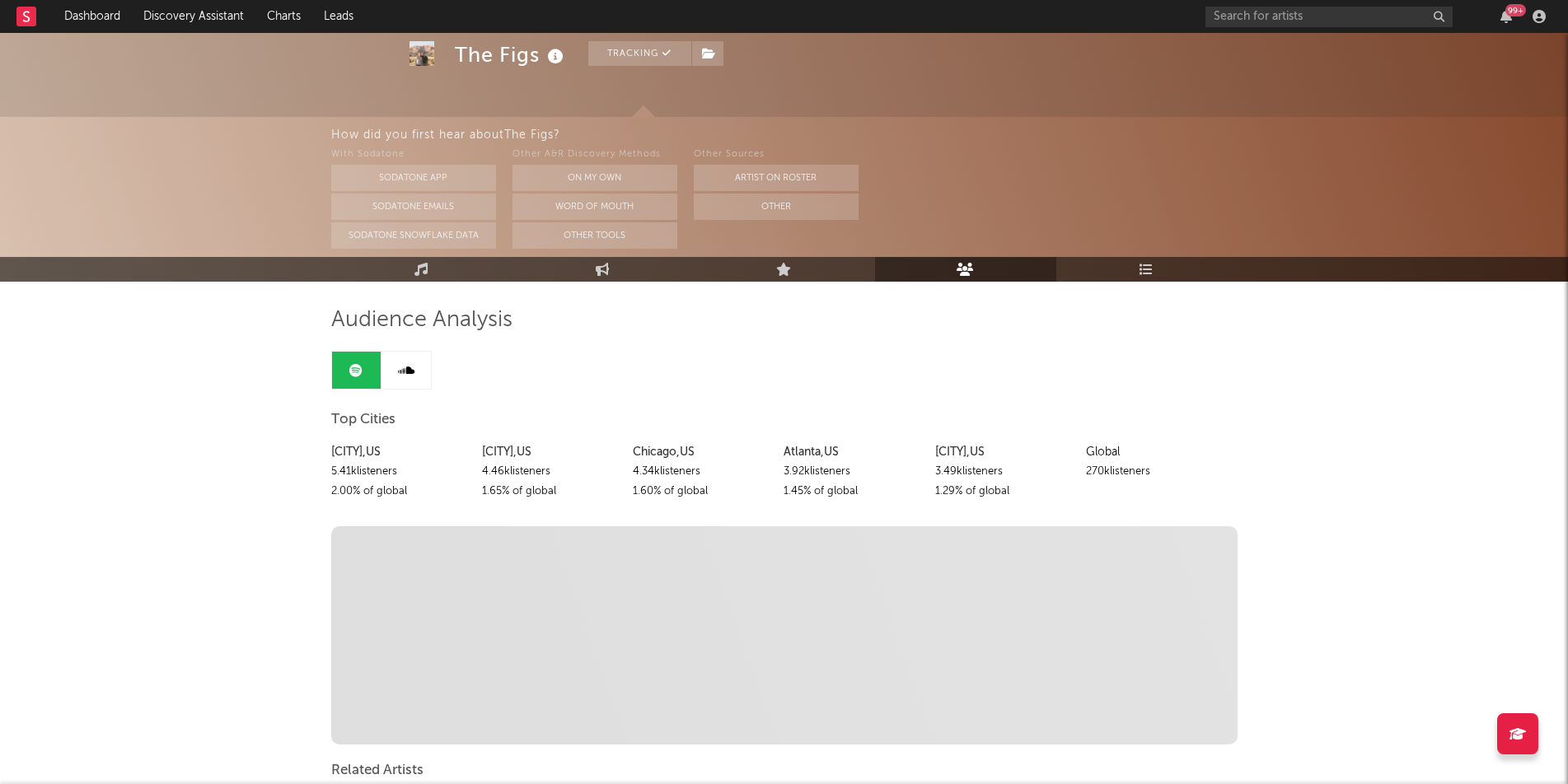 scroll, scrollTop: 128, scrollLeft: 0, axis: vertical 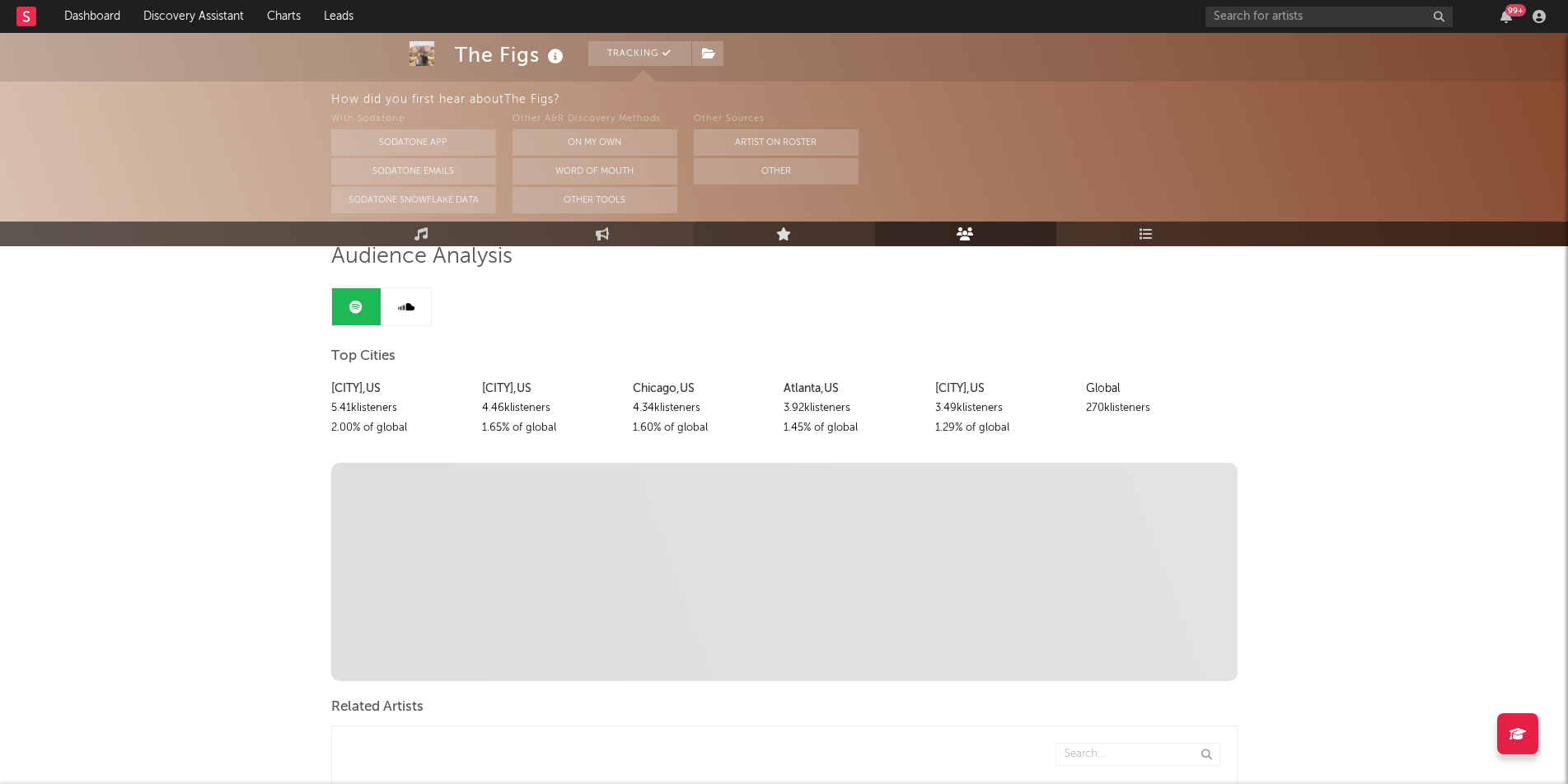 click on "Live" at bounding box center (784, 234) 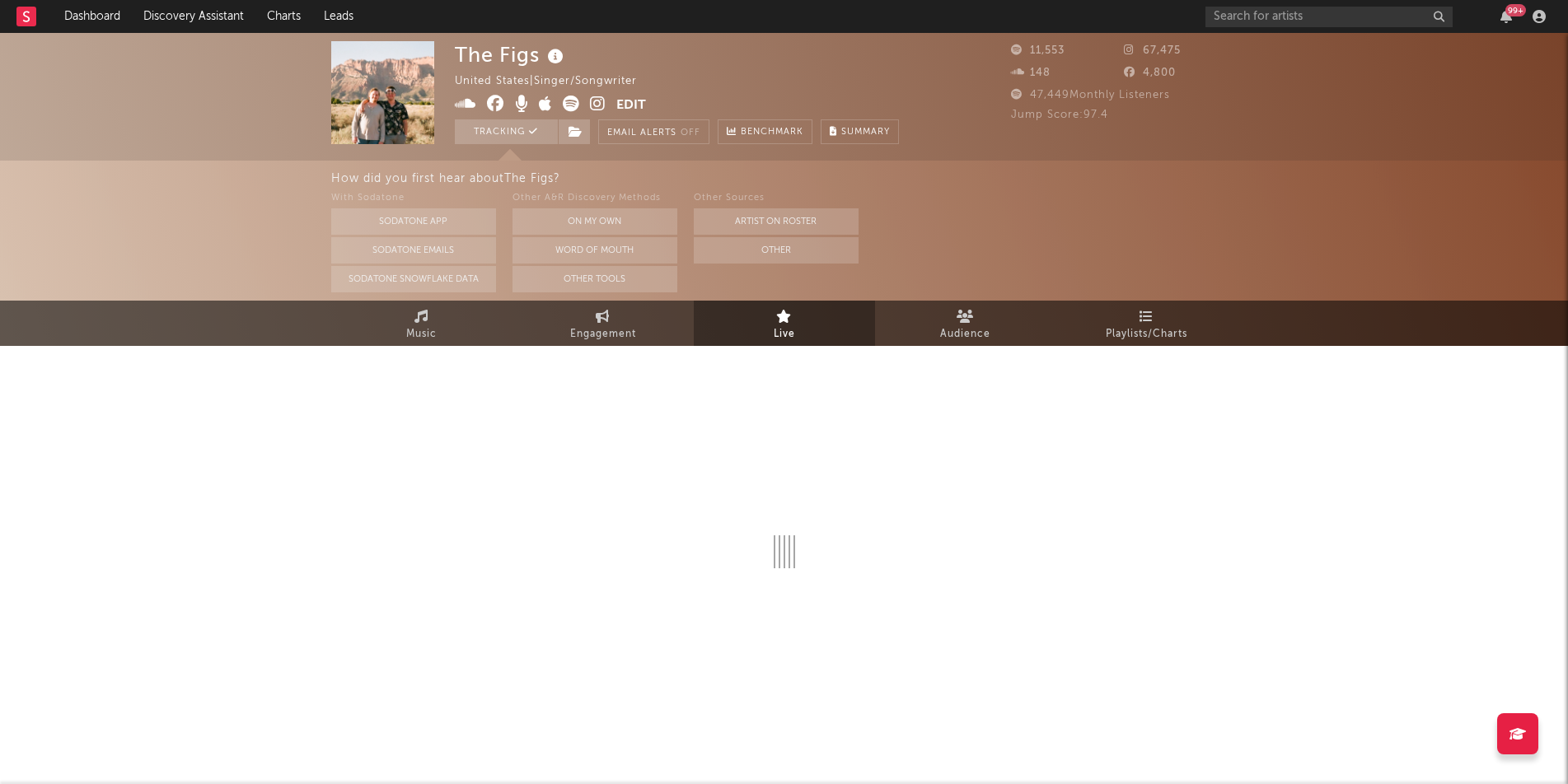 scroll, scrollTop: 0, scrollLeft: 0, axis: both 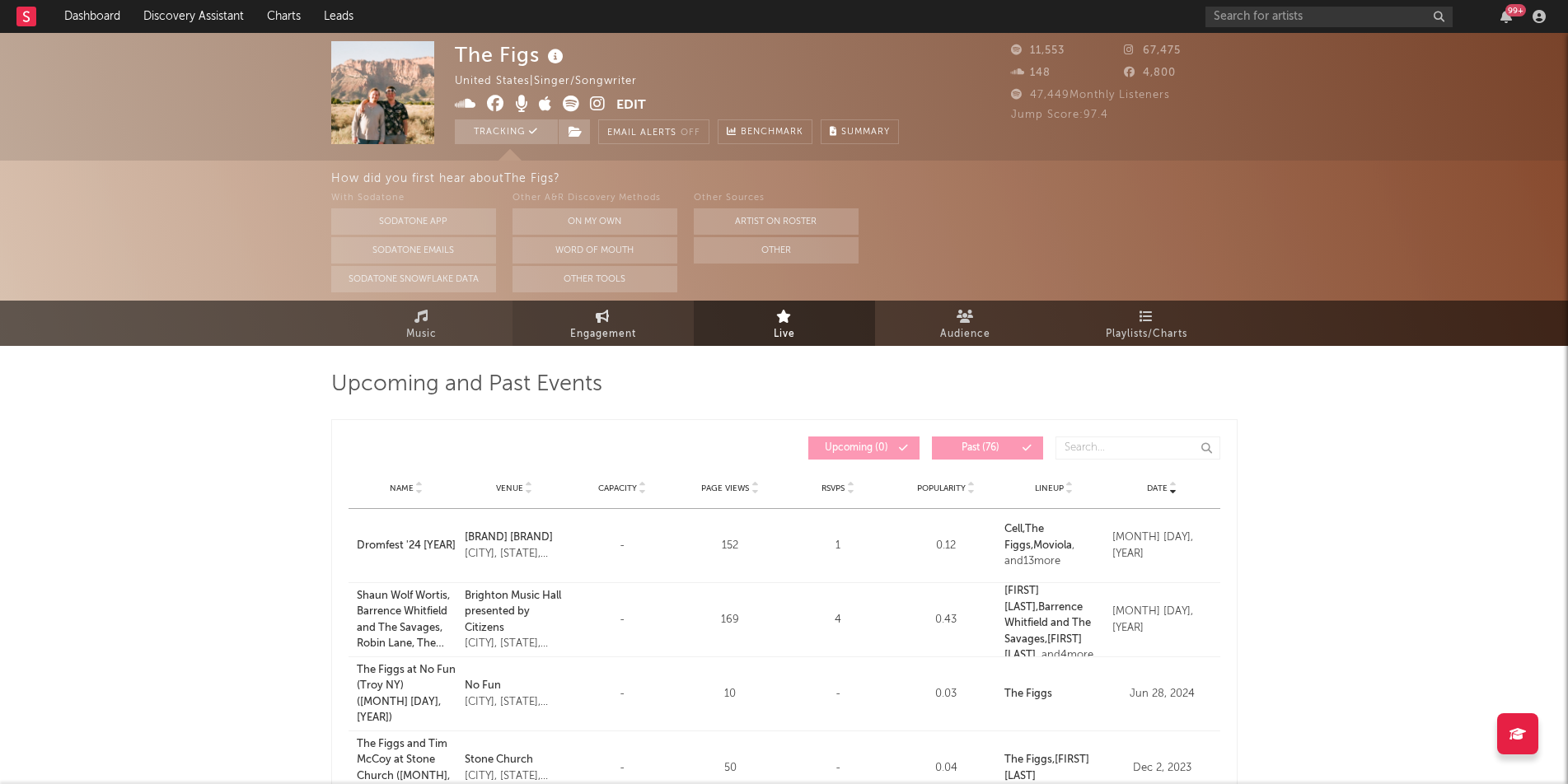 click on "Engagement" at bounding box center (603, 334) 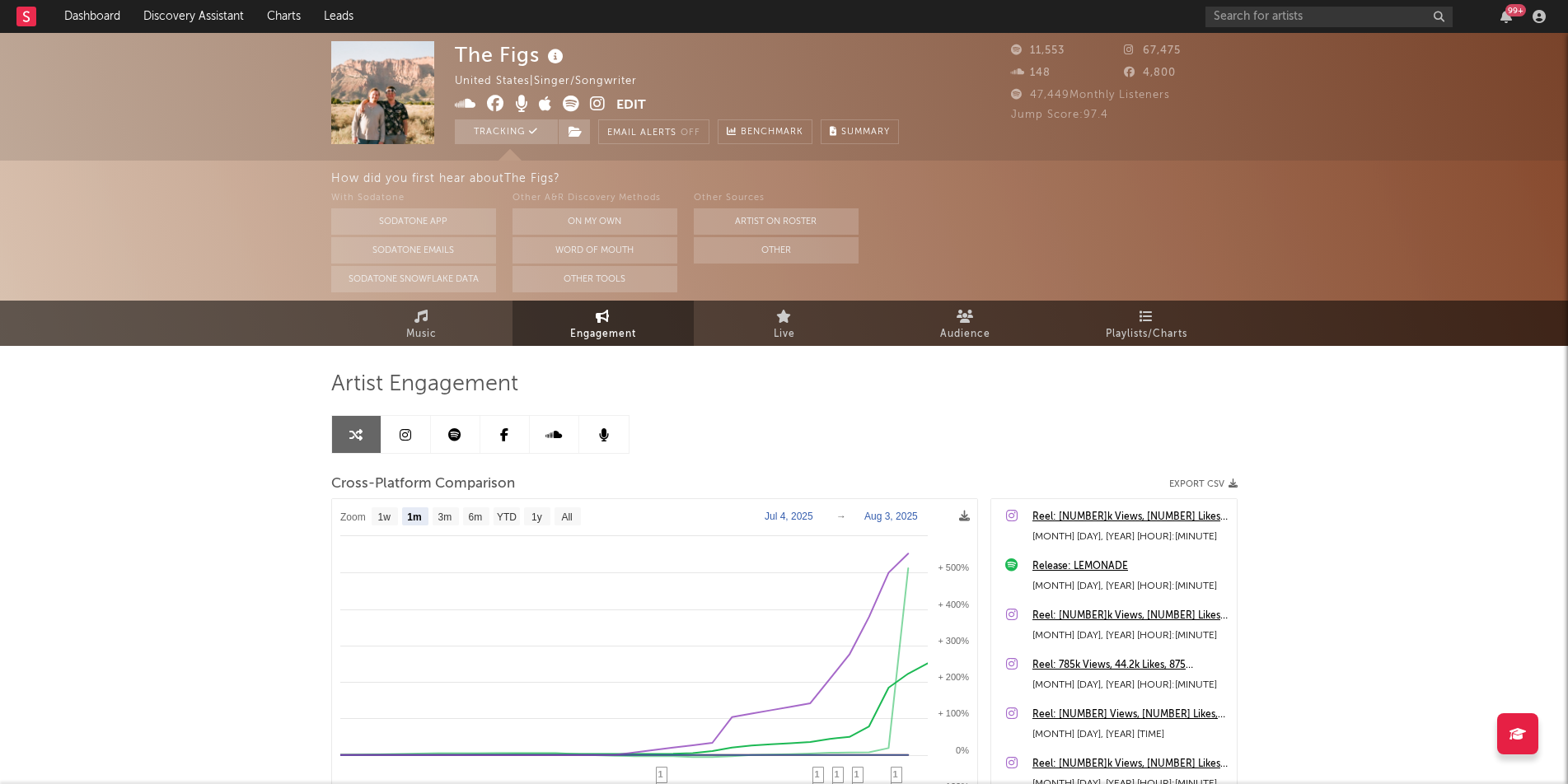 select on "1m" 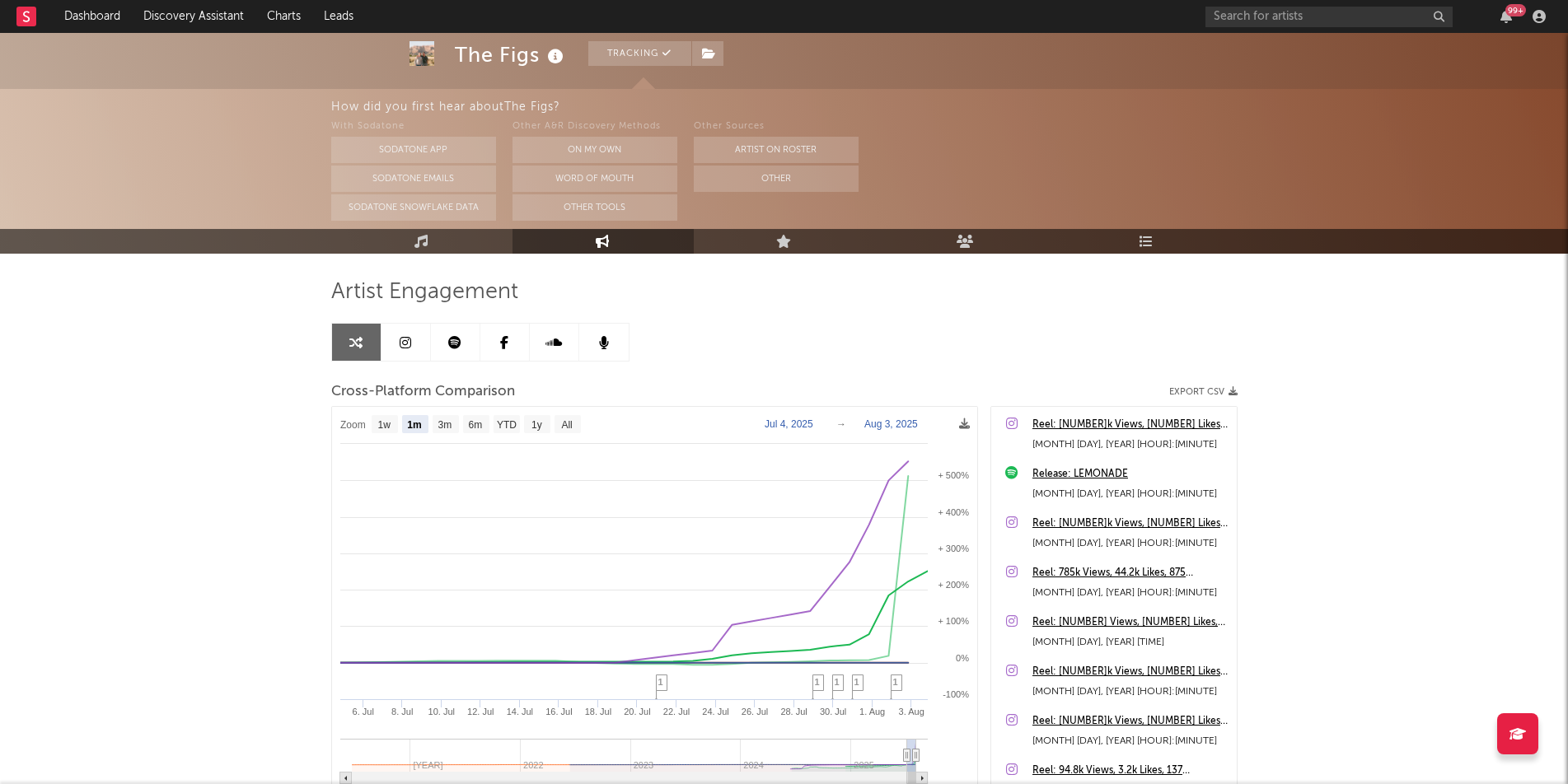 scroll, scrollTop: 0, scrollLeft: 0, axis: both 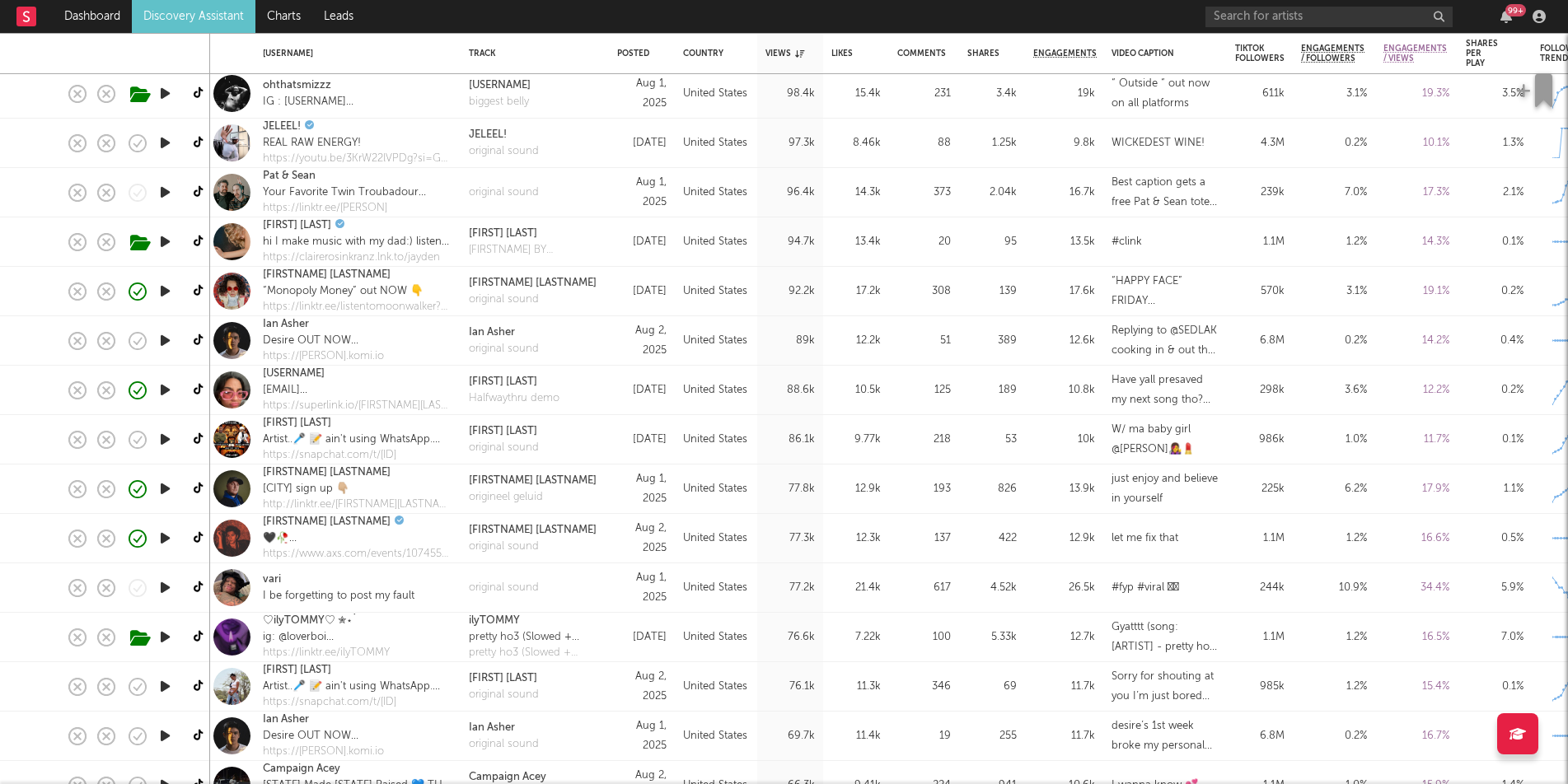 click at bounding box center (165, 241) 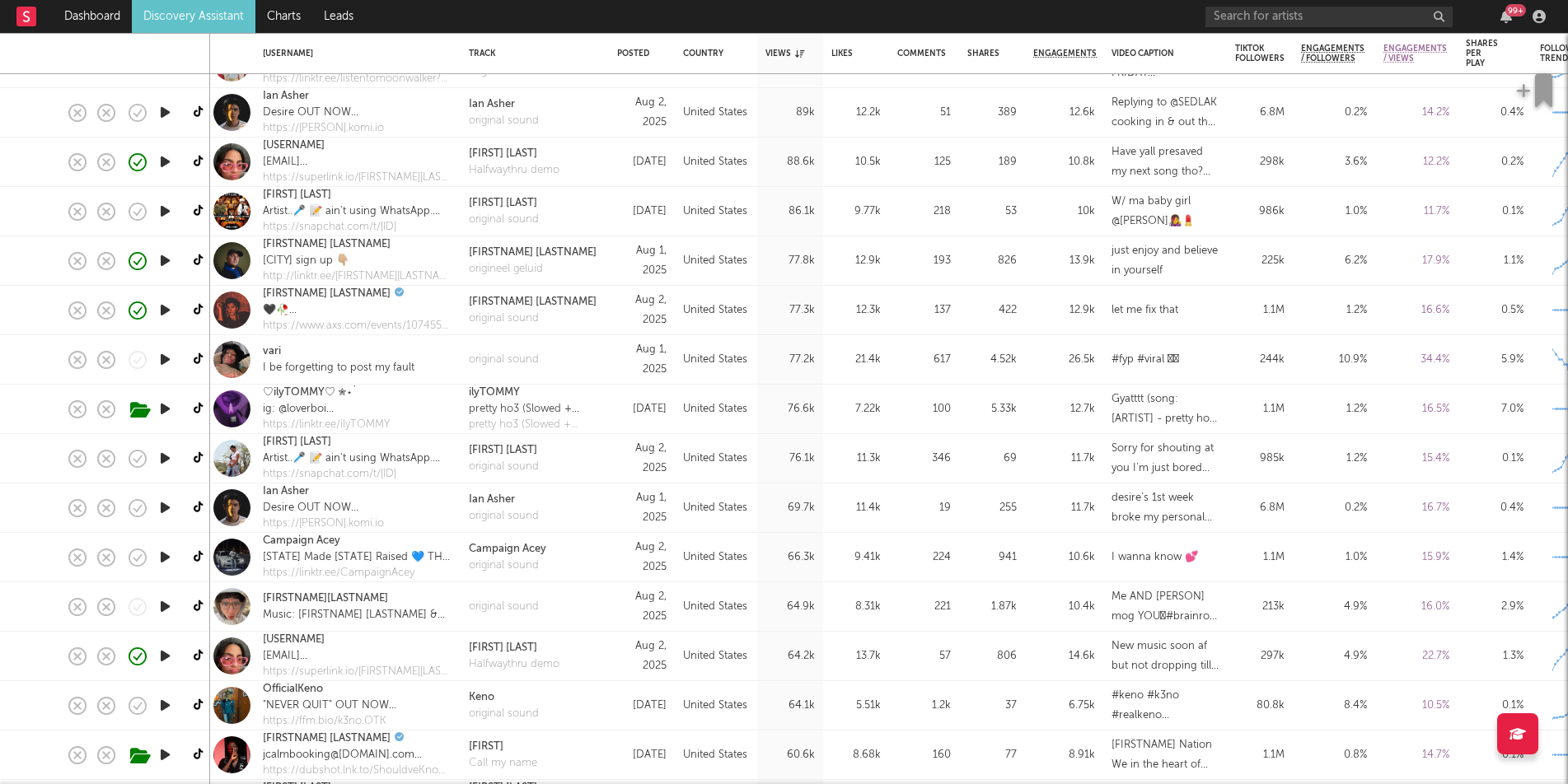 click at bounding box center [165, 458] 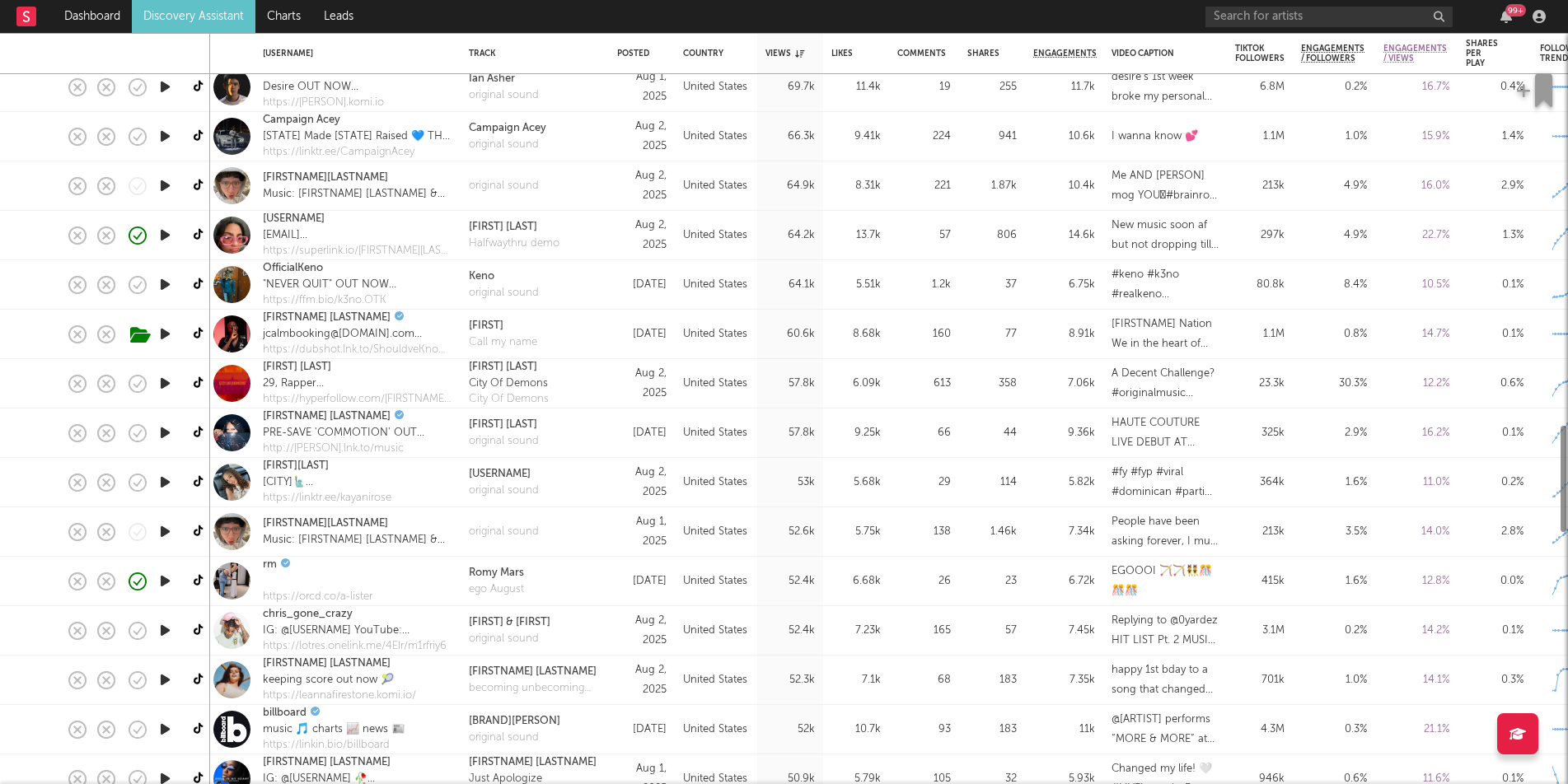 click at bounding box center (165, 482) 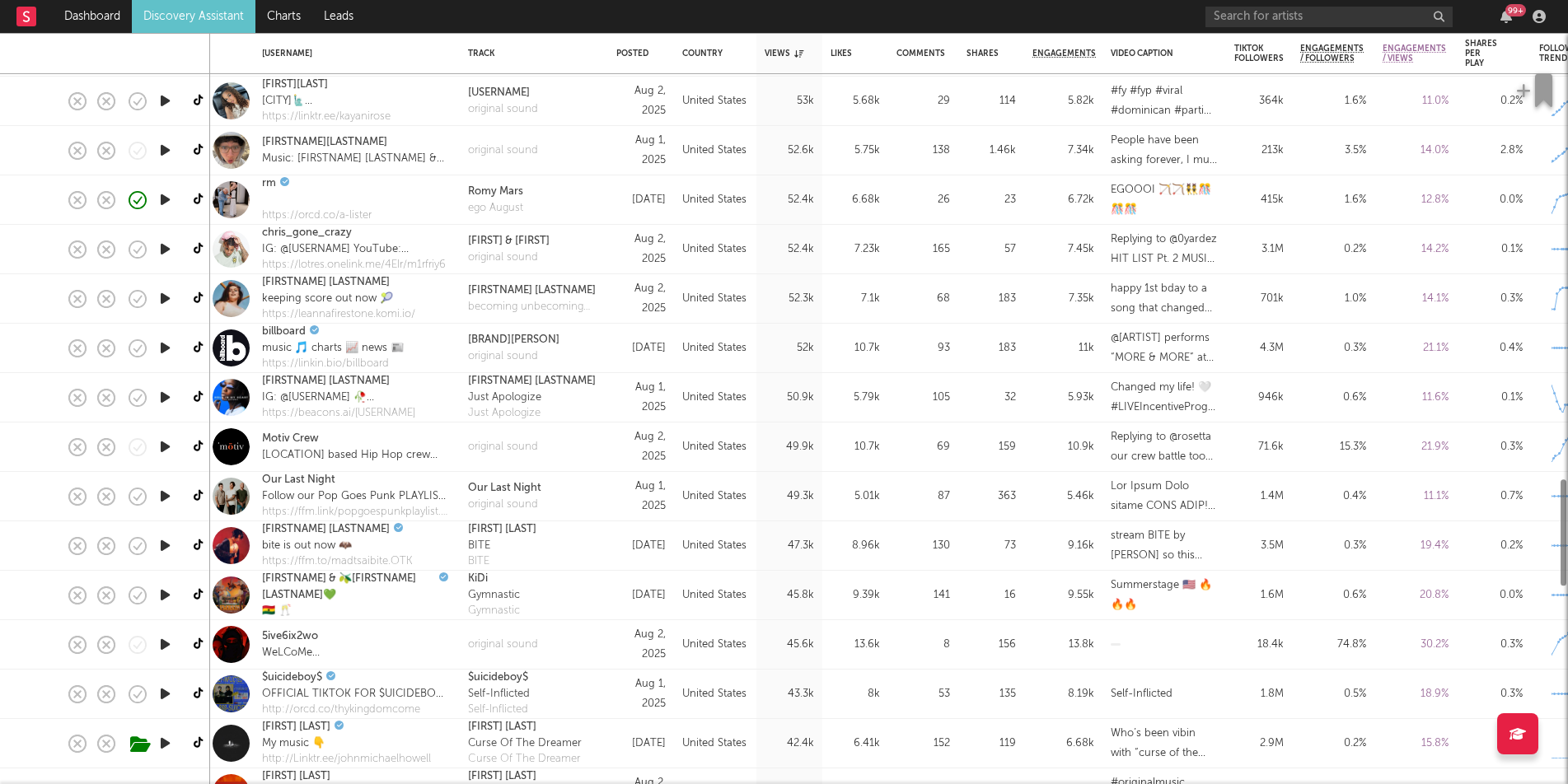 click at bounding box center (165, 496) 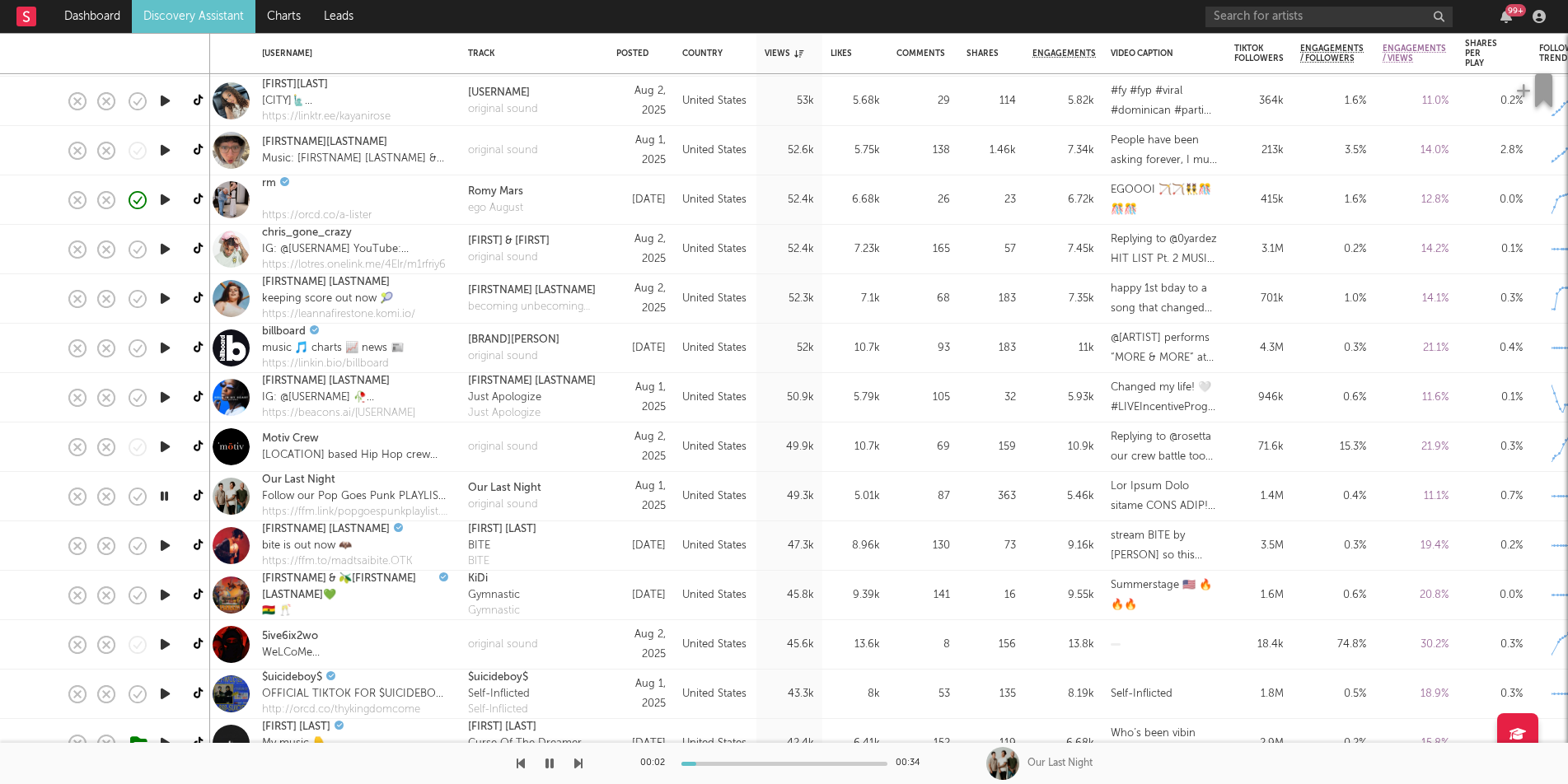 click at bounding box center (164, 496) 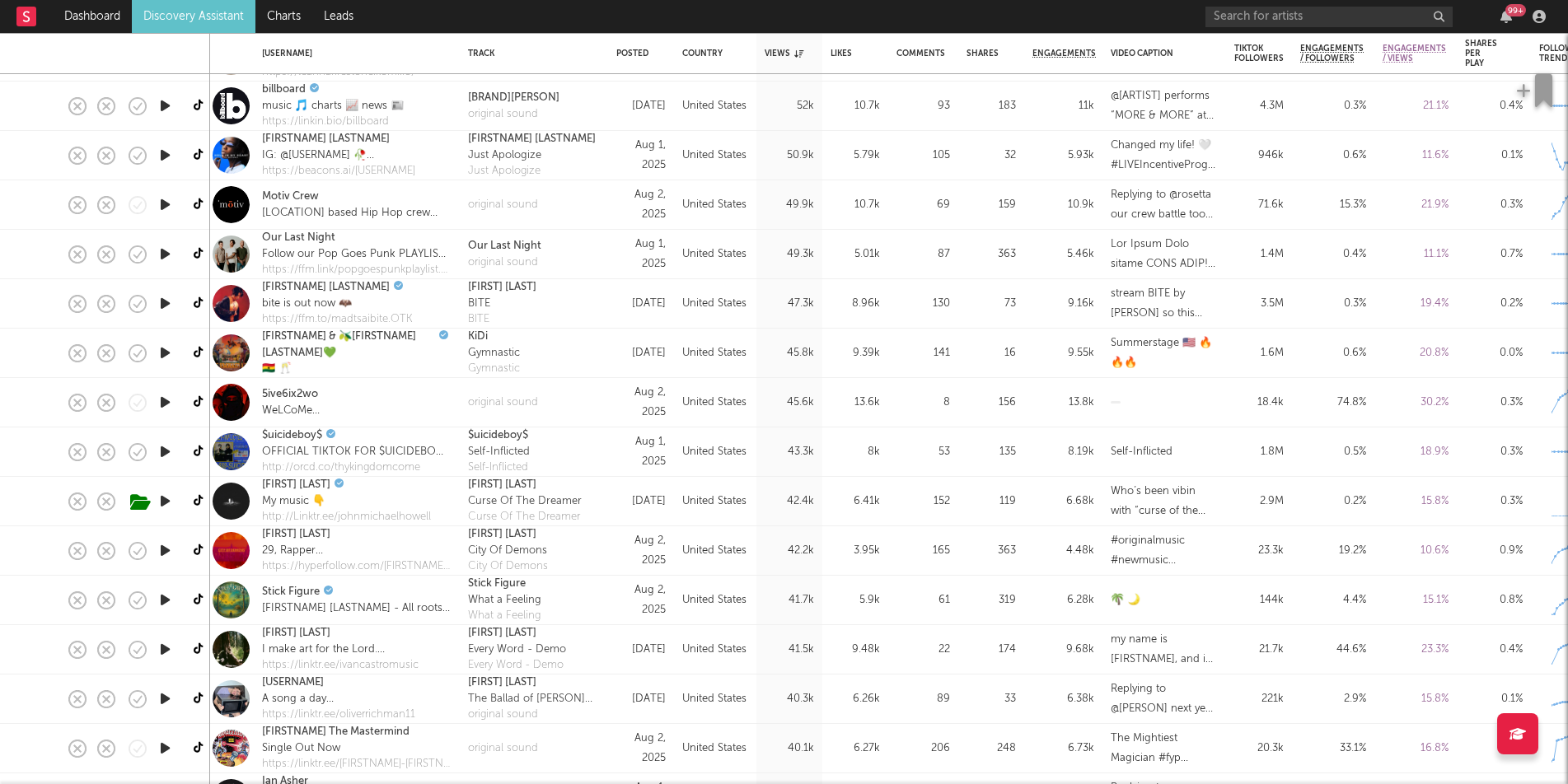 click at bounding box center [165, 550] 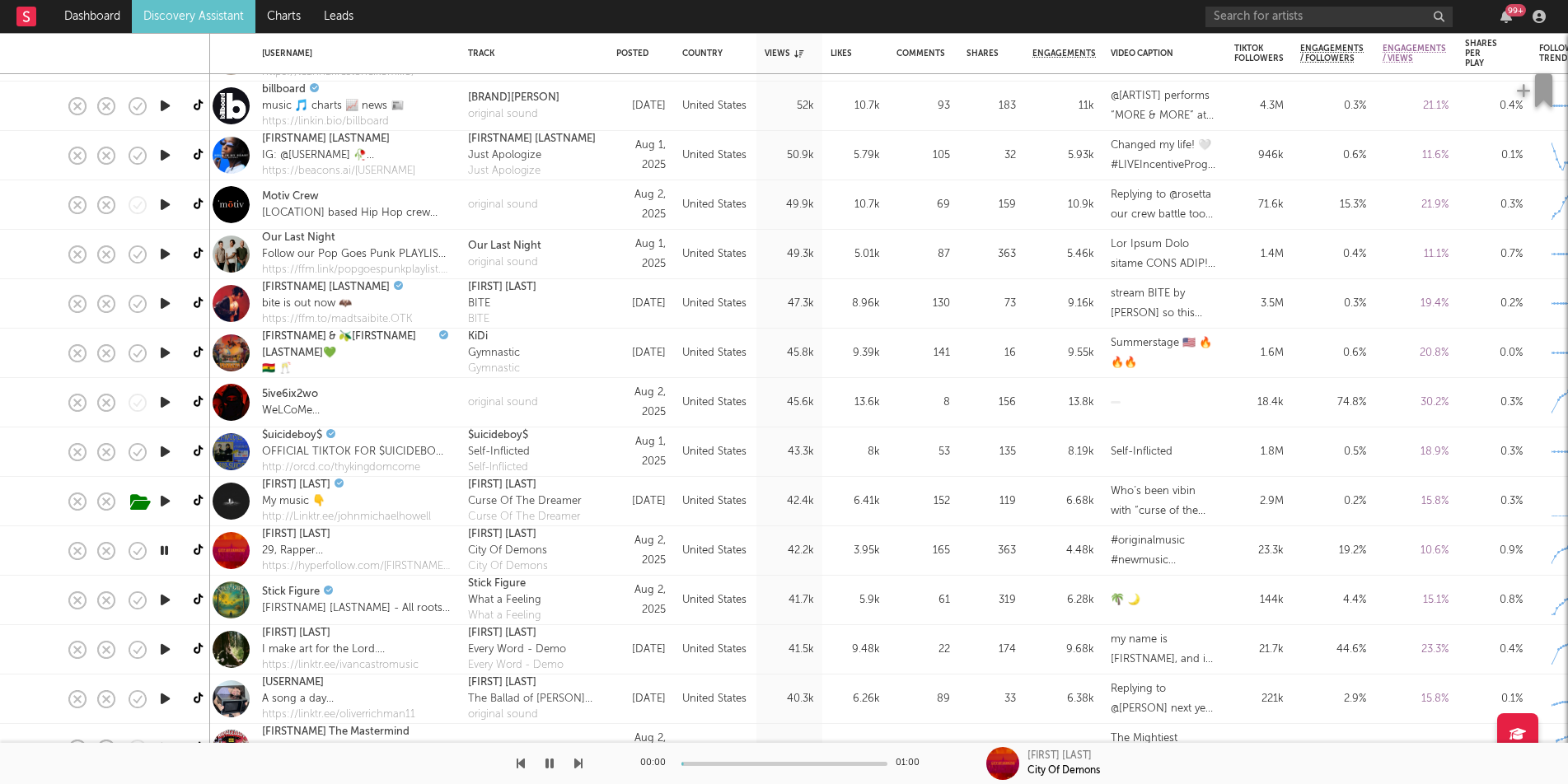 click at bounding box center [164, 550] 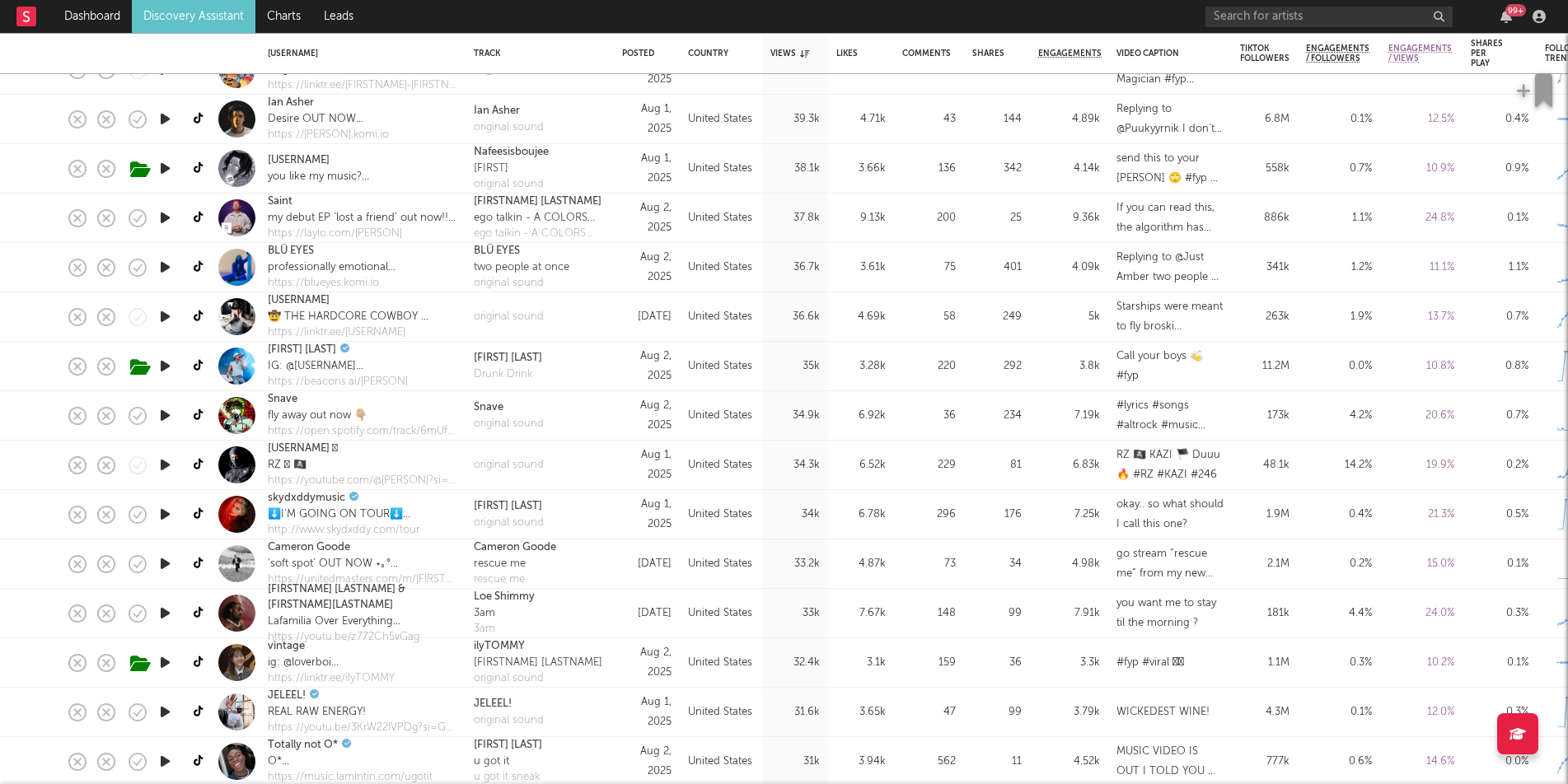click at bounding box center [165, 415] 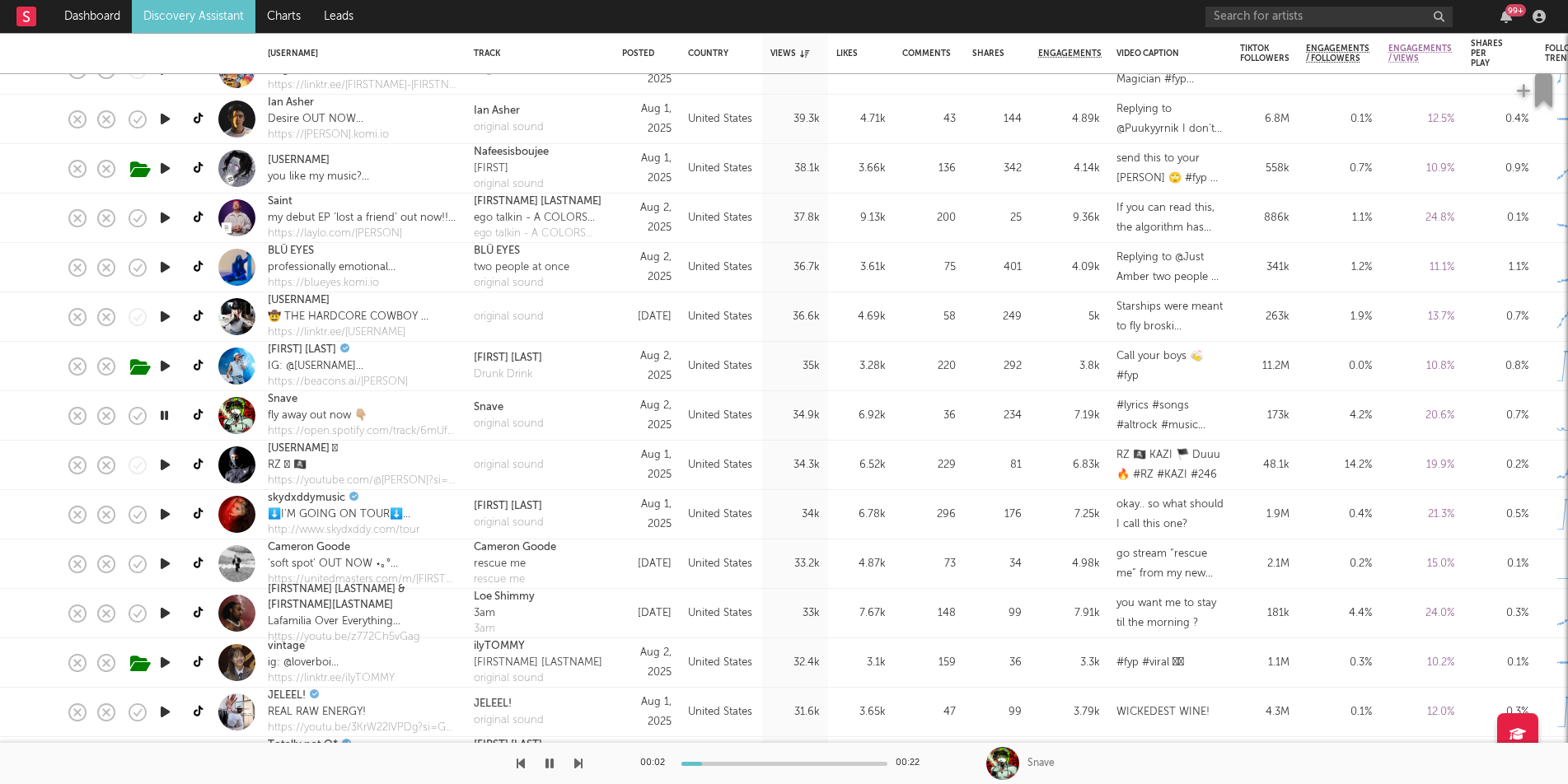 click at bounding box center (164, 415) 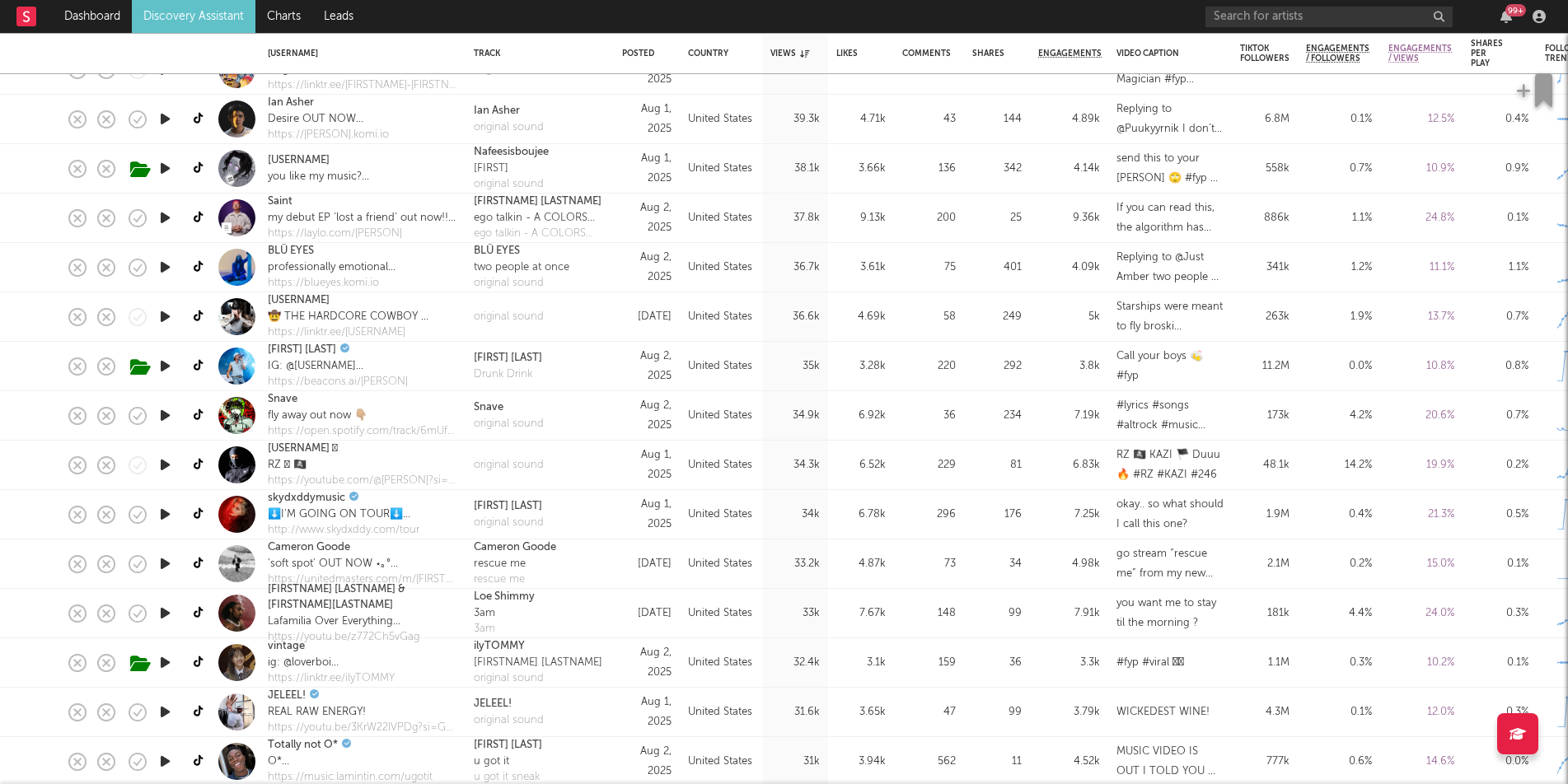 click at bounding box center (165, 514) 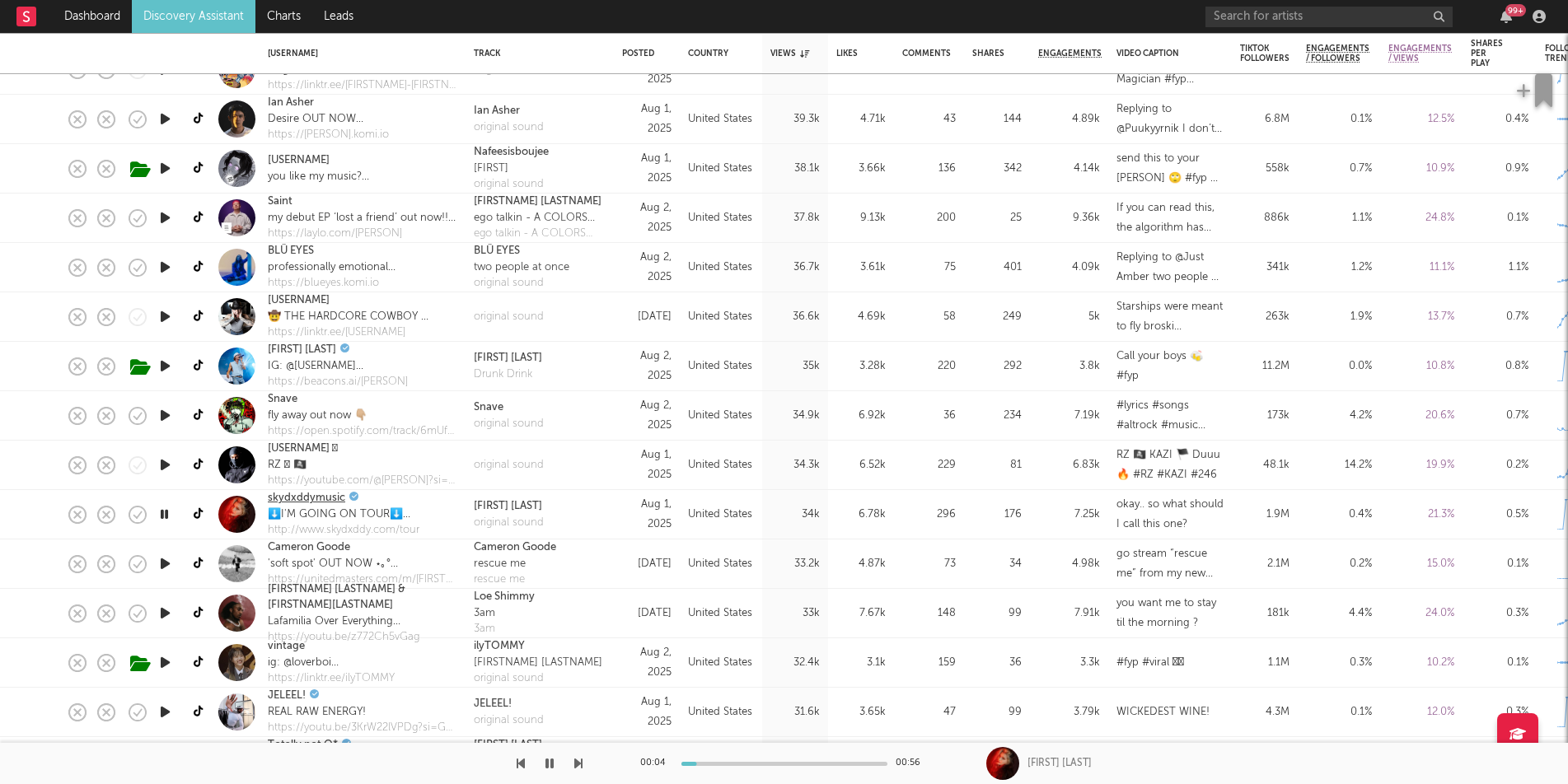 click on "skydxddymusic" at bounding box center [307, 498] 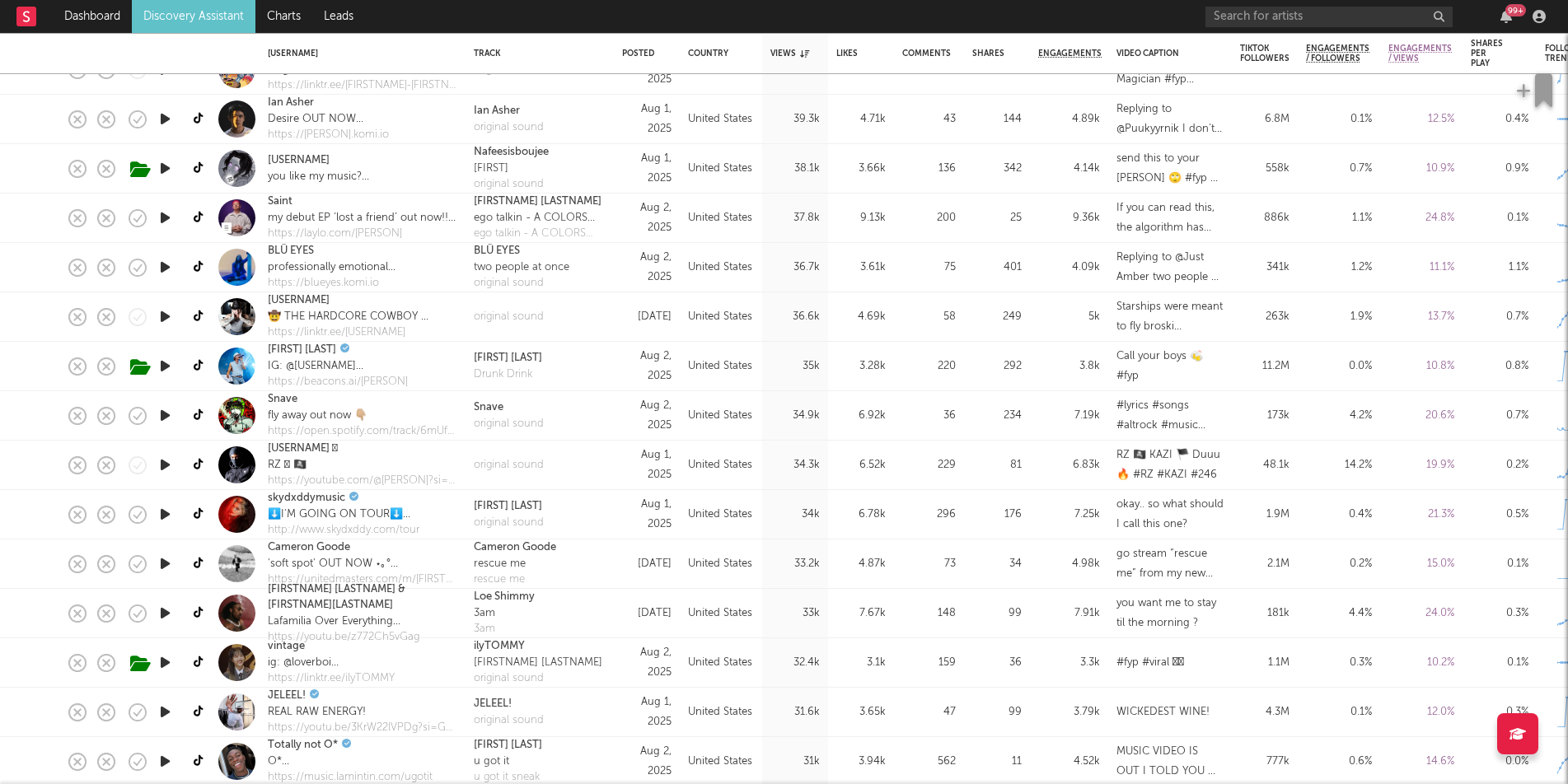 click at bounding box center (165, 563) 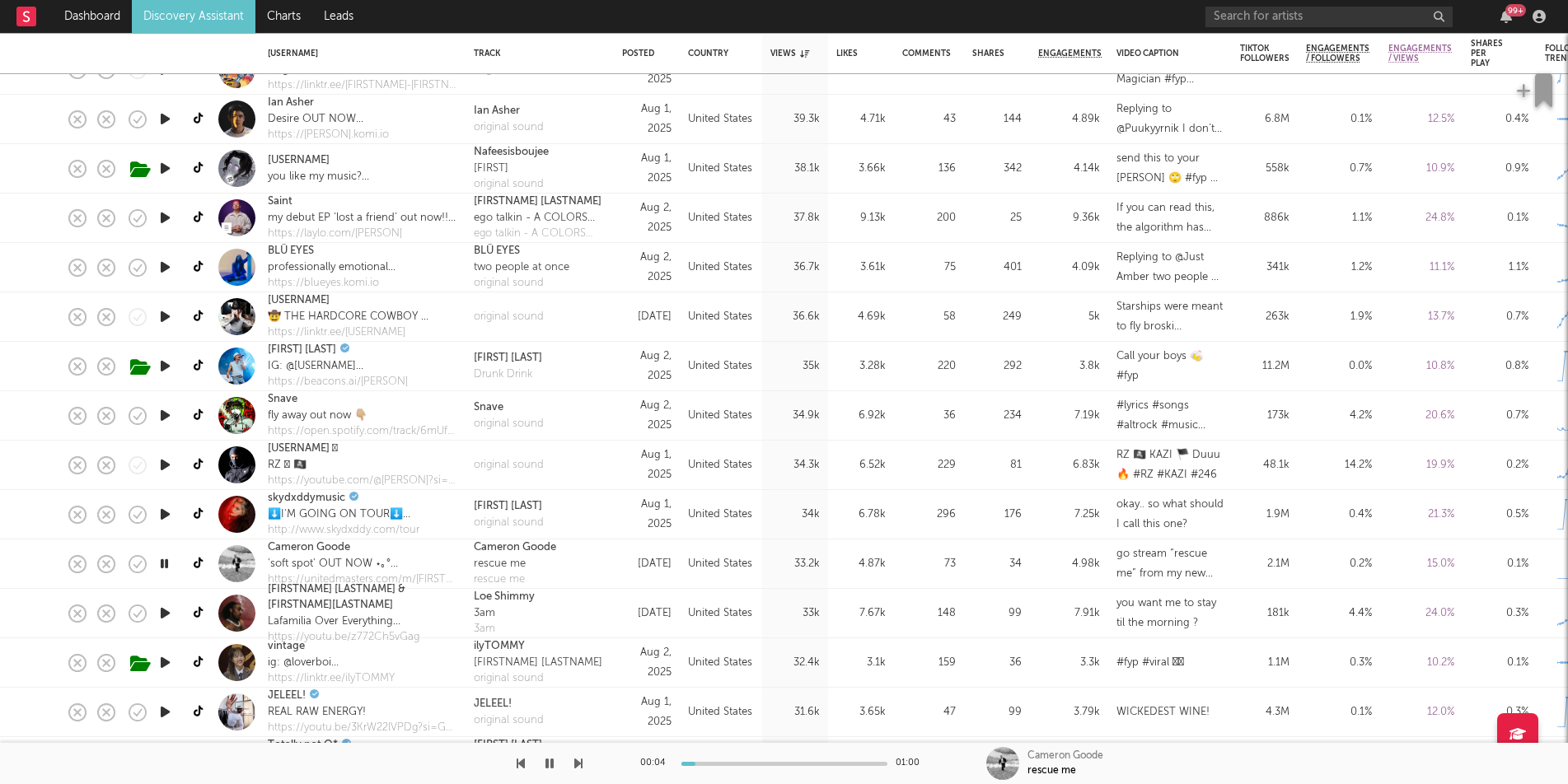 click at bounding box center (784, 763) 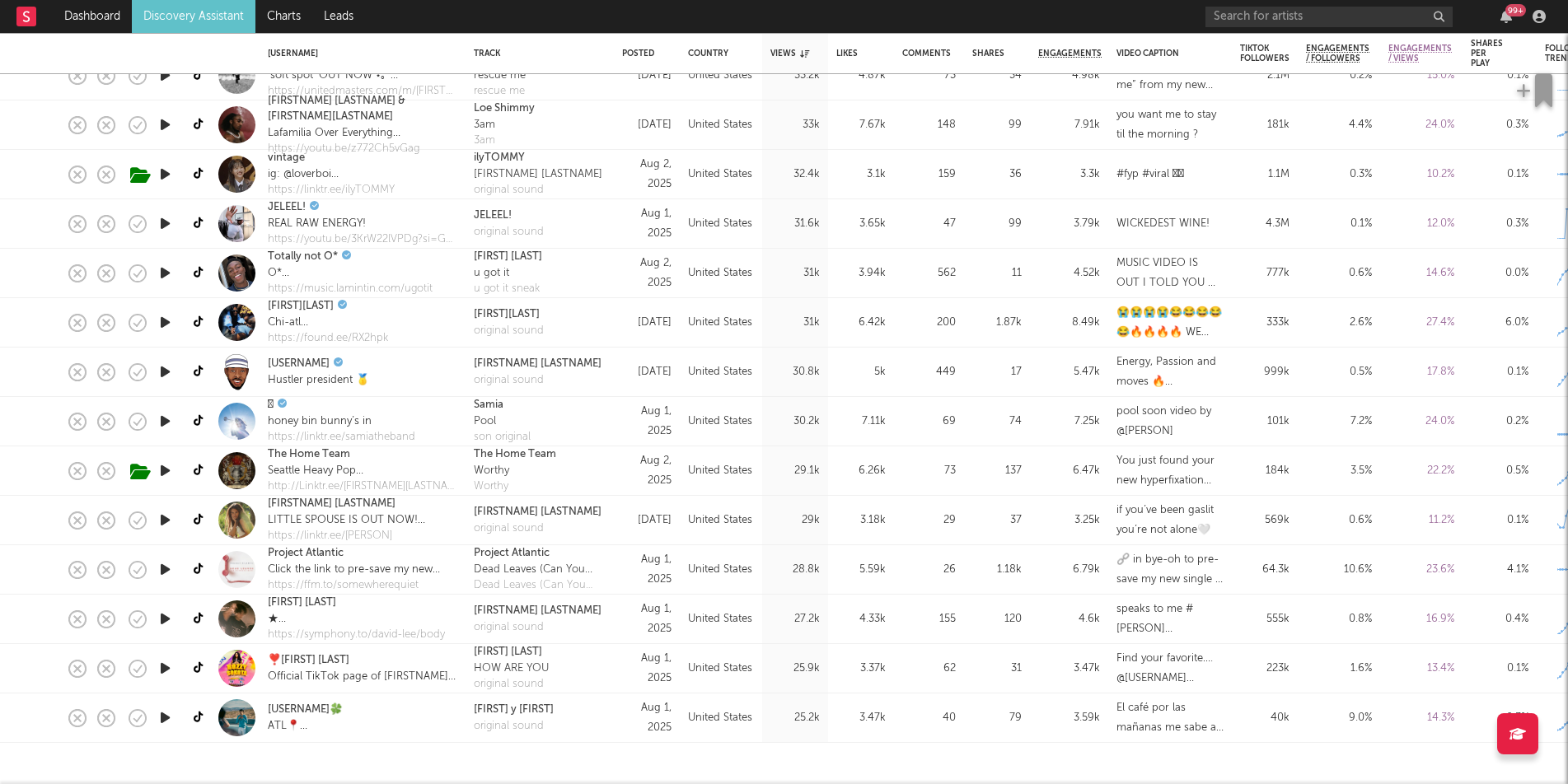 click at bounding box center (165, 520) 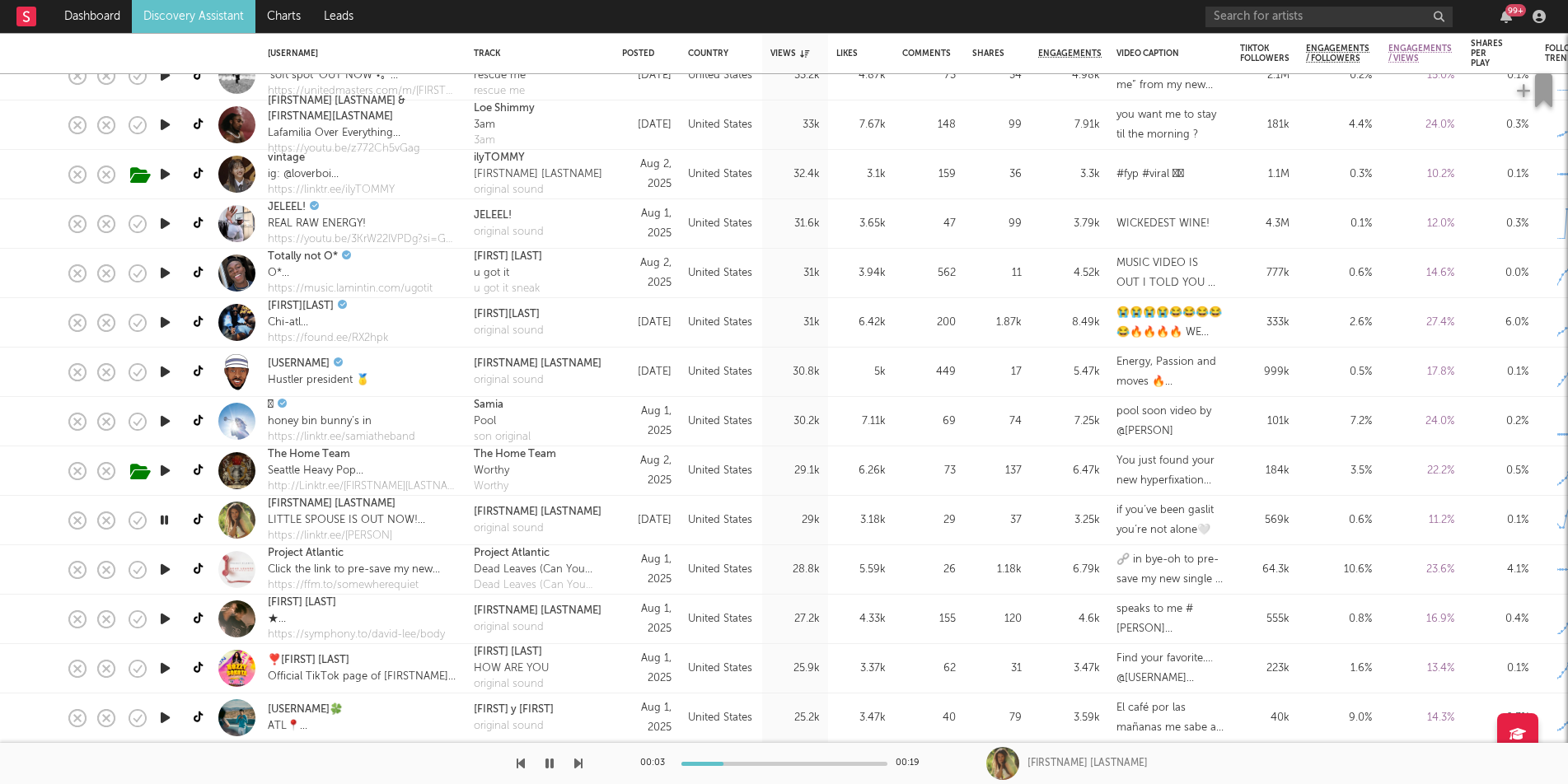 click at bounding box center (784, 763) 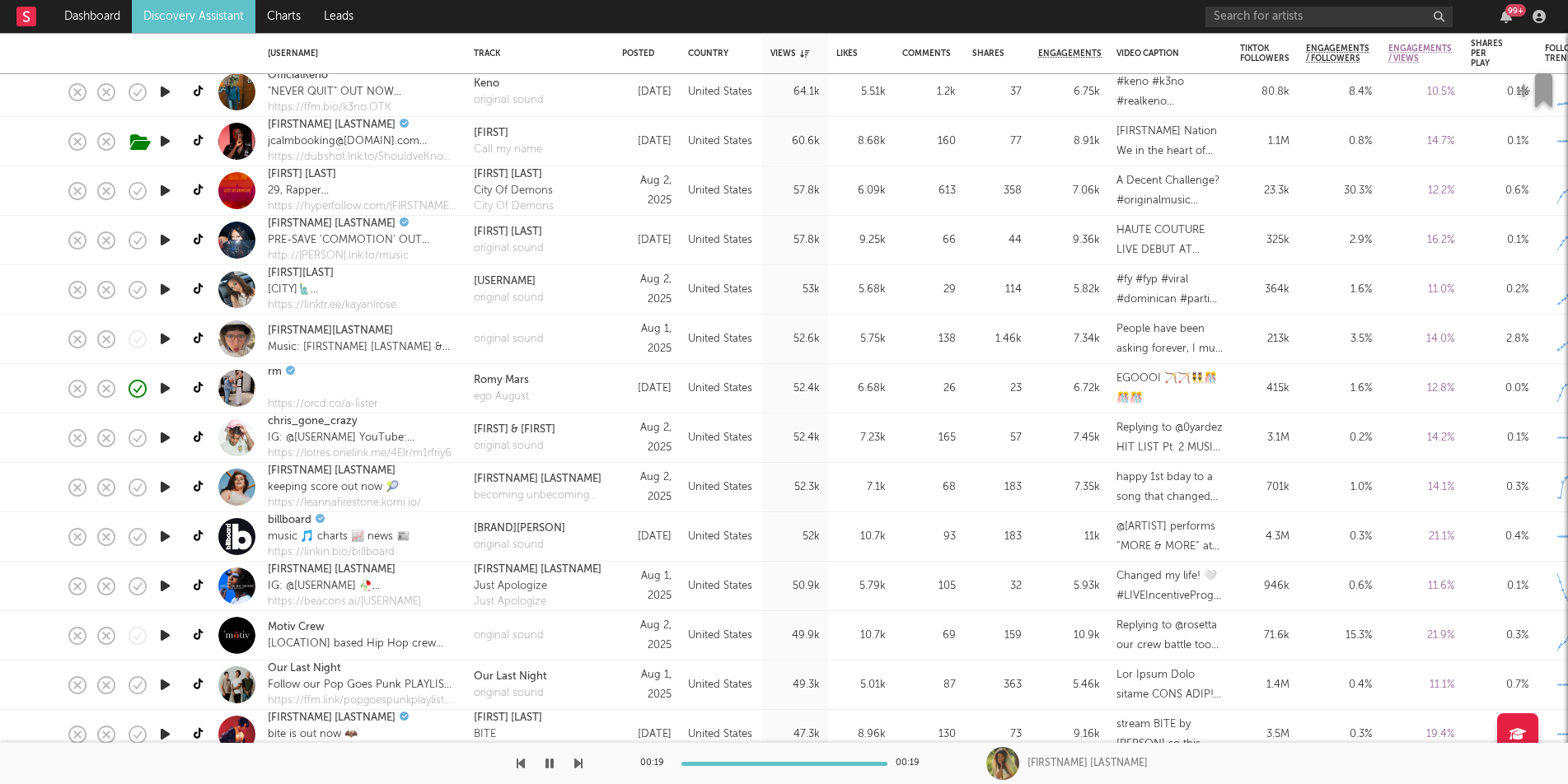 click at bounding box center (165, 487) 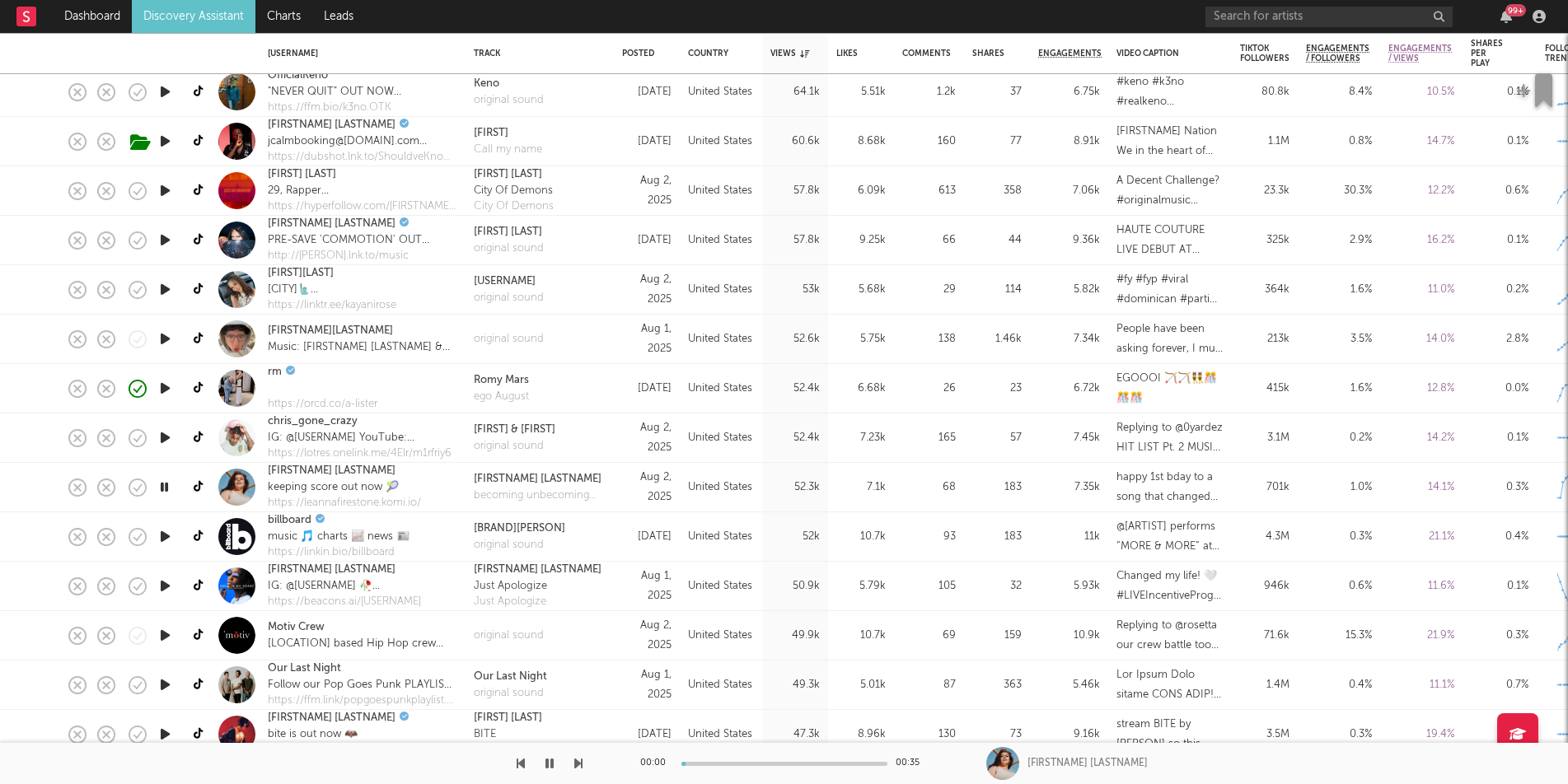 click at bounding box center (164, 487) 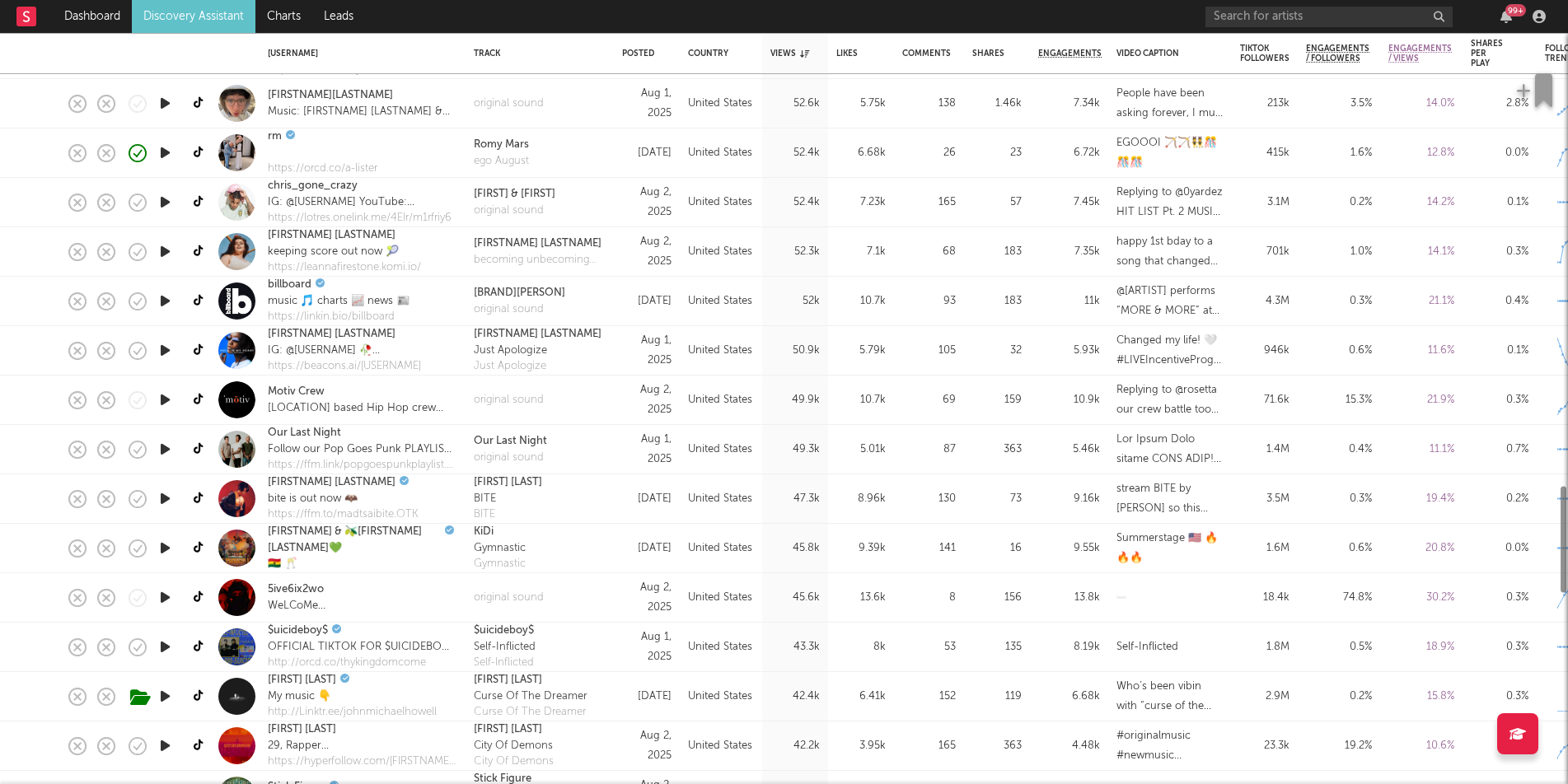 click at bounding box center (165, 498) 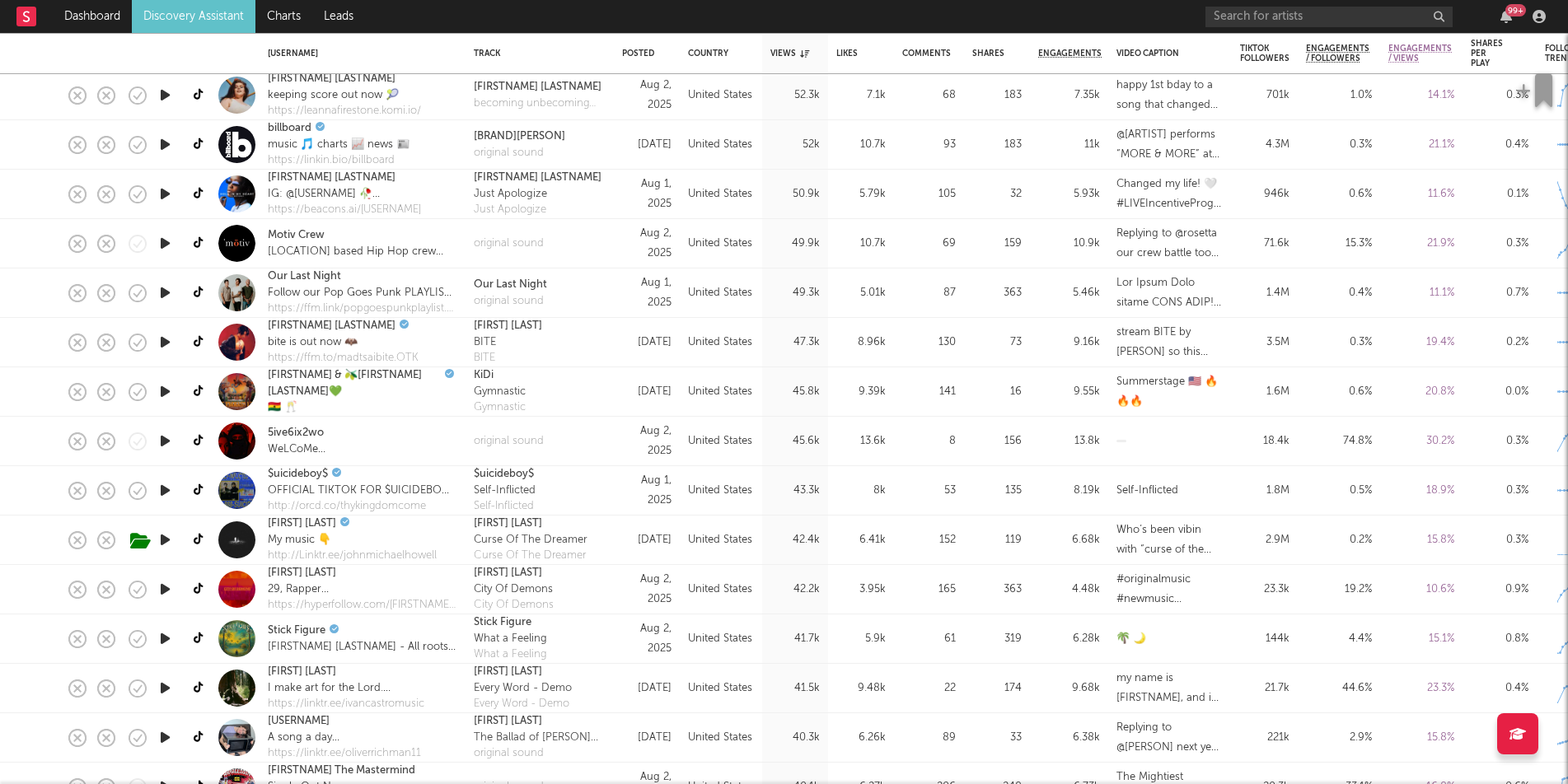 click at bounding box center (165, 638) 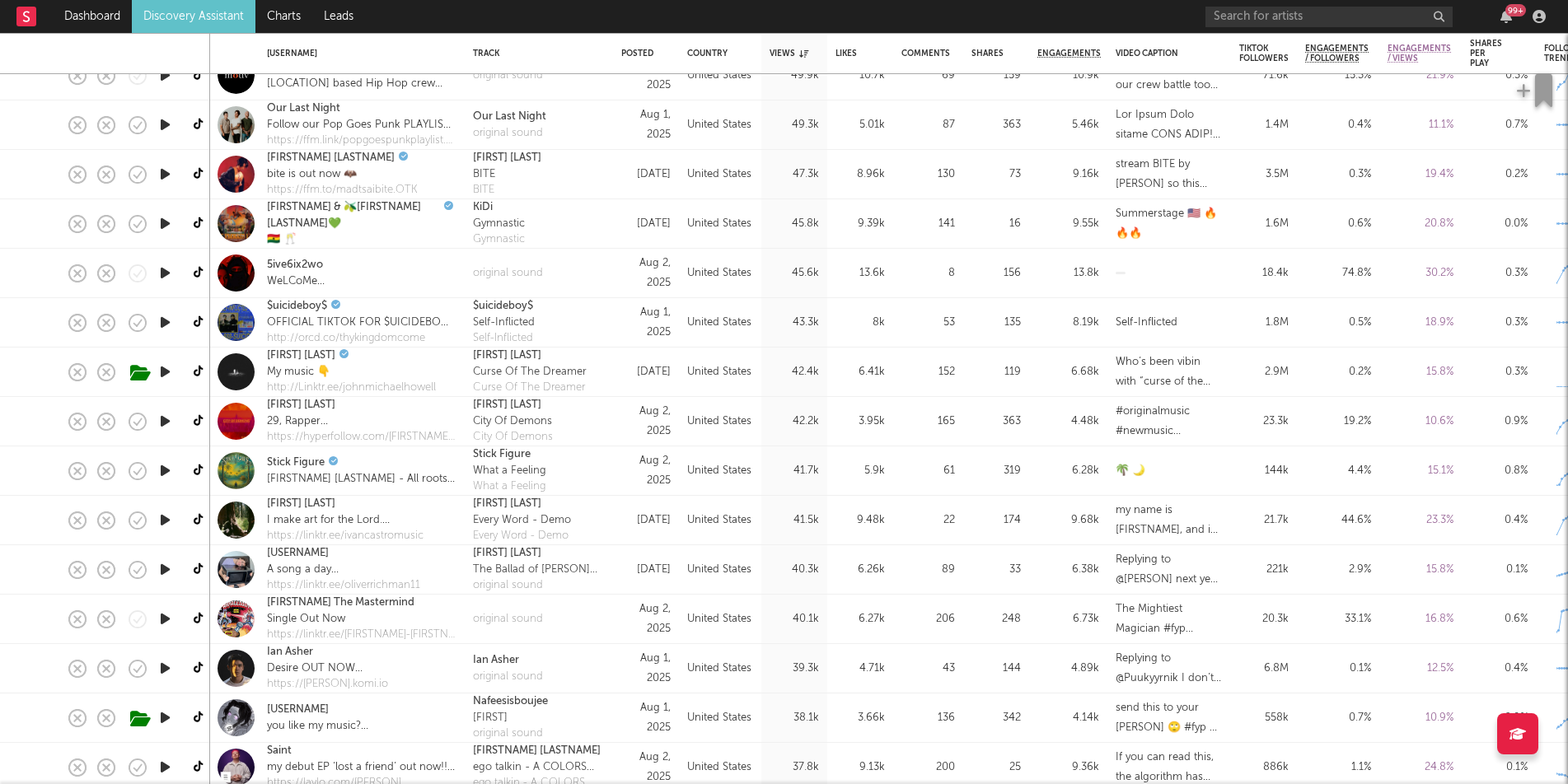 click at bounding box center (165, 569) 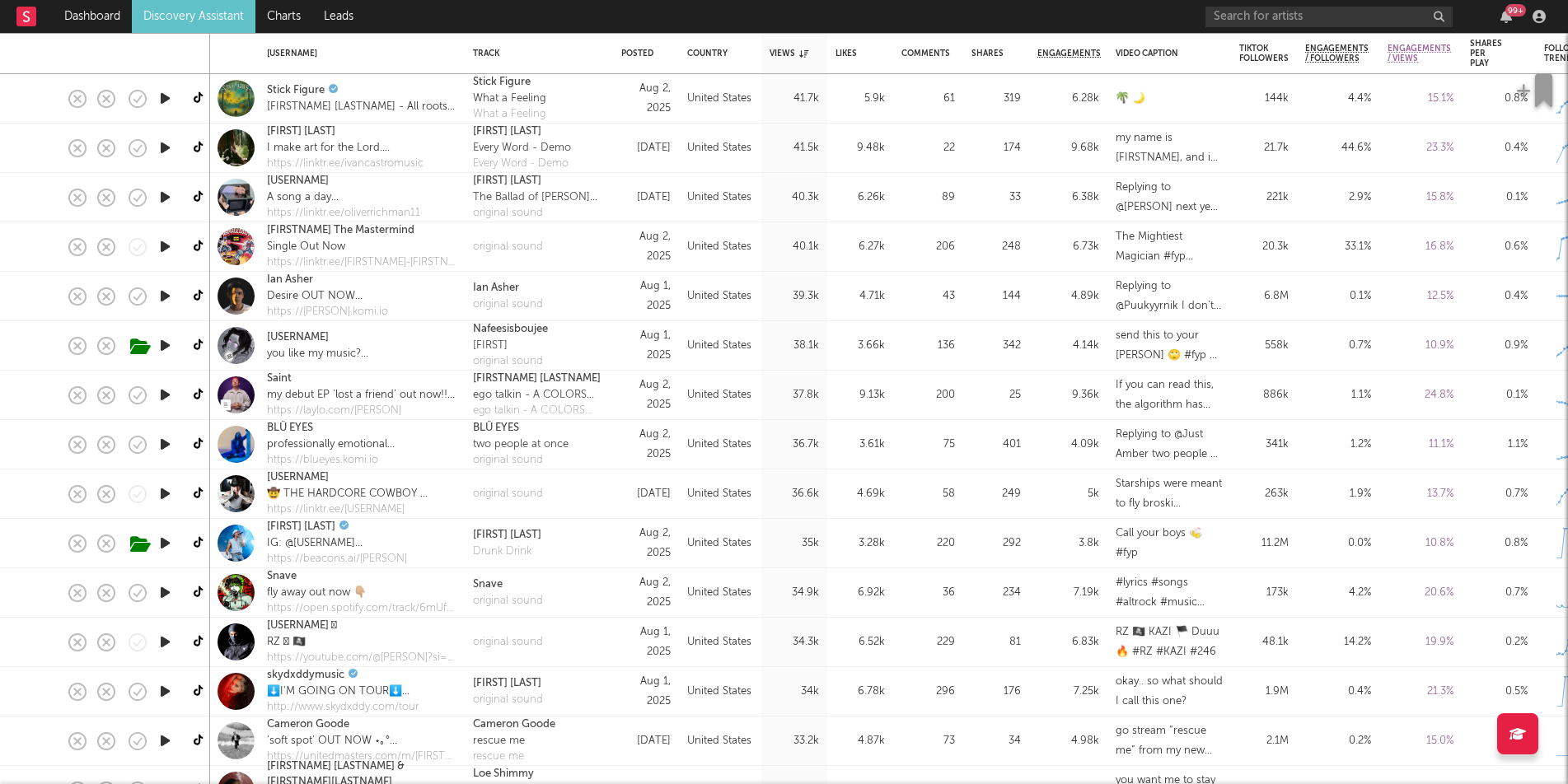 click at bounding box center (165, 592) 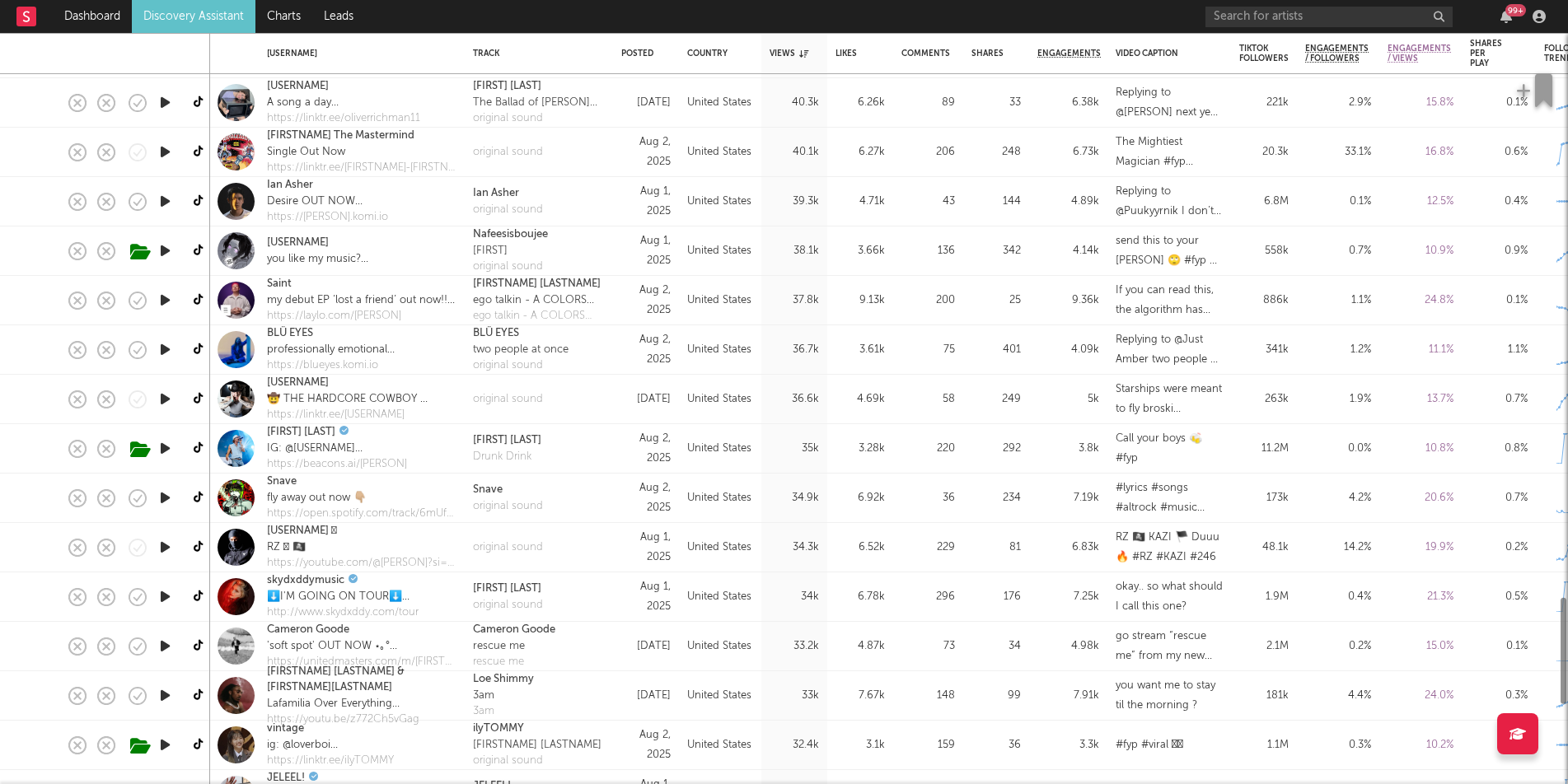 click at bounding box center [165, 596] 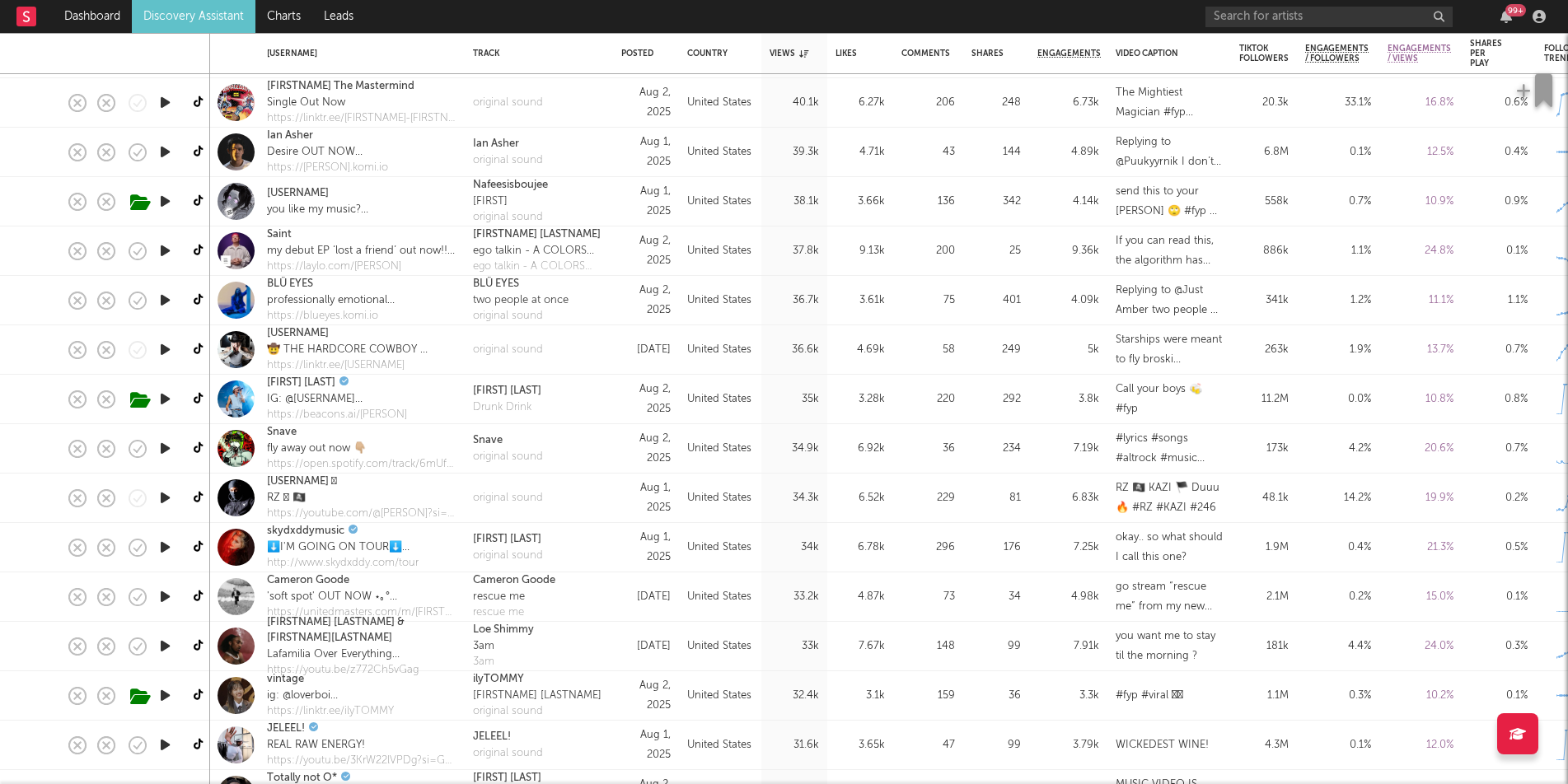 click at bounding box center [165, 596] 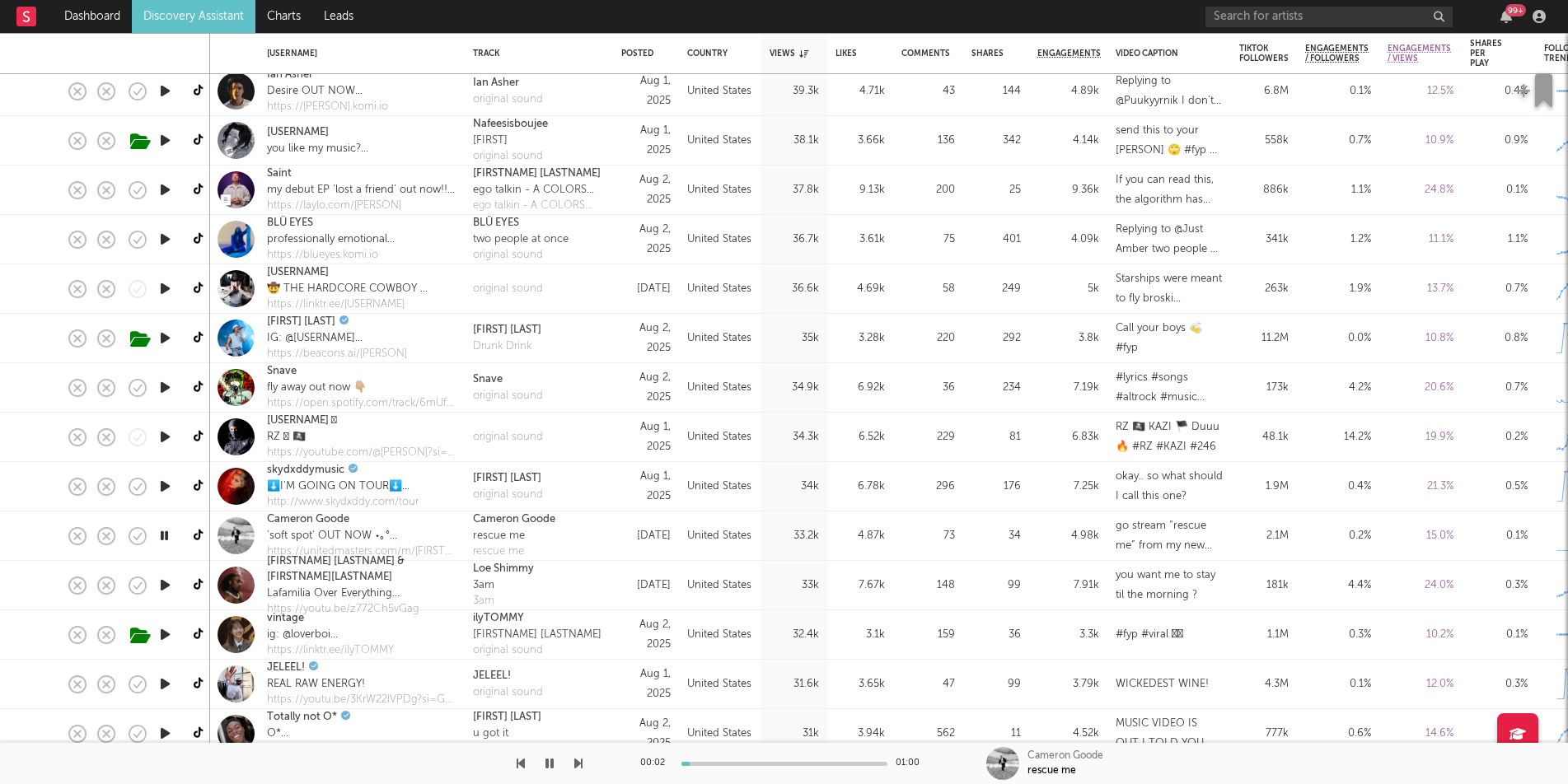 click at bounding box center (165, 585) 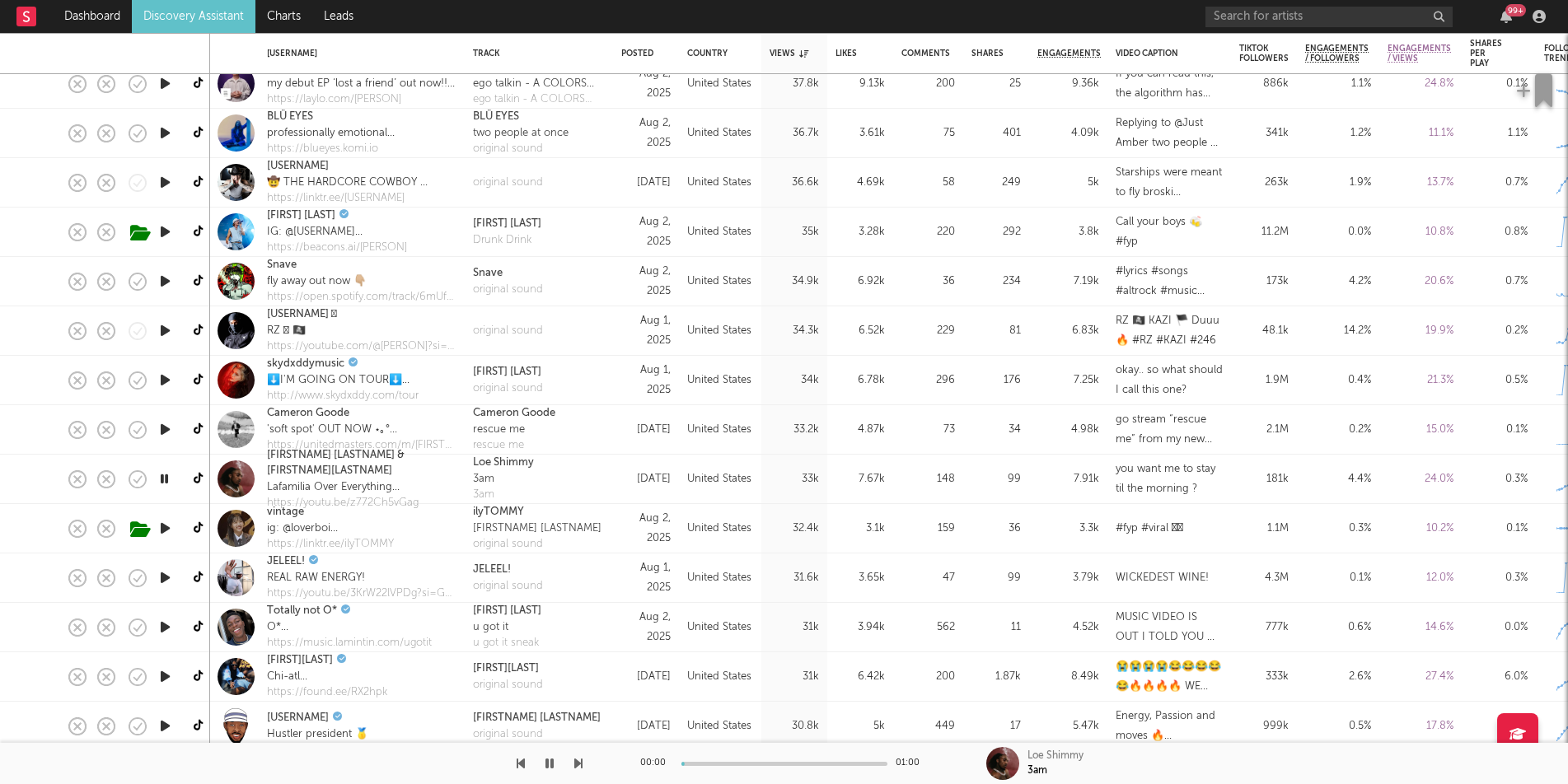 click at bounding box center (165, 577) 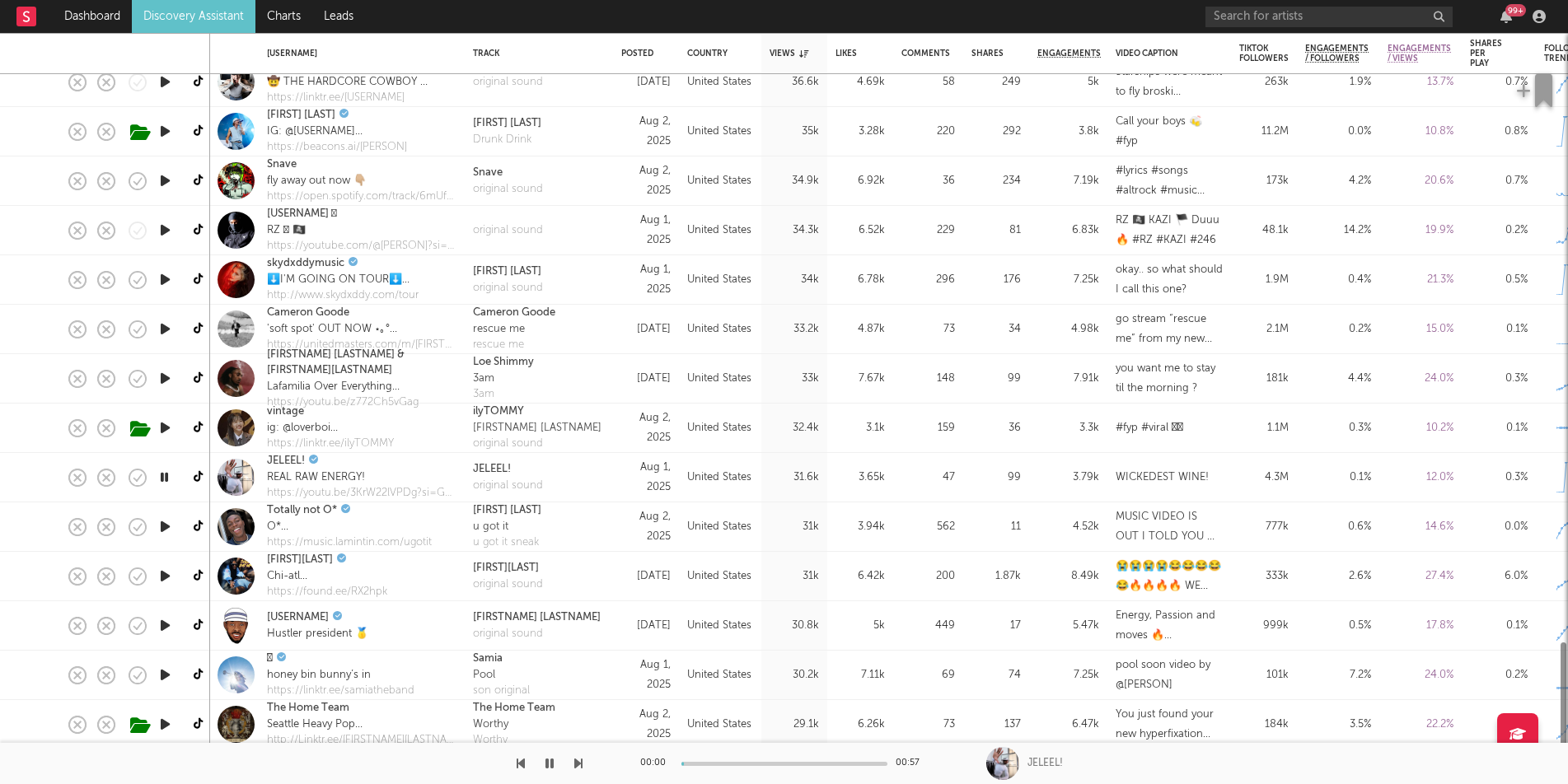 click at bounding box center (165, 576) 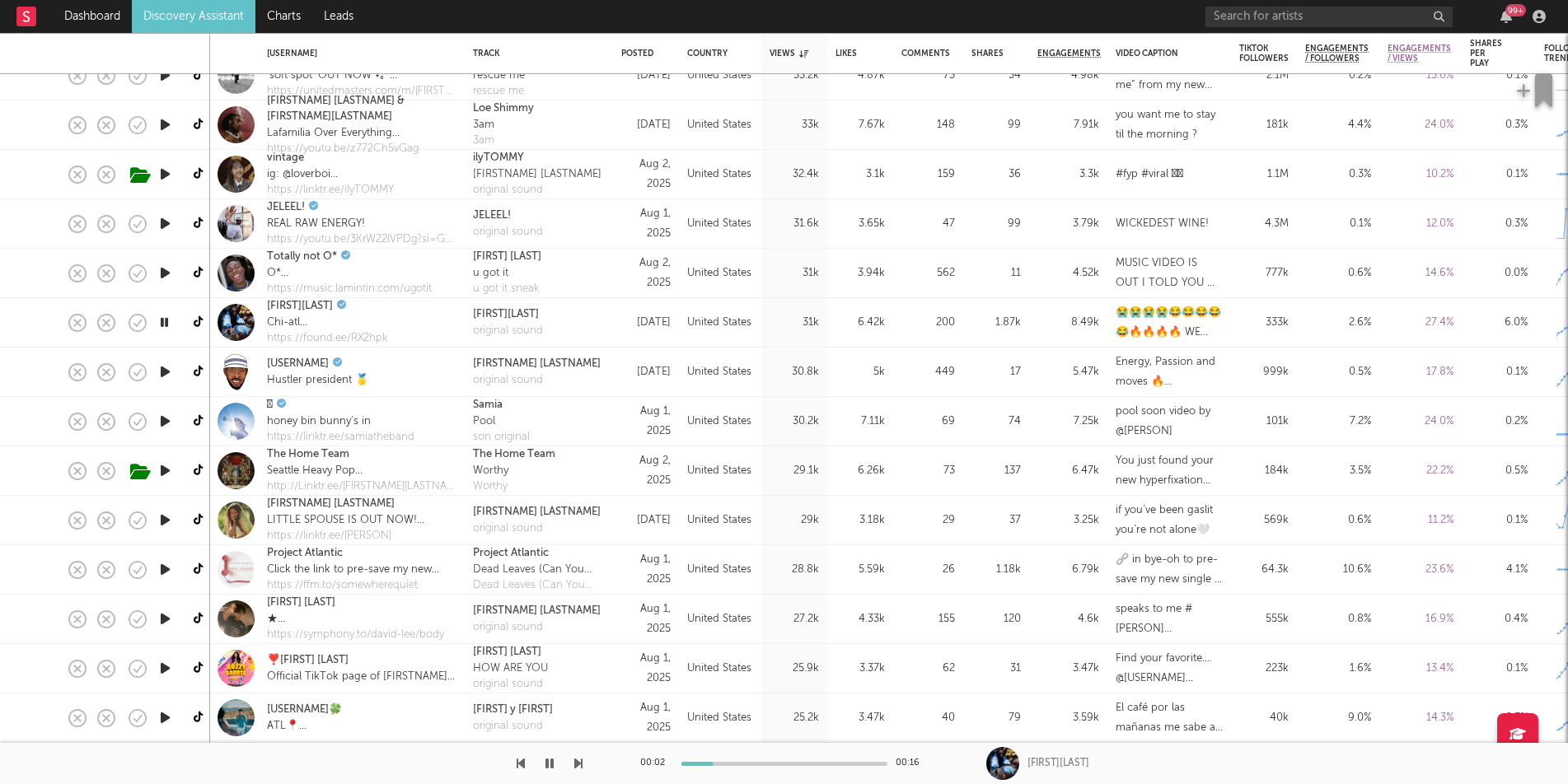 click at bounding box center (165, 618) 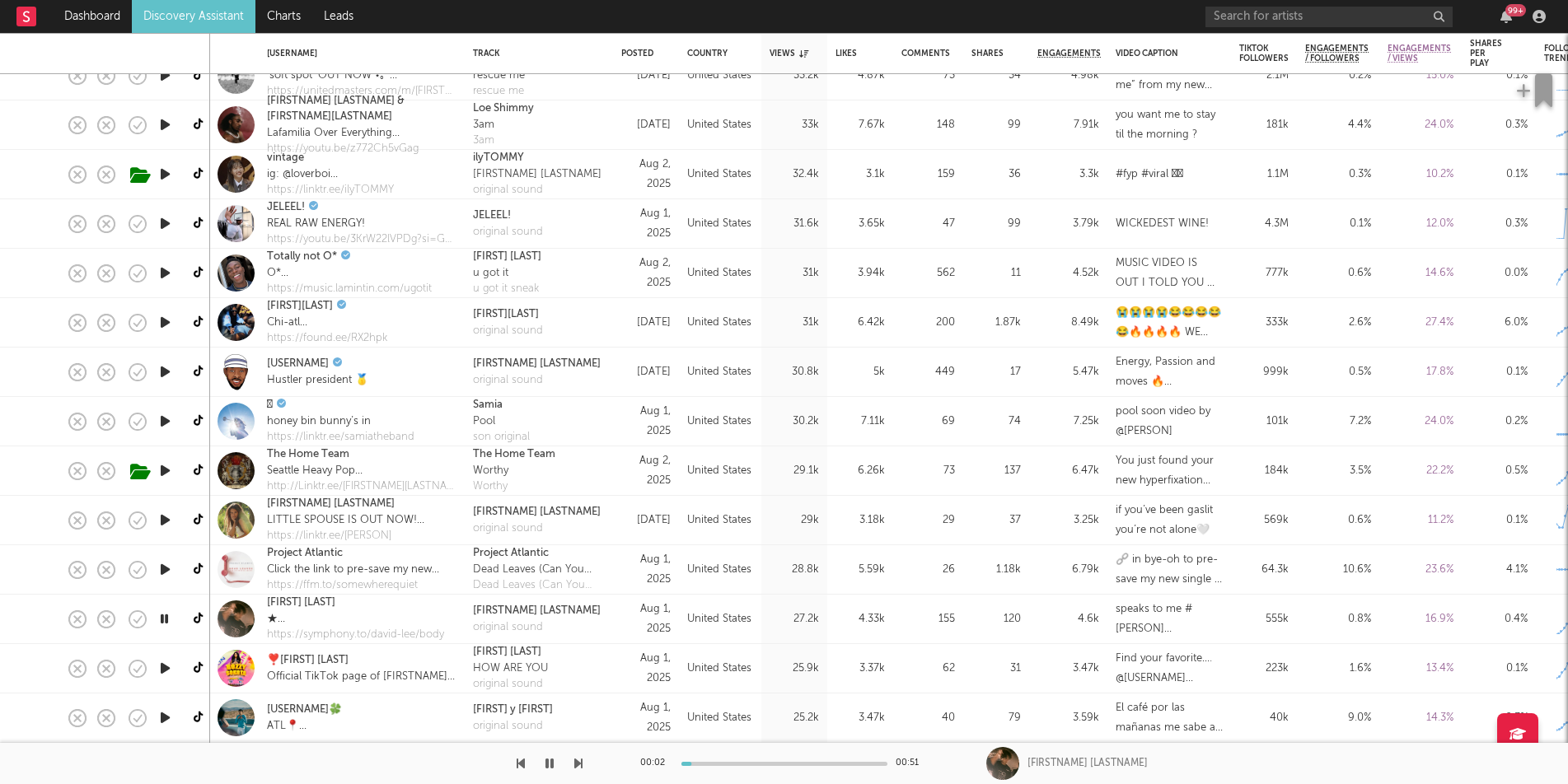 click at bounding box center [165, 421] 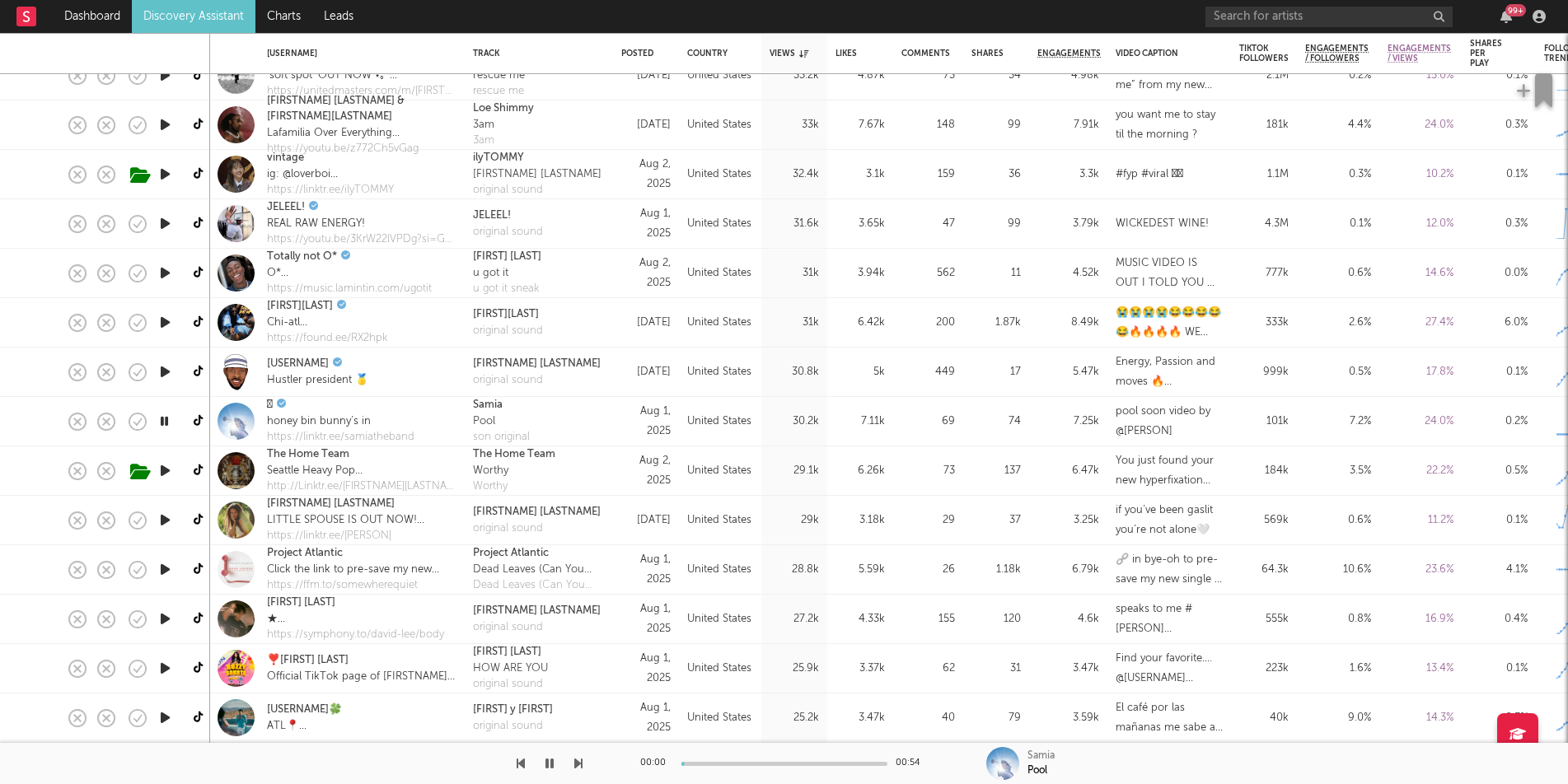 click at bounding box center [165, 371] 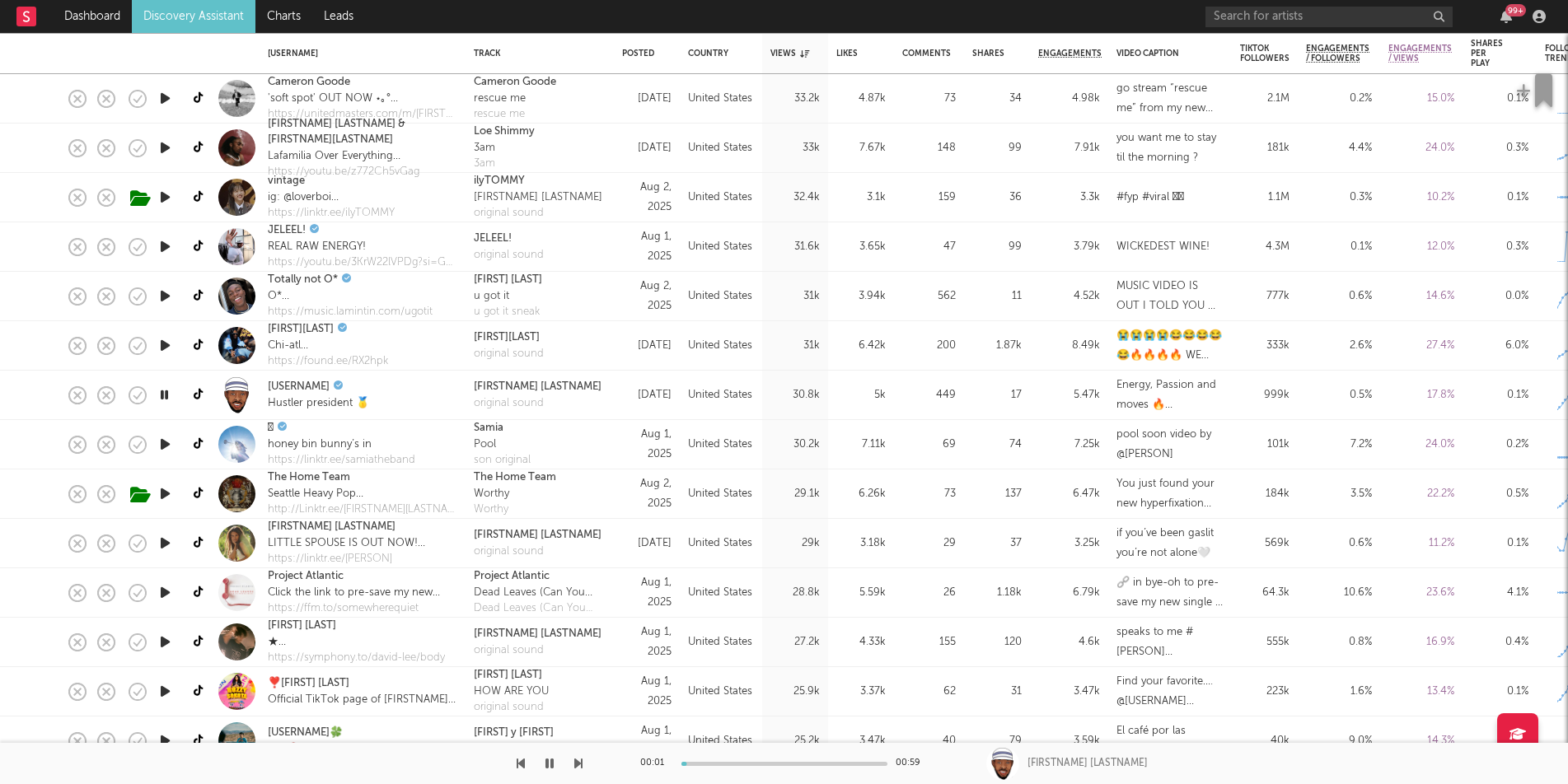 click at bounding box center (165, 345) 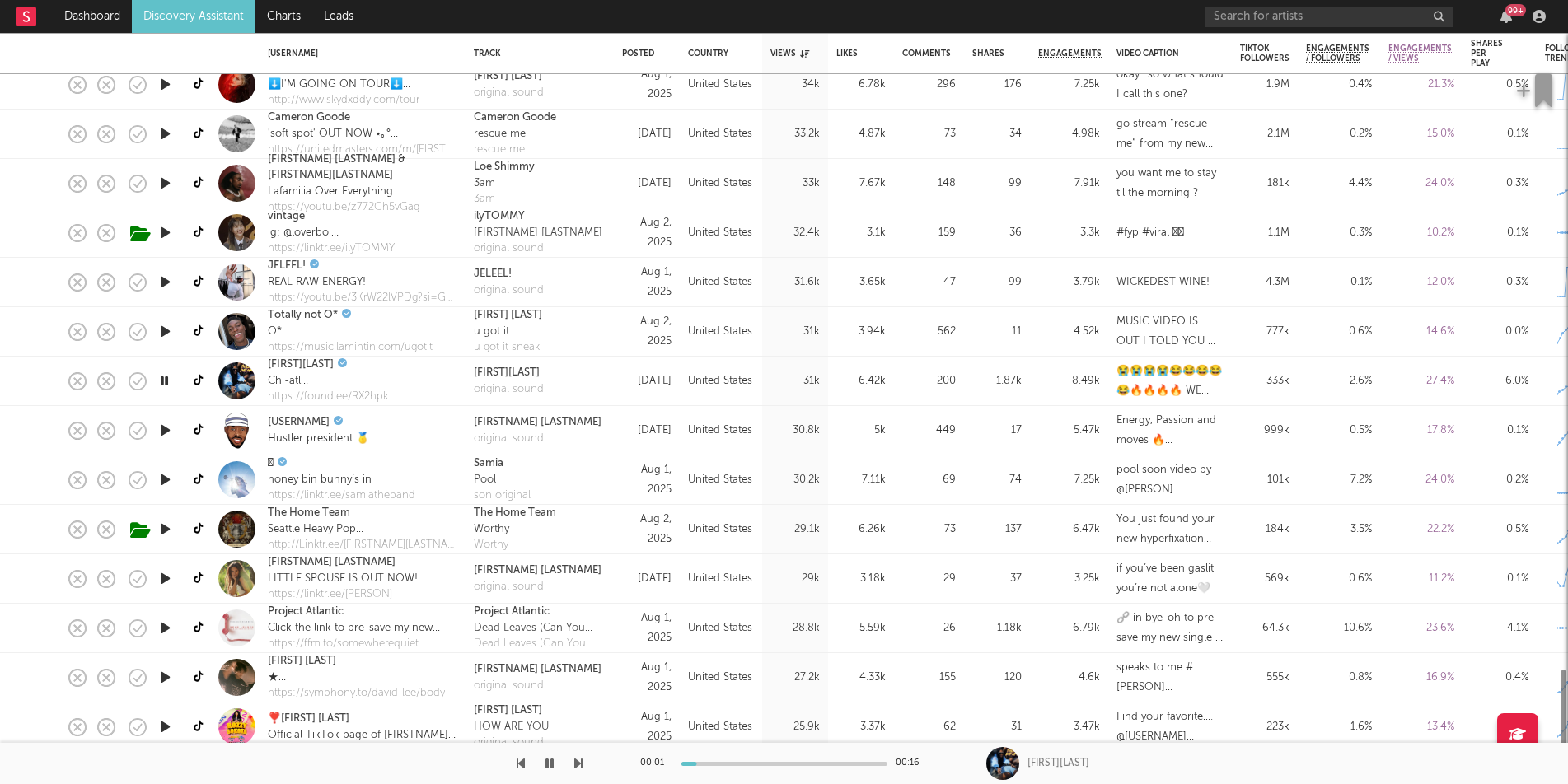 click at bounding box center [165, 331] 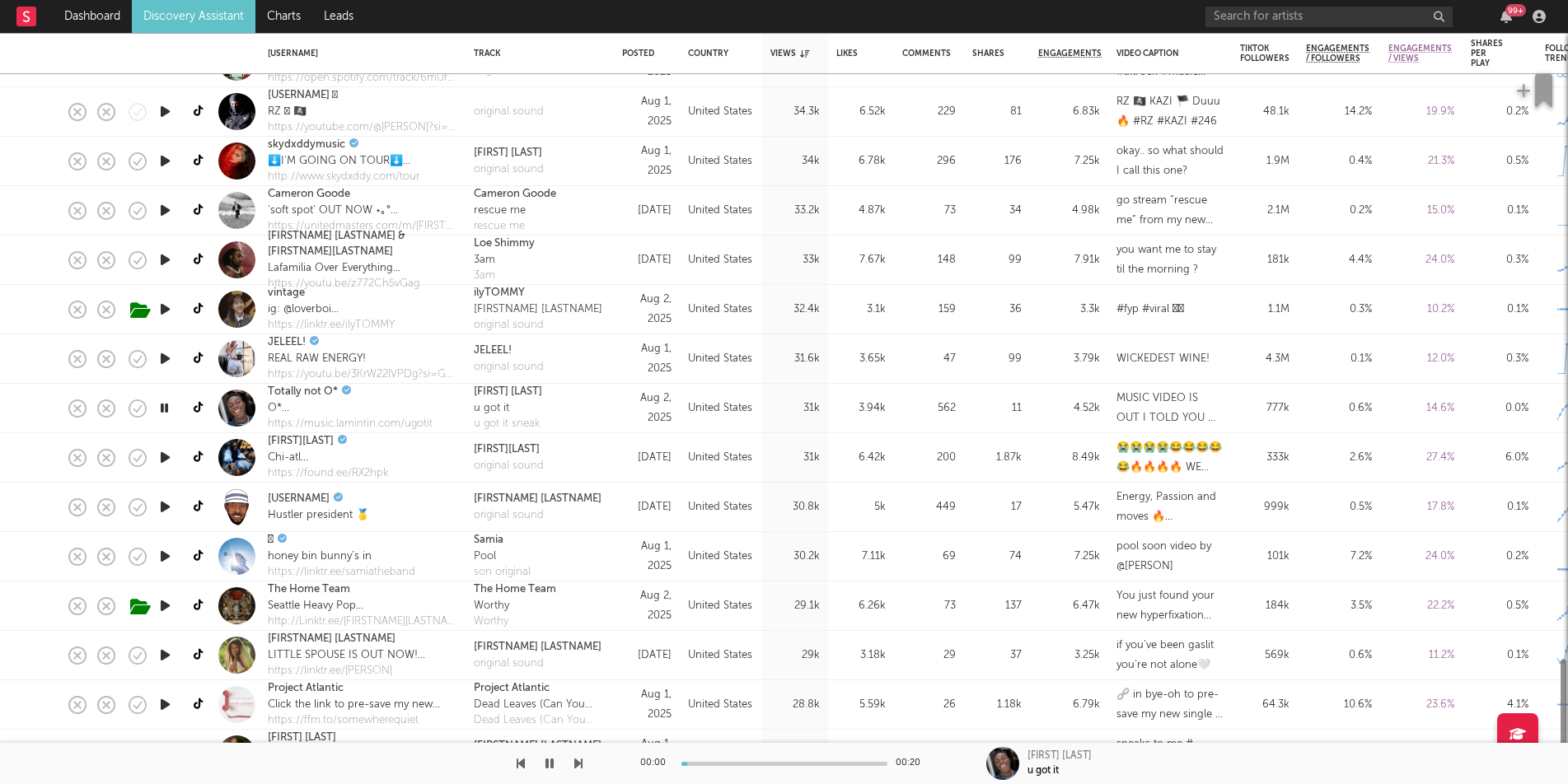 click at bounding box center (165, 359) 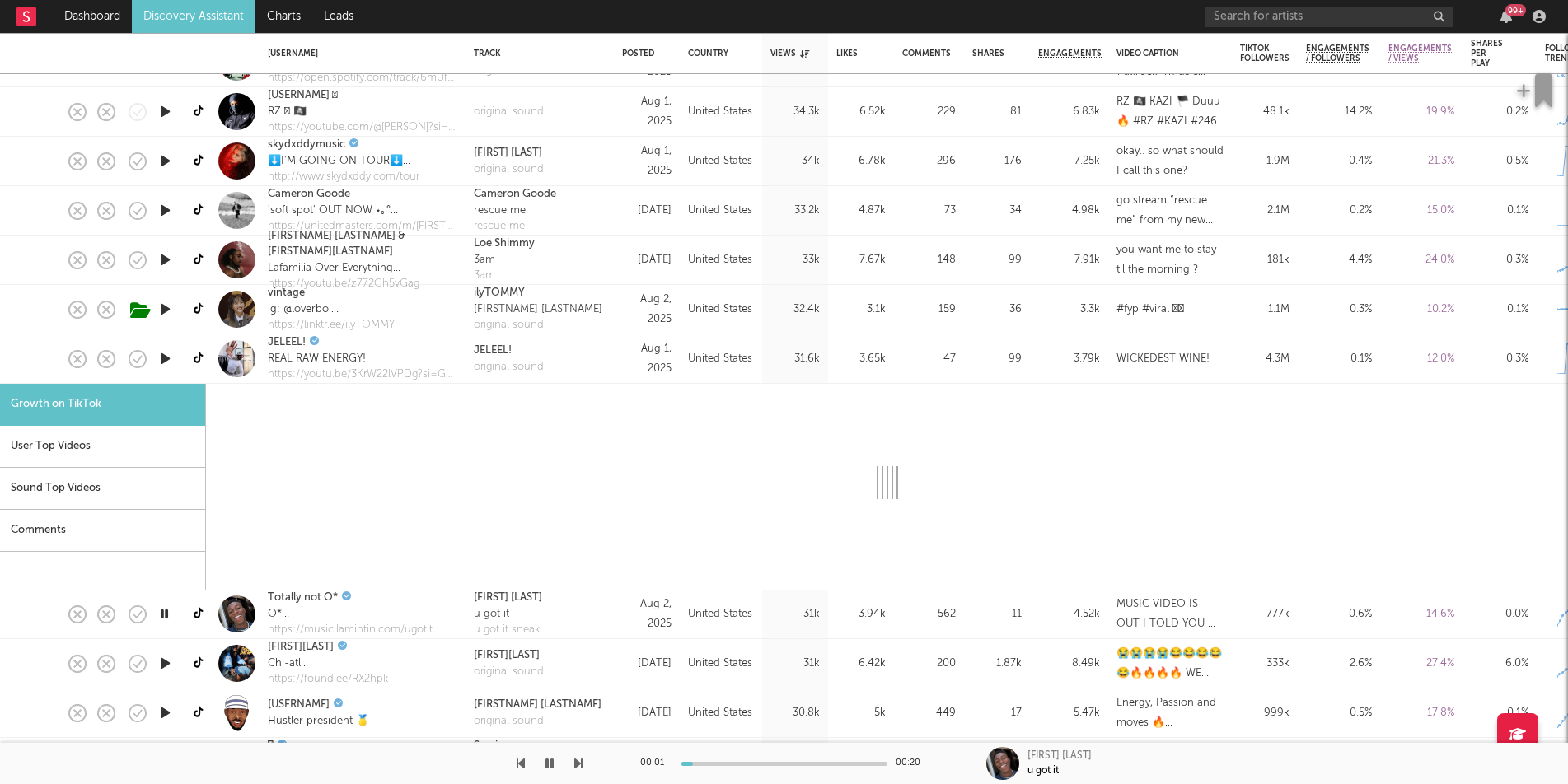 click at bounding box center [165, 358] 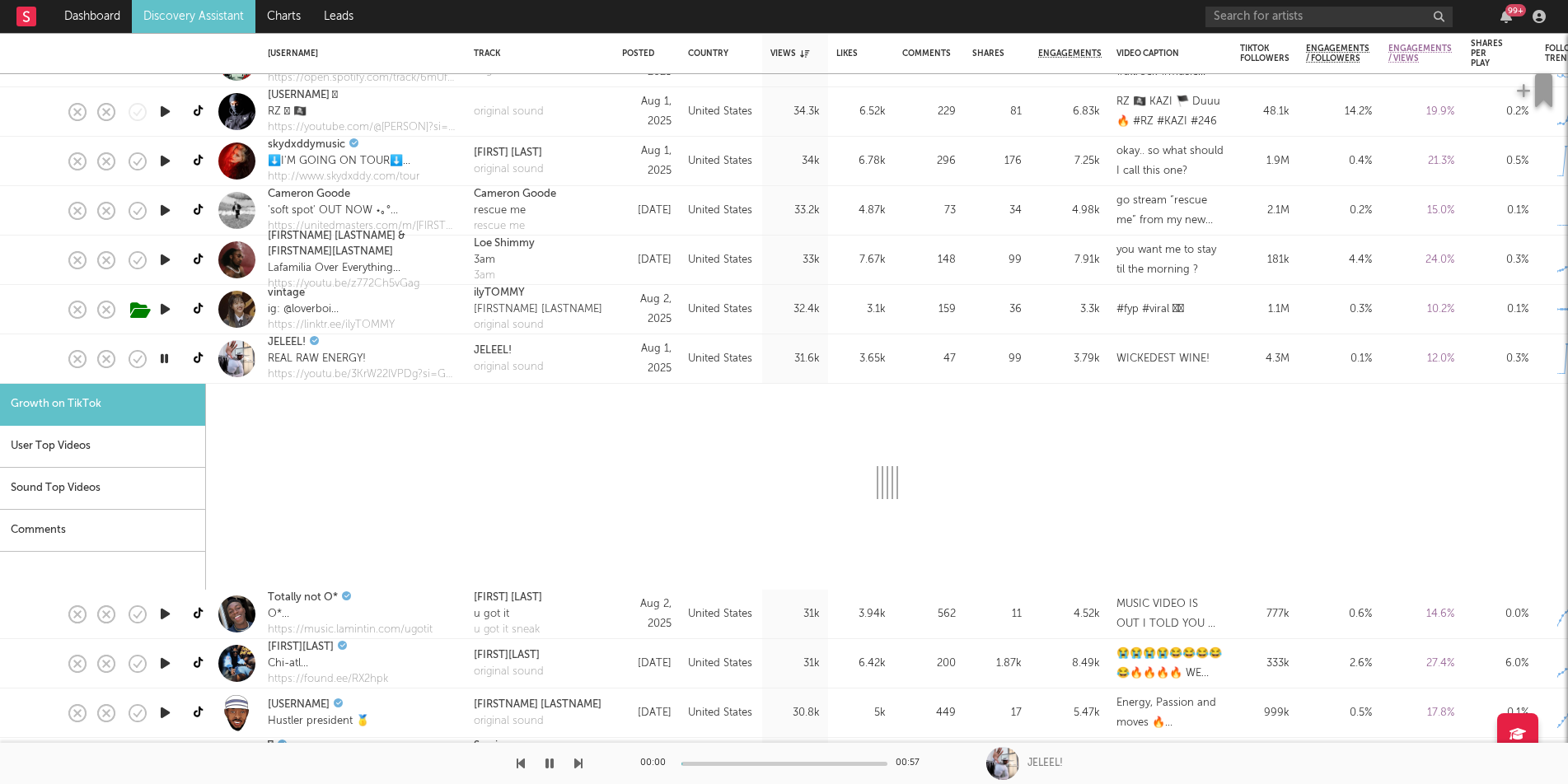 click at bounding box center [195, 359] 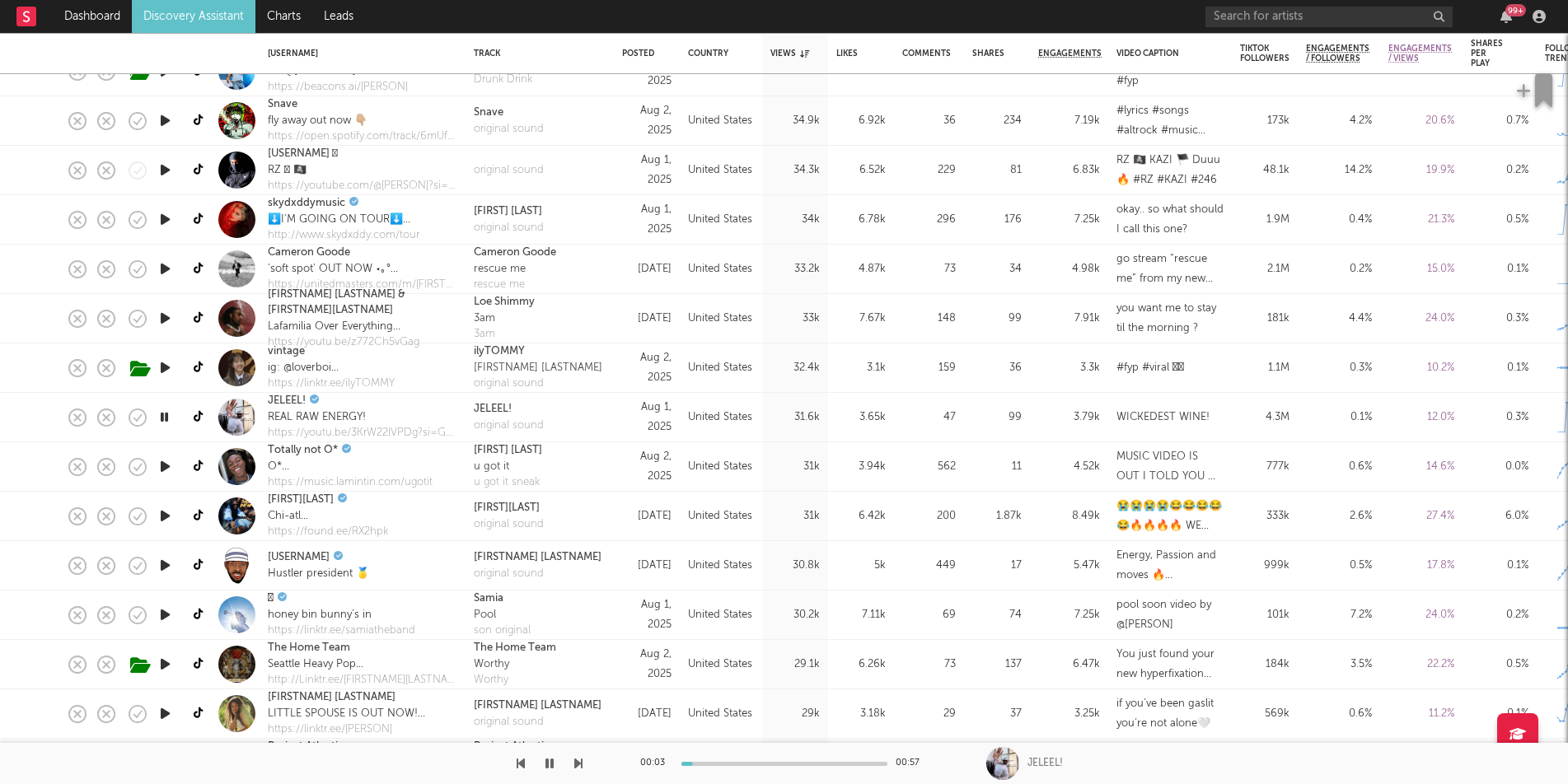 click at bounding box center [165, 318] 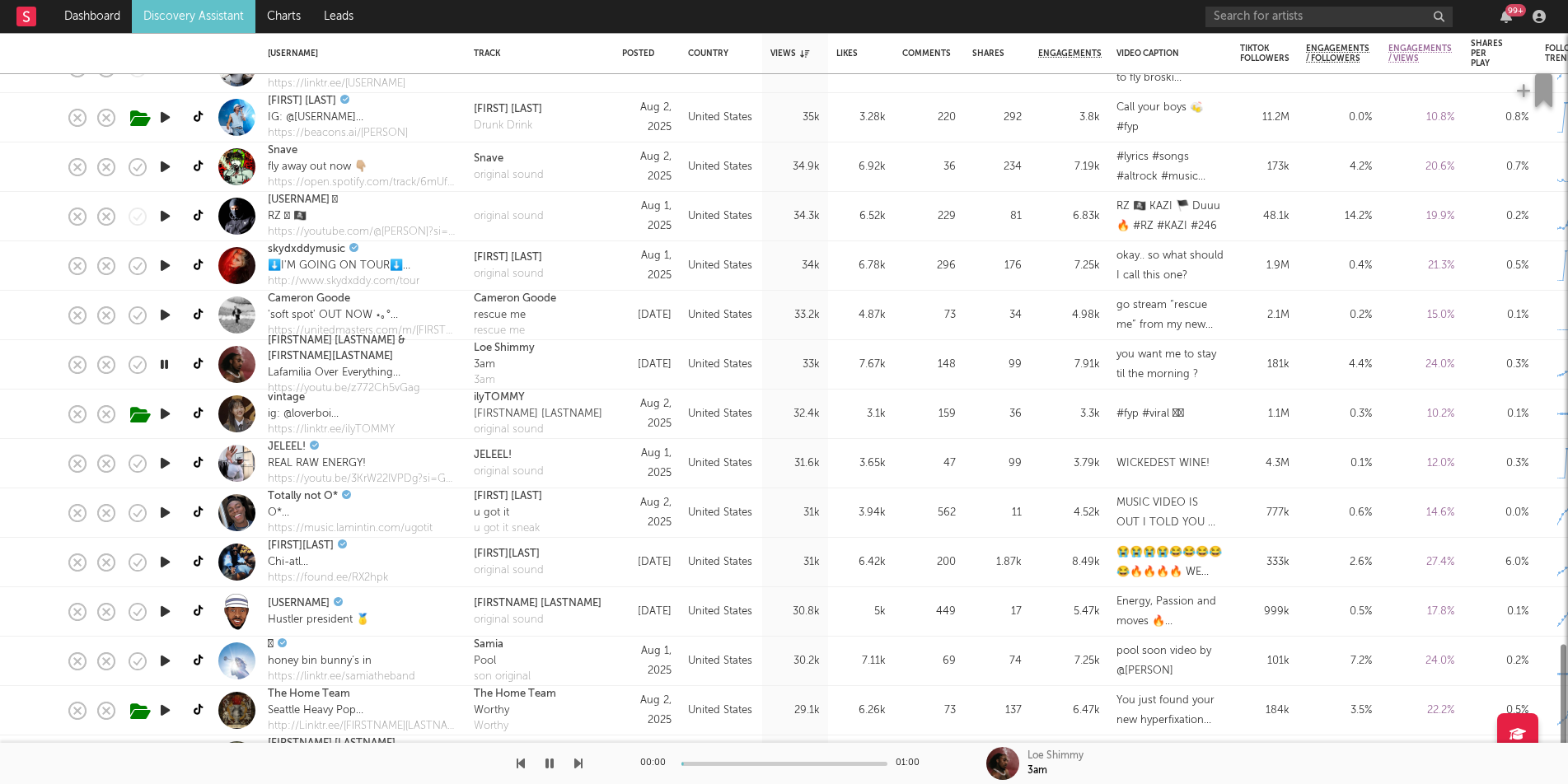 click at bounding box center (165, 315) 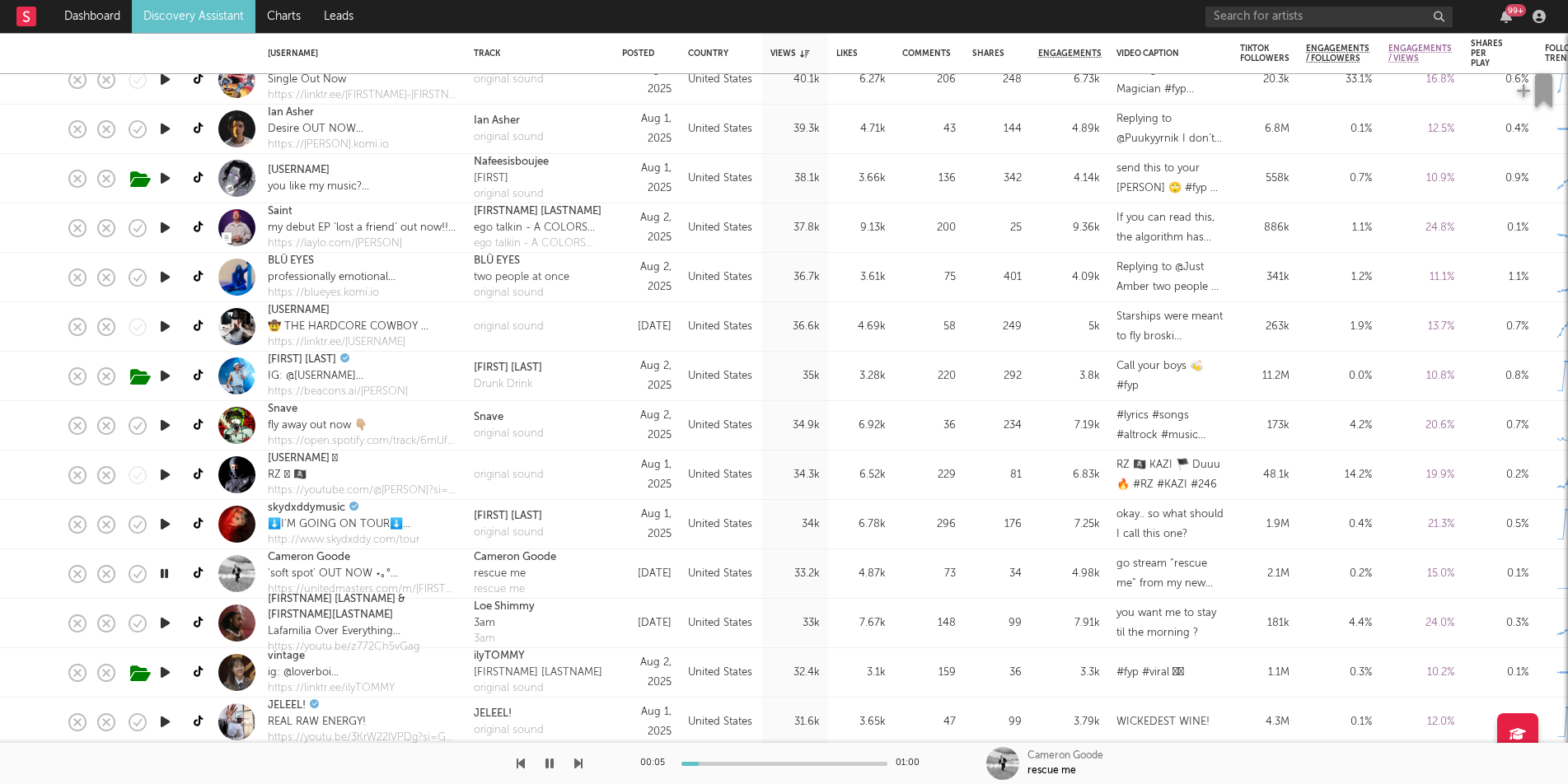 click at bounding box center (165, 326) 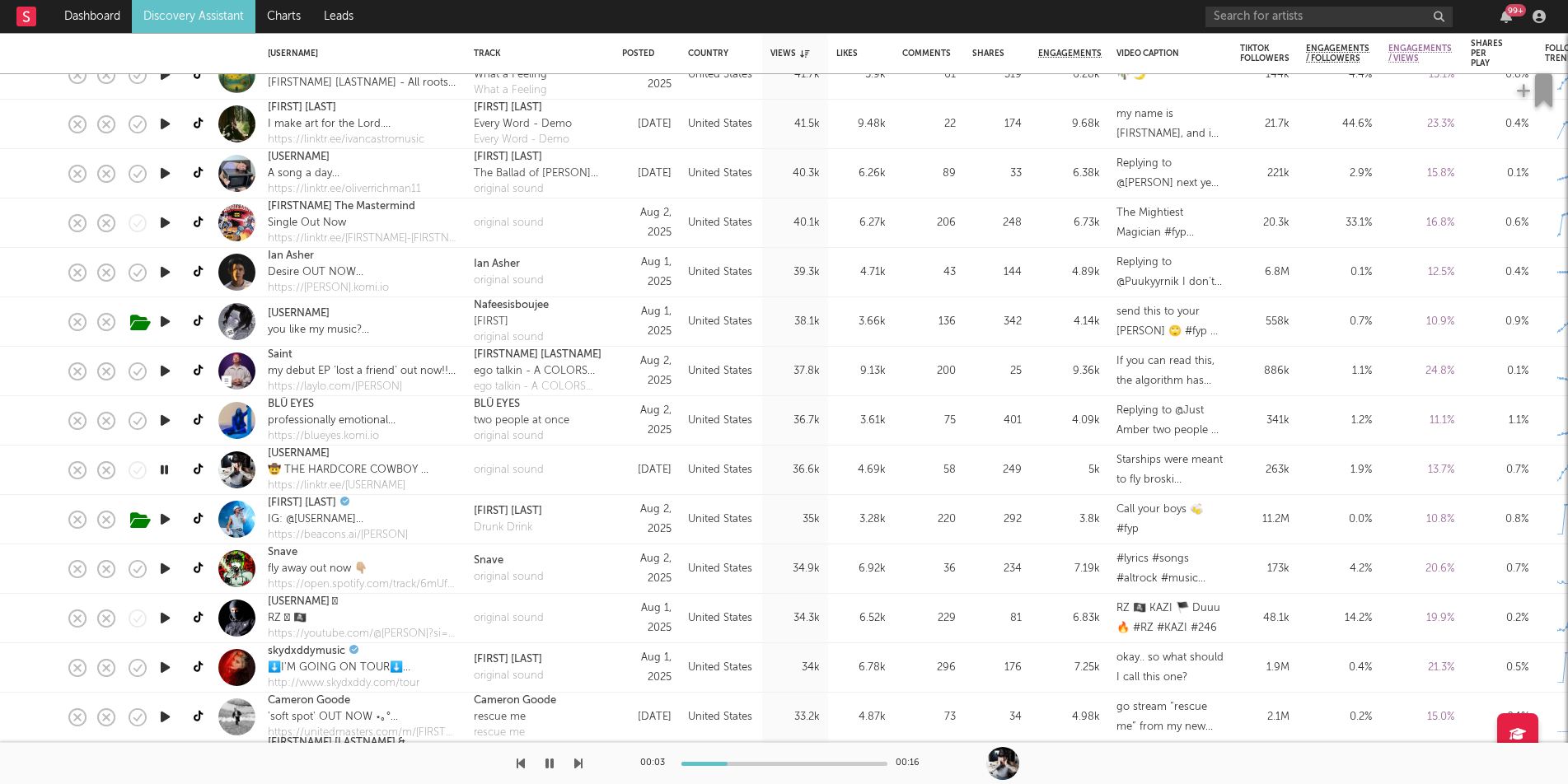 click at bounding box center [165, 272] 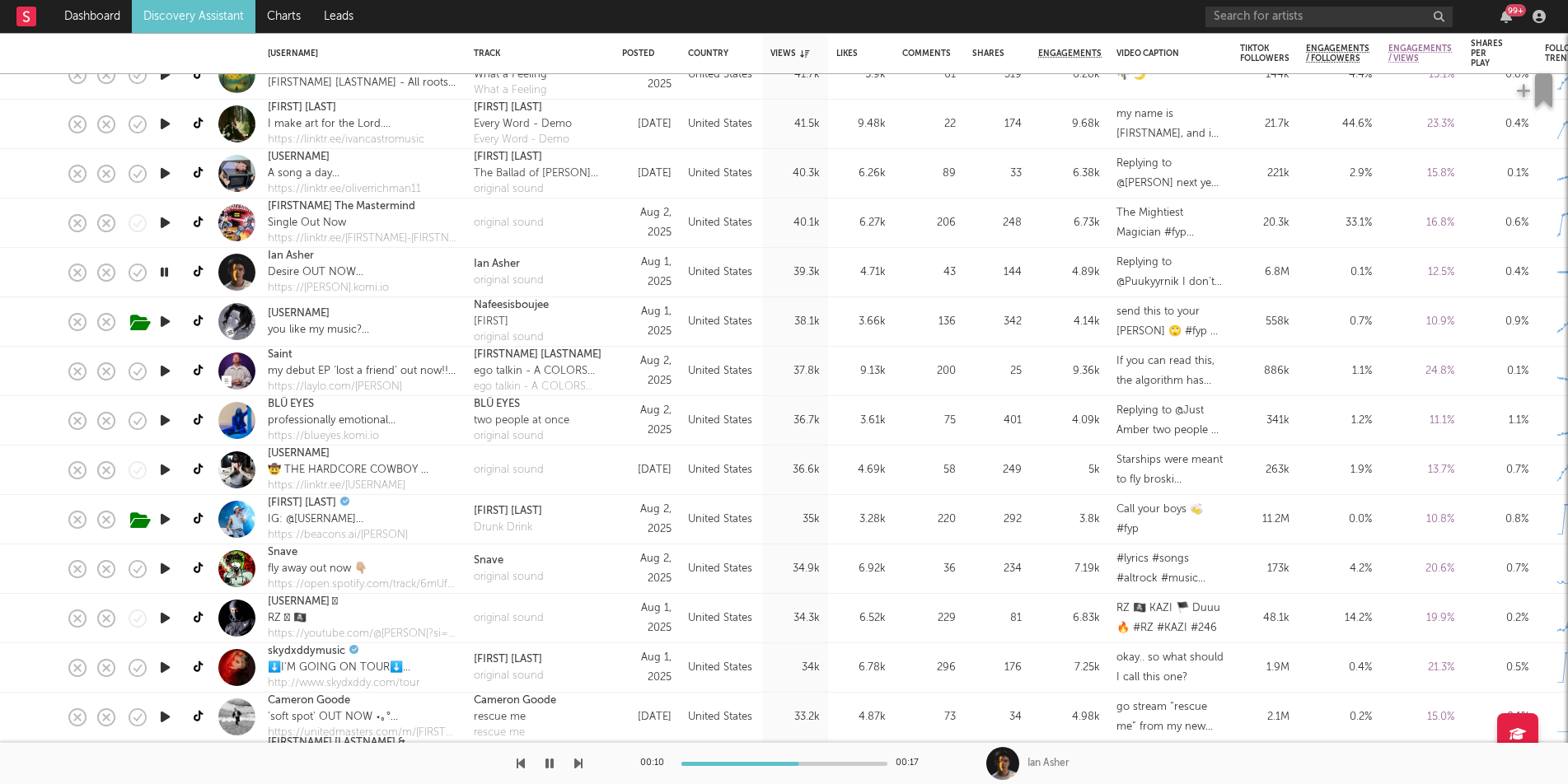 click at bounding box center [164, 272] 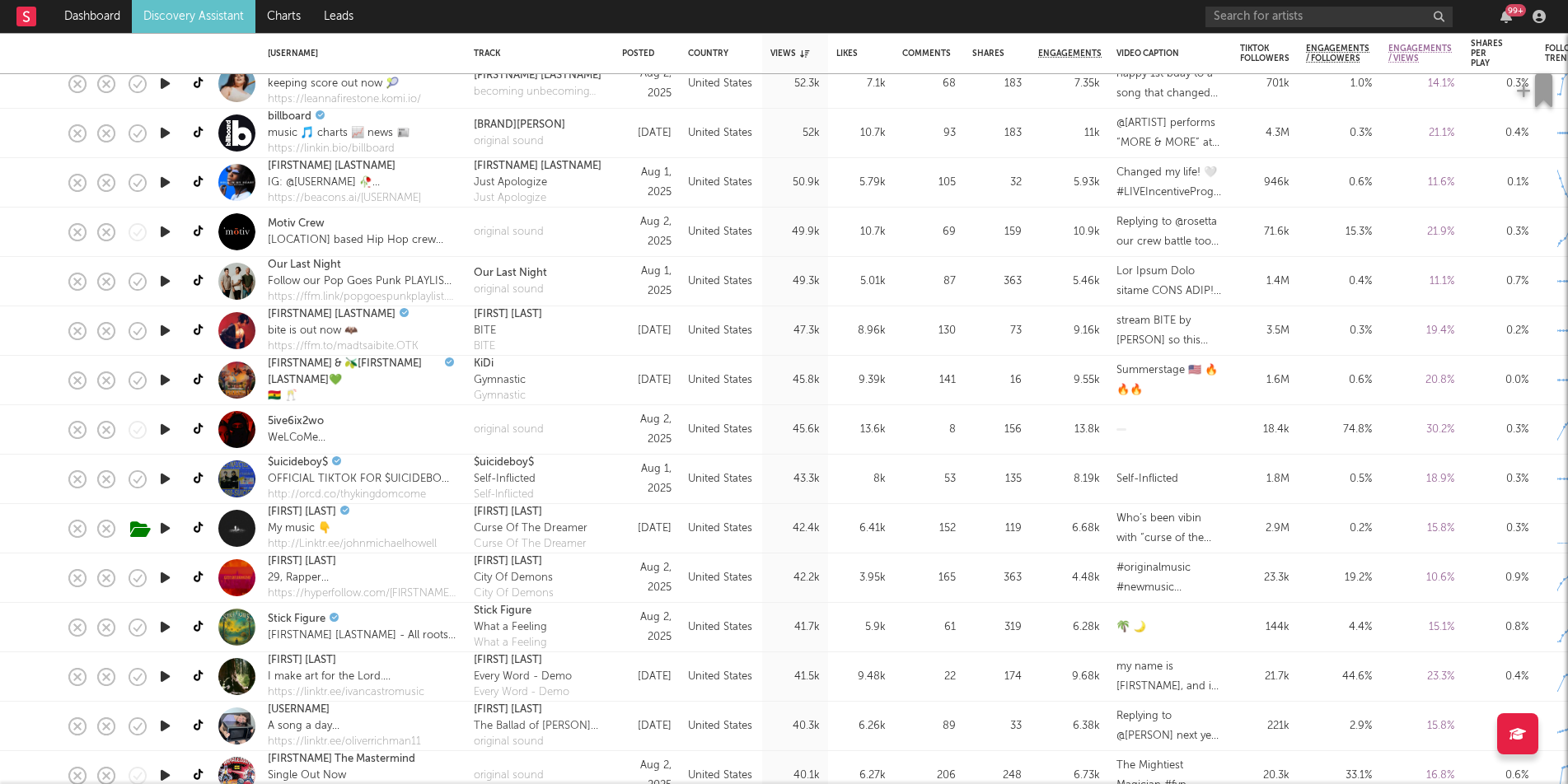 click at bounding box center [165, 330] 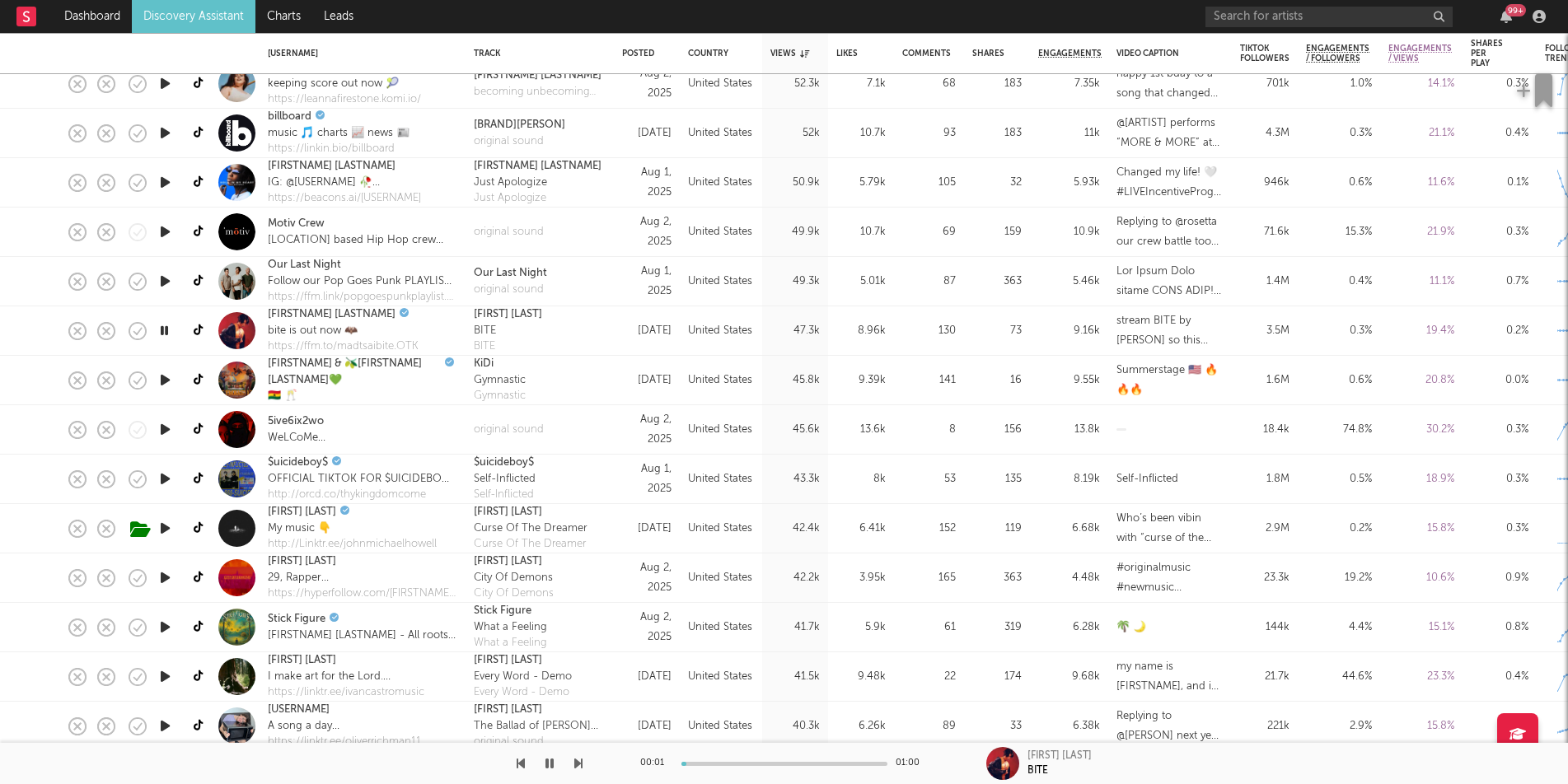 click at bounding box center (164, 330) 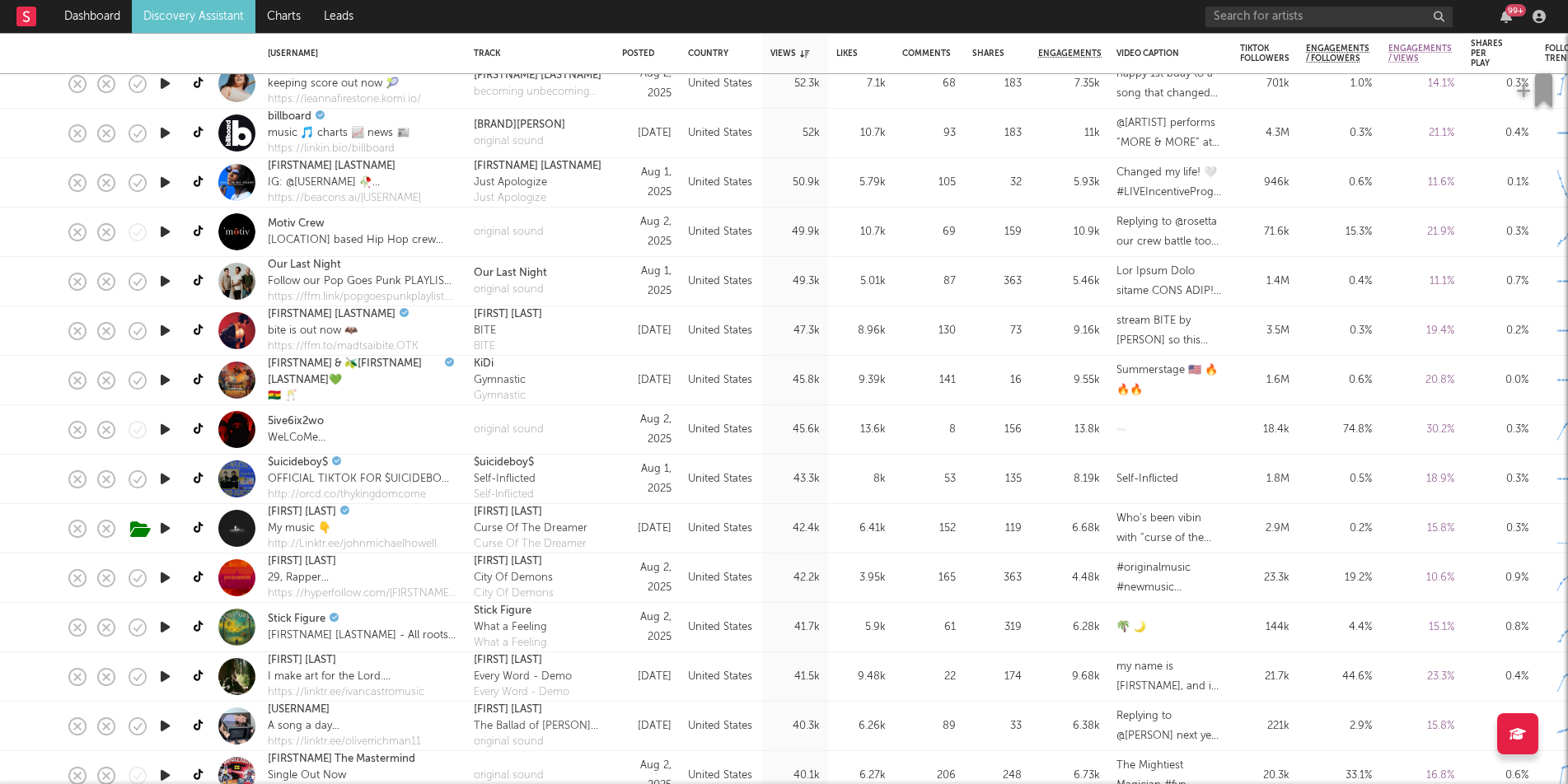 click at bounding box center (165, 281) 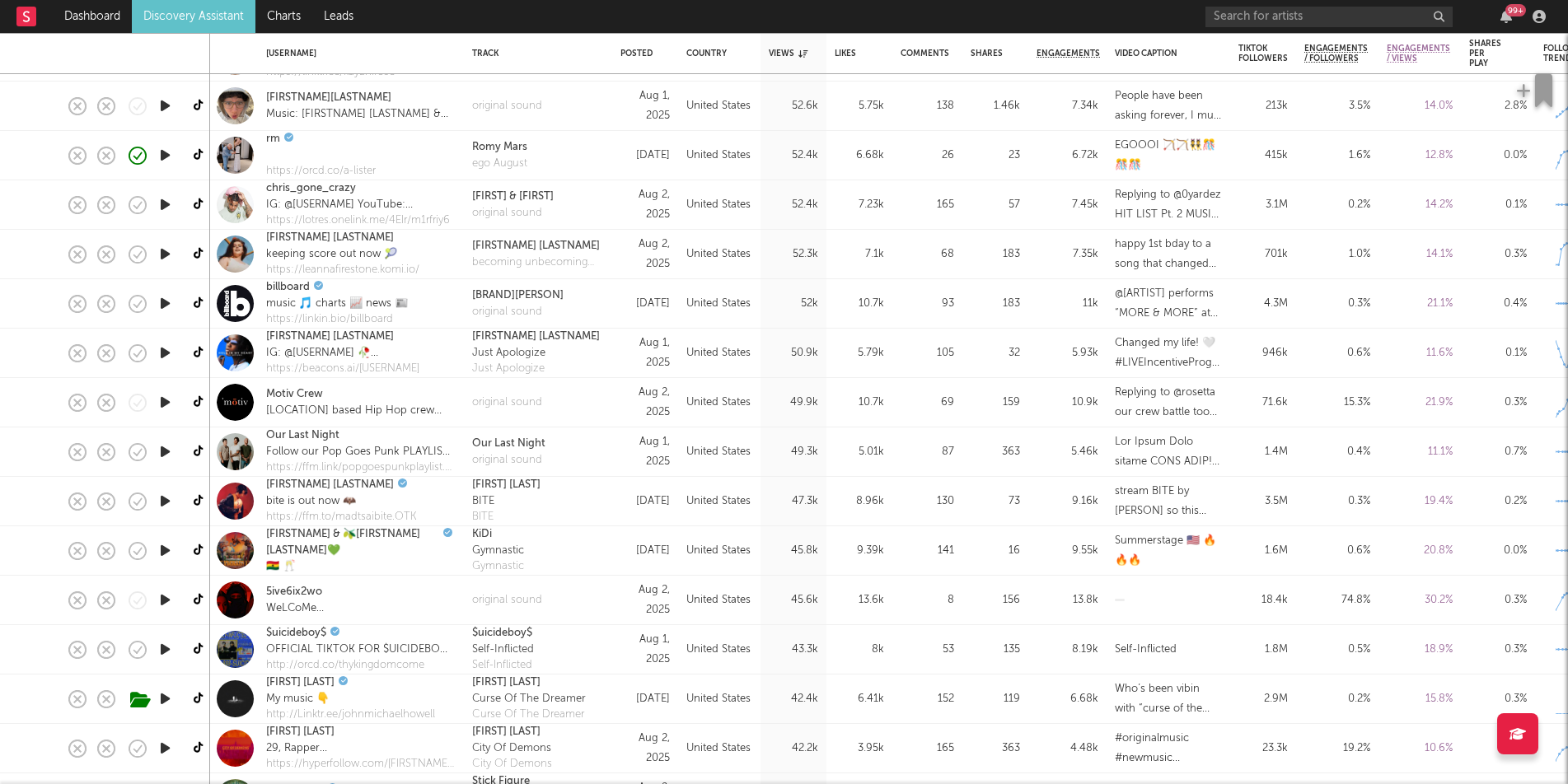click at bounding box center (165, 254) 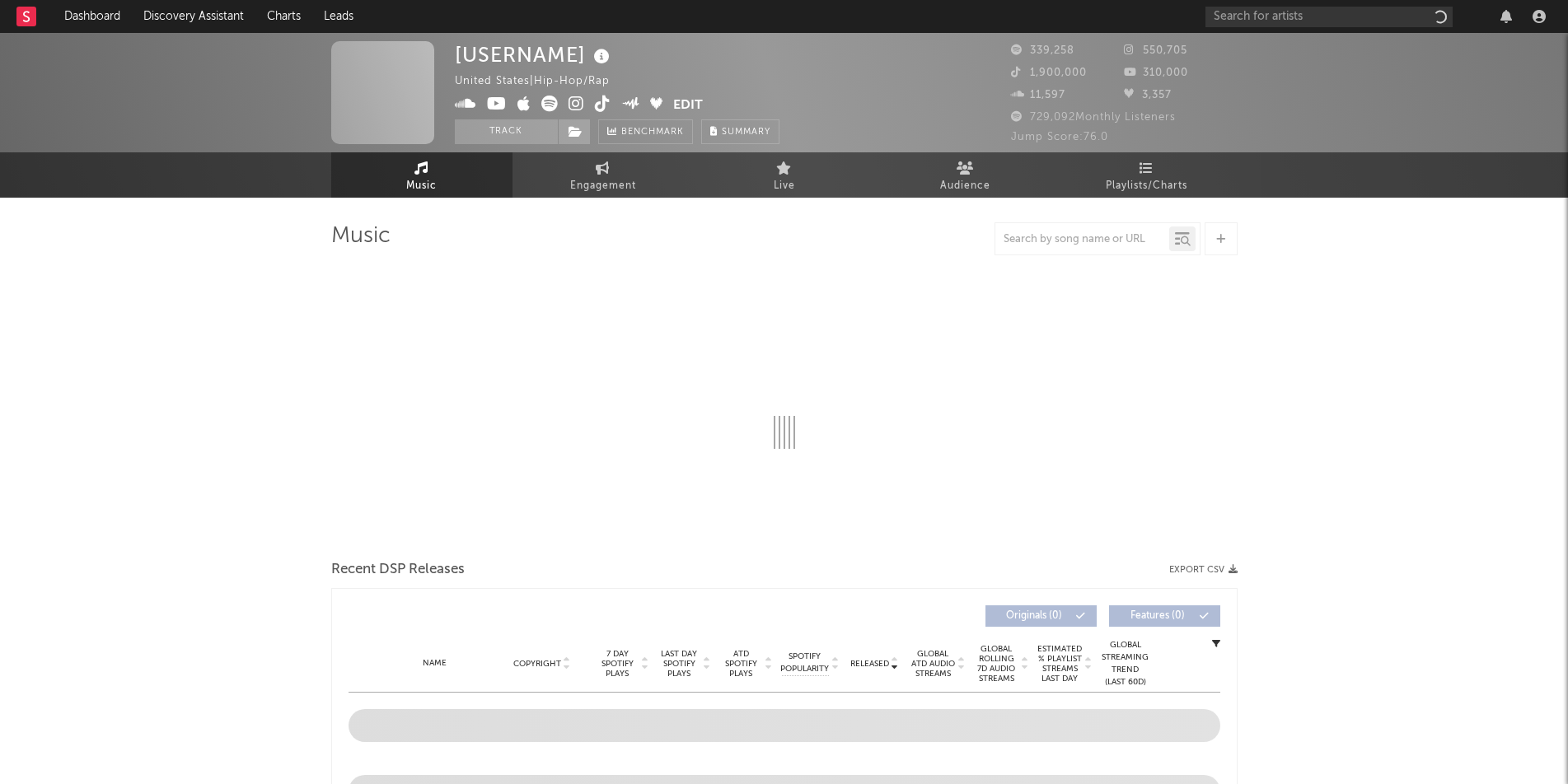 scroll, scrollTop: 0, scrollLeft: 0, axis: both 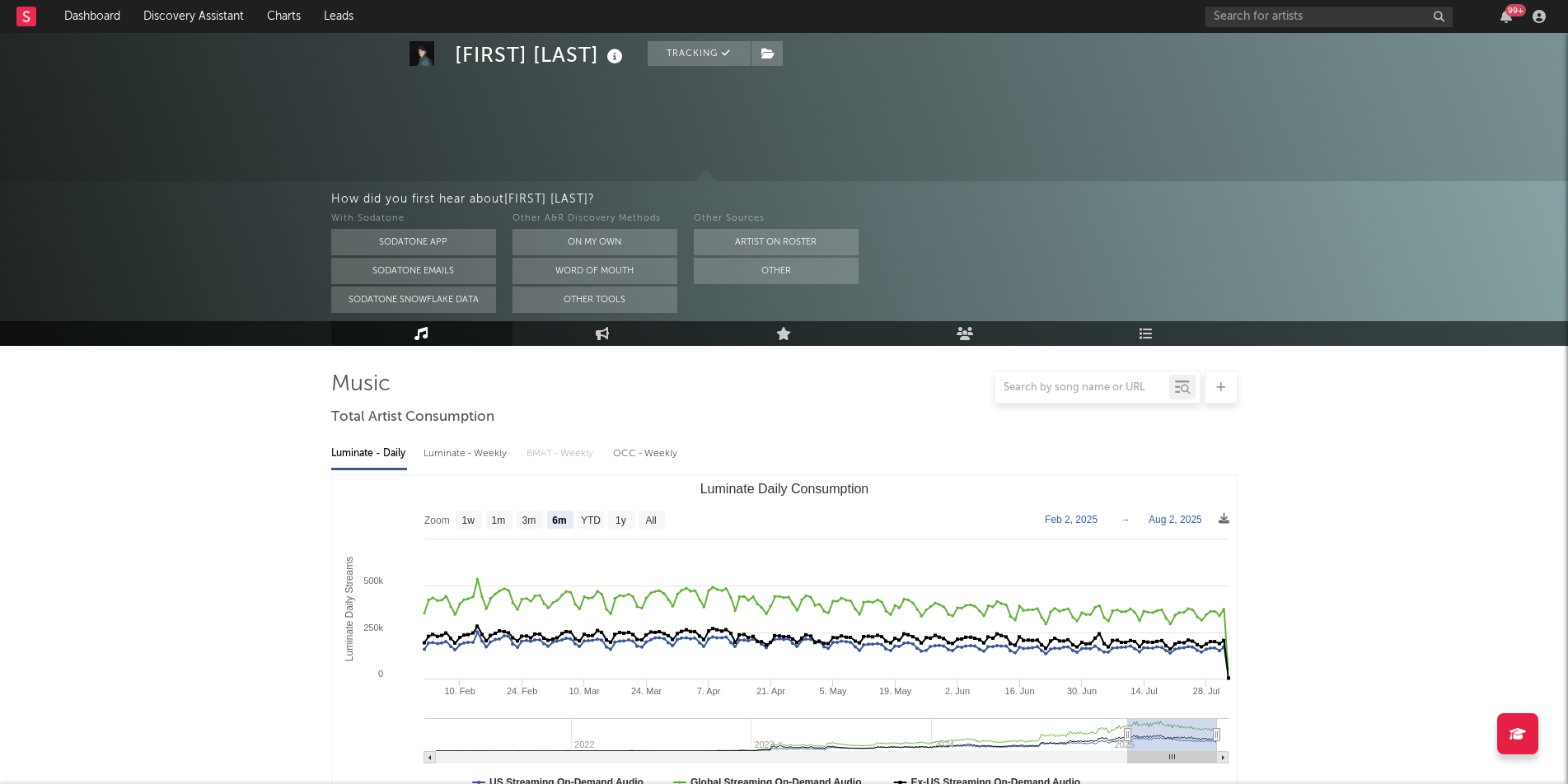 select on "6m" 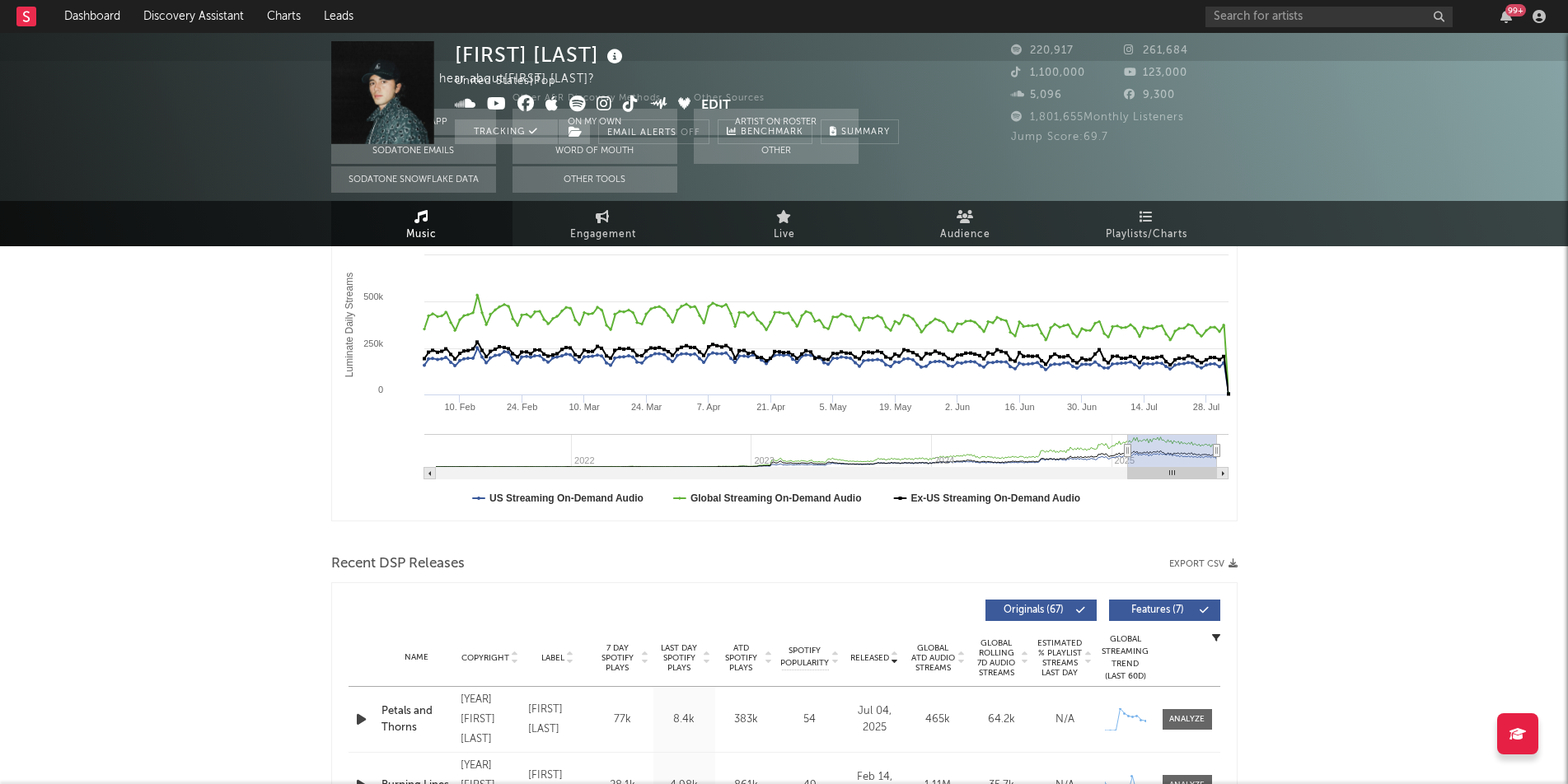 scroll, scrollTop: 0, scrollLeft: 0, axis: both 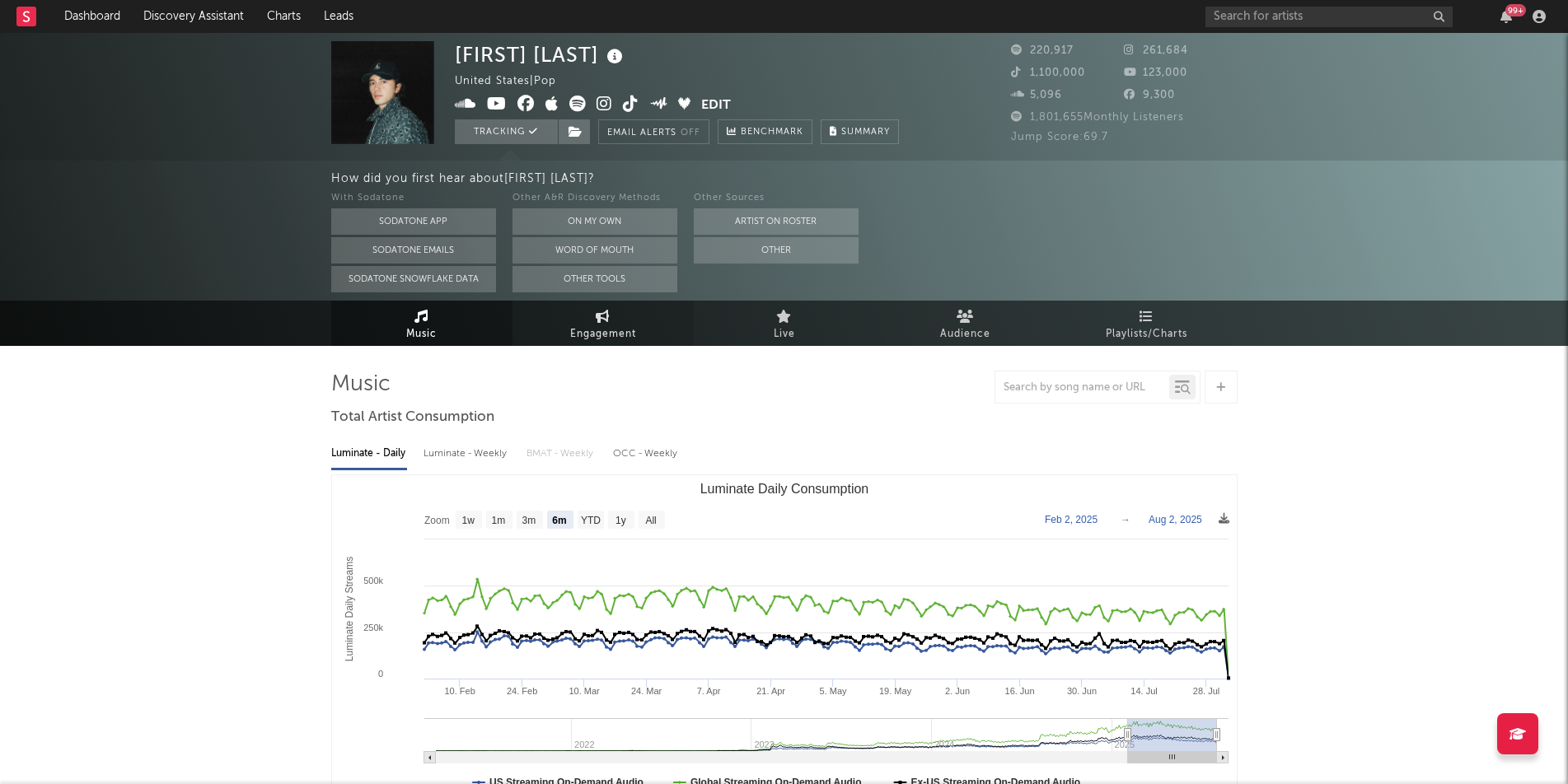click on "Engagement" at bounding box center (603, 323) 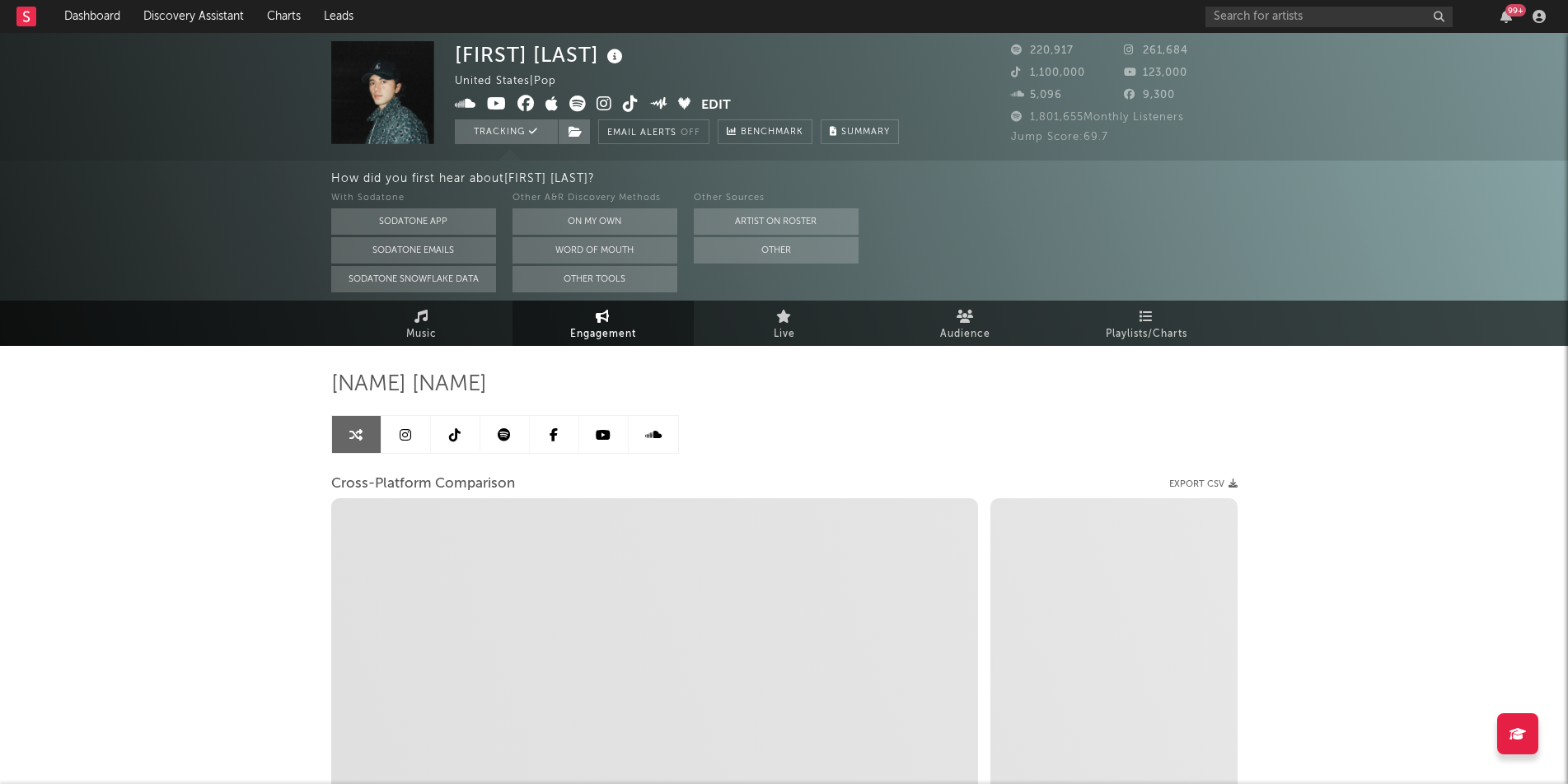 click at bounding box center [455, 435] 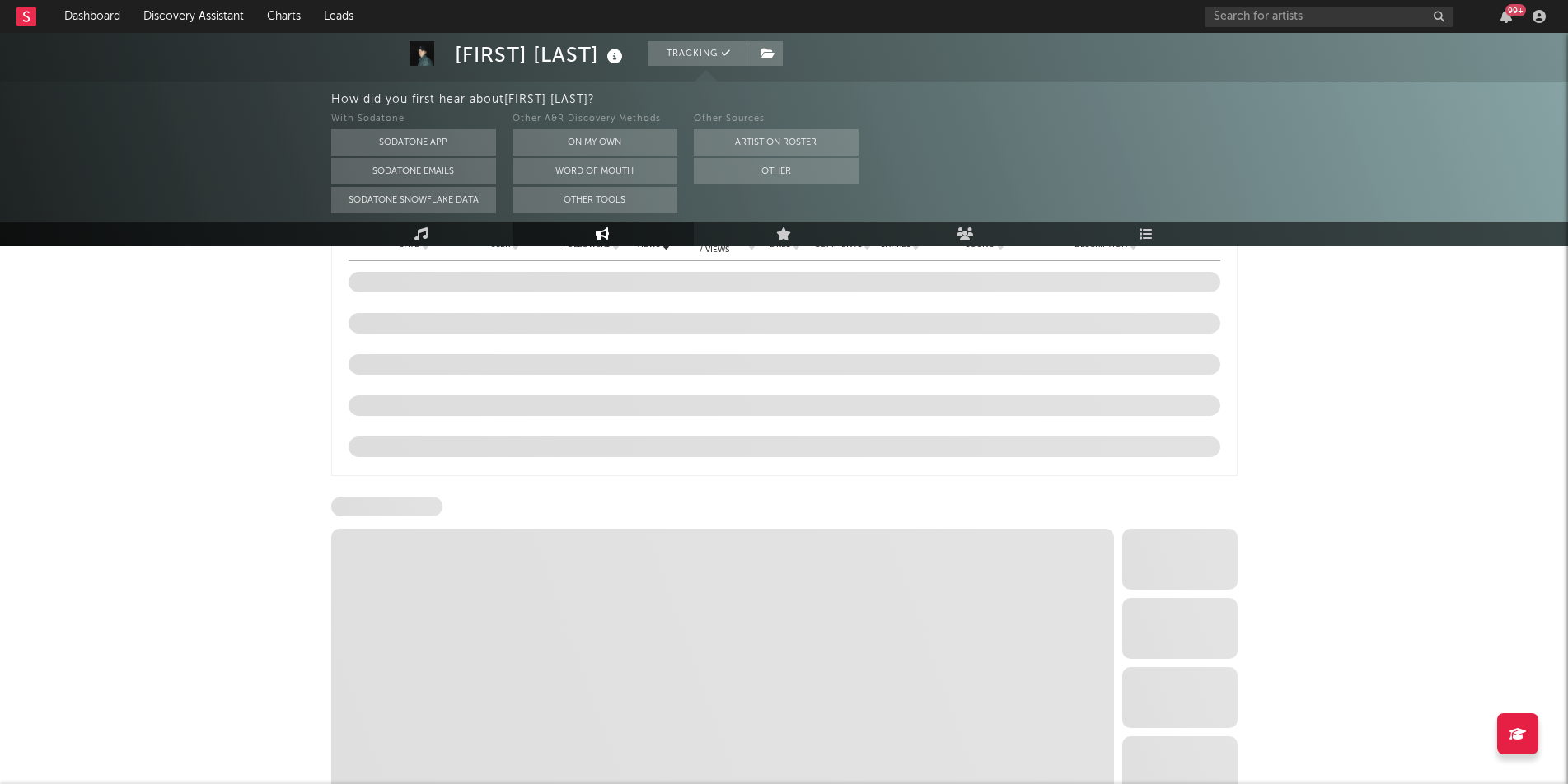 select on "6m" 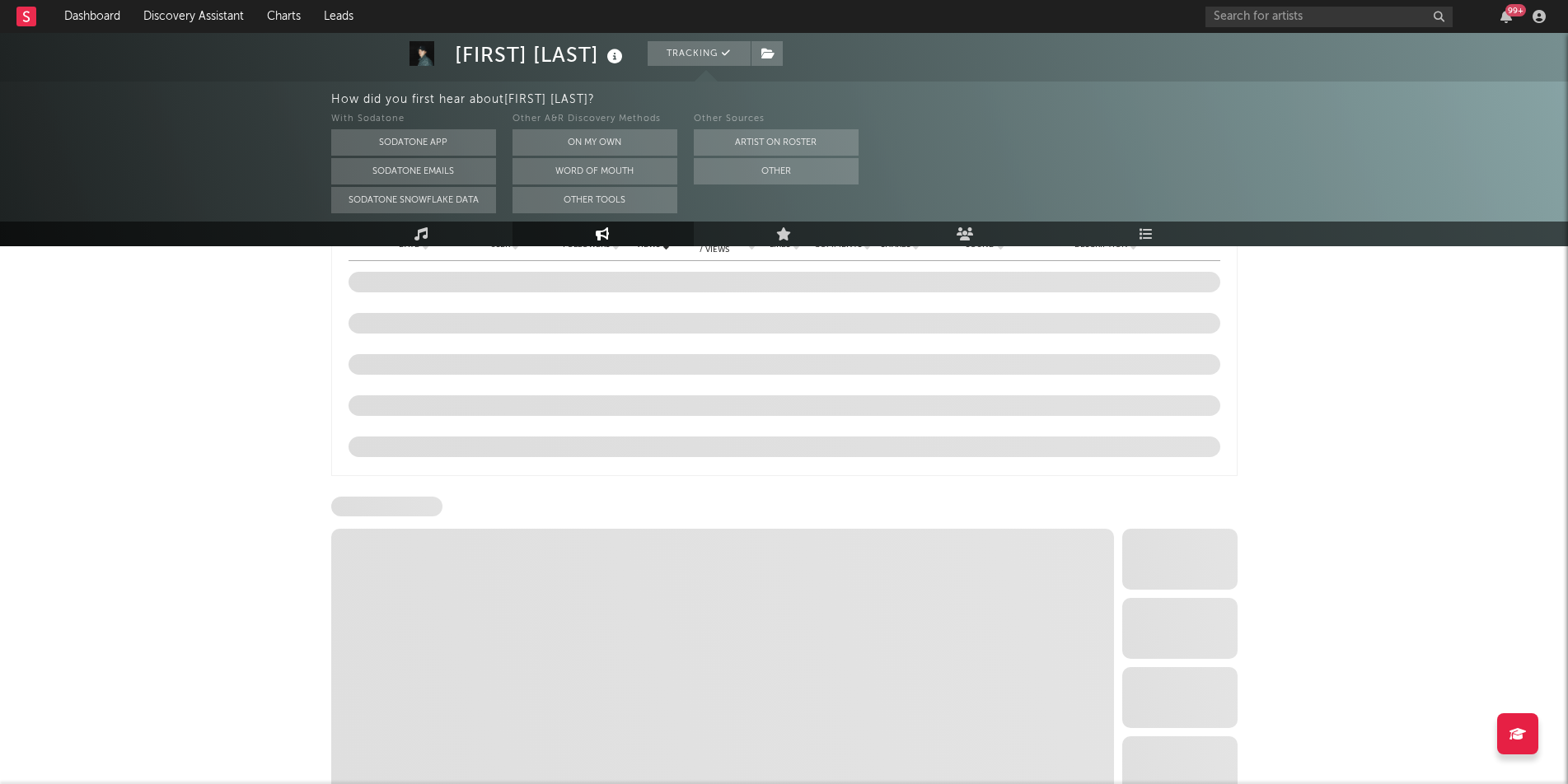 select on "6m" 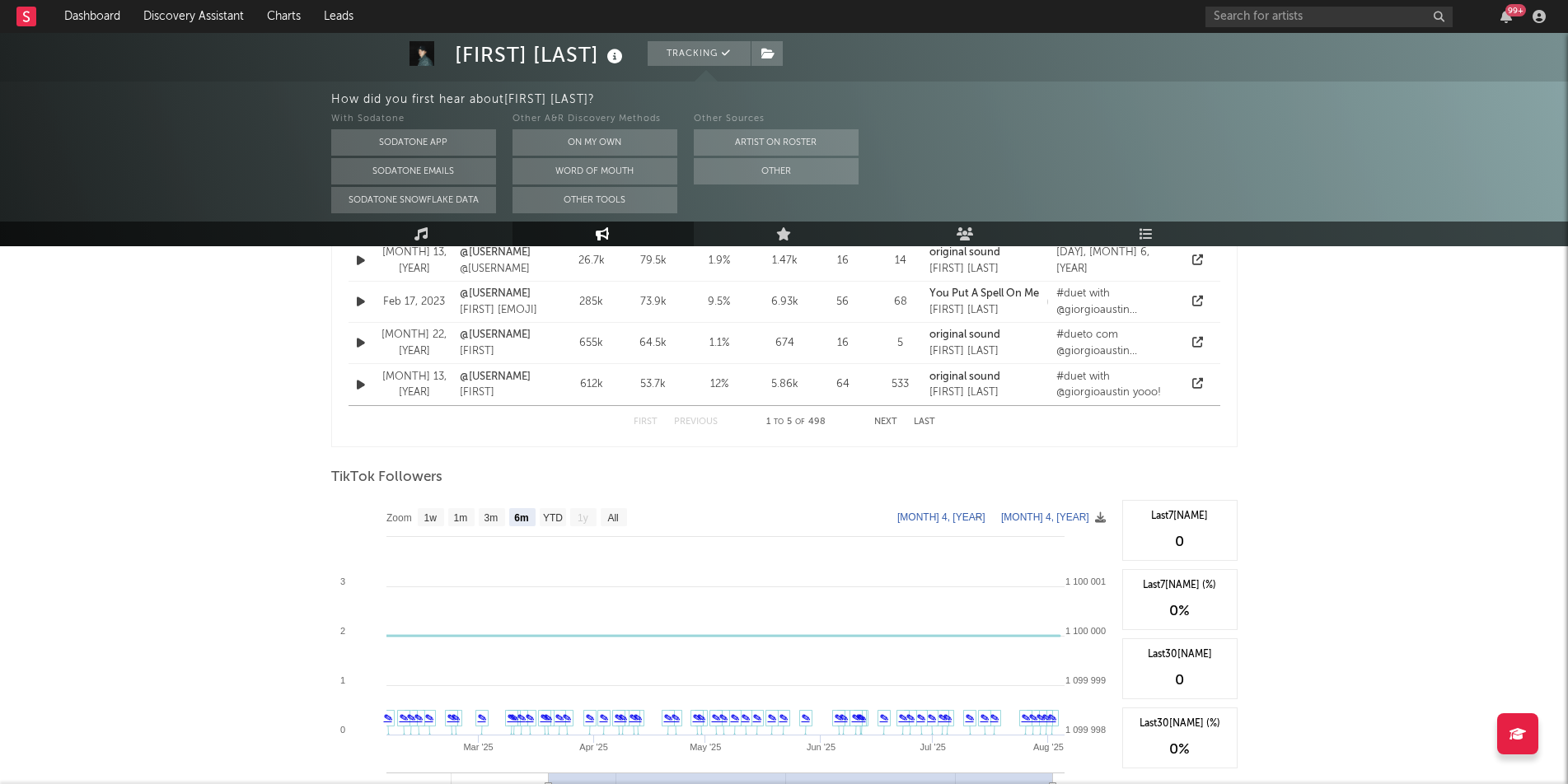 scroll, scrollTop: 1393, scrollLeft: 0, axis: vertical 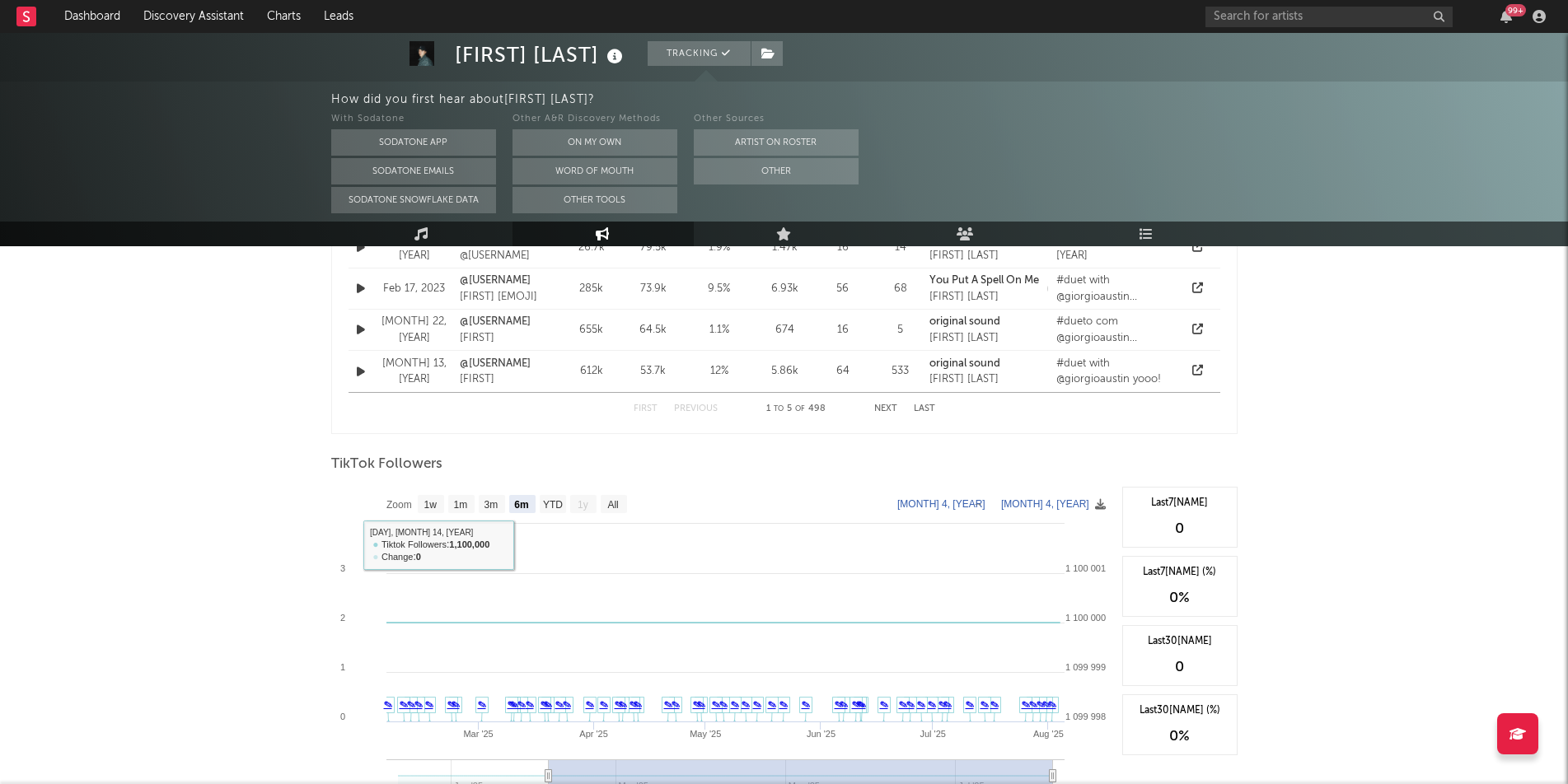 click on "Oct 13, 2020" at bounding box center [414, 247] 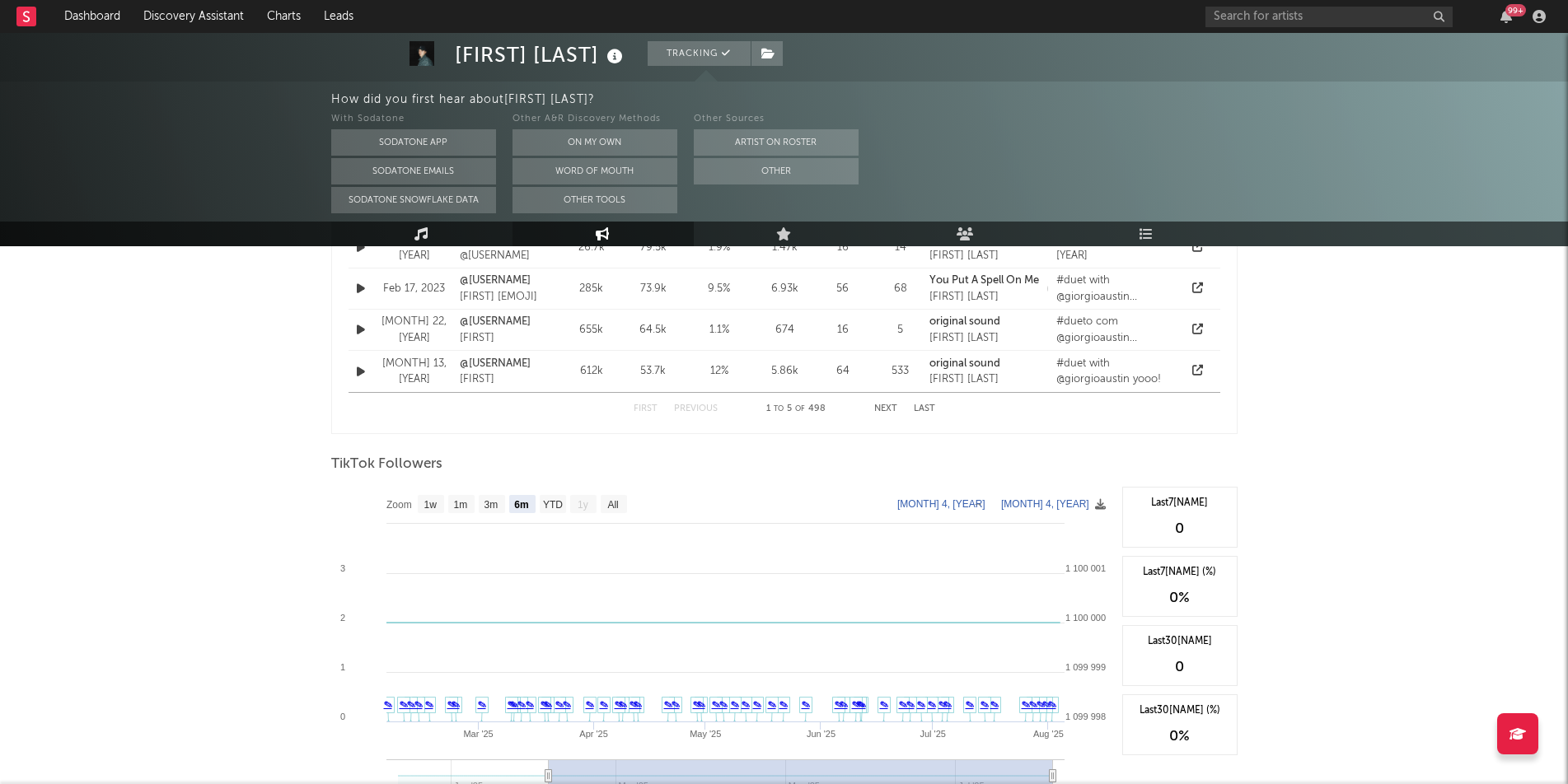 click on "Music" at bounding box center [422, 234] 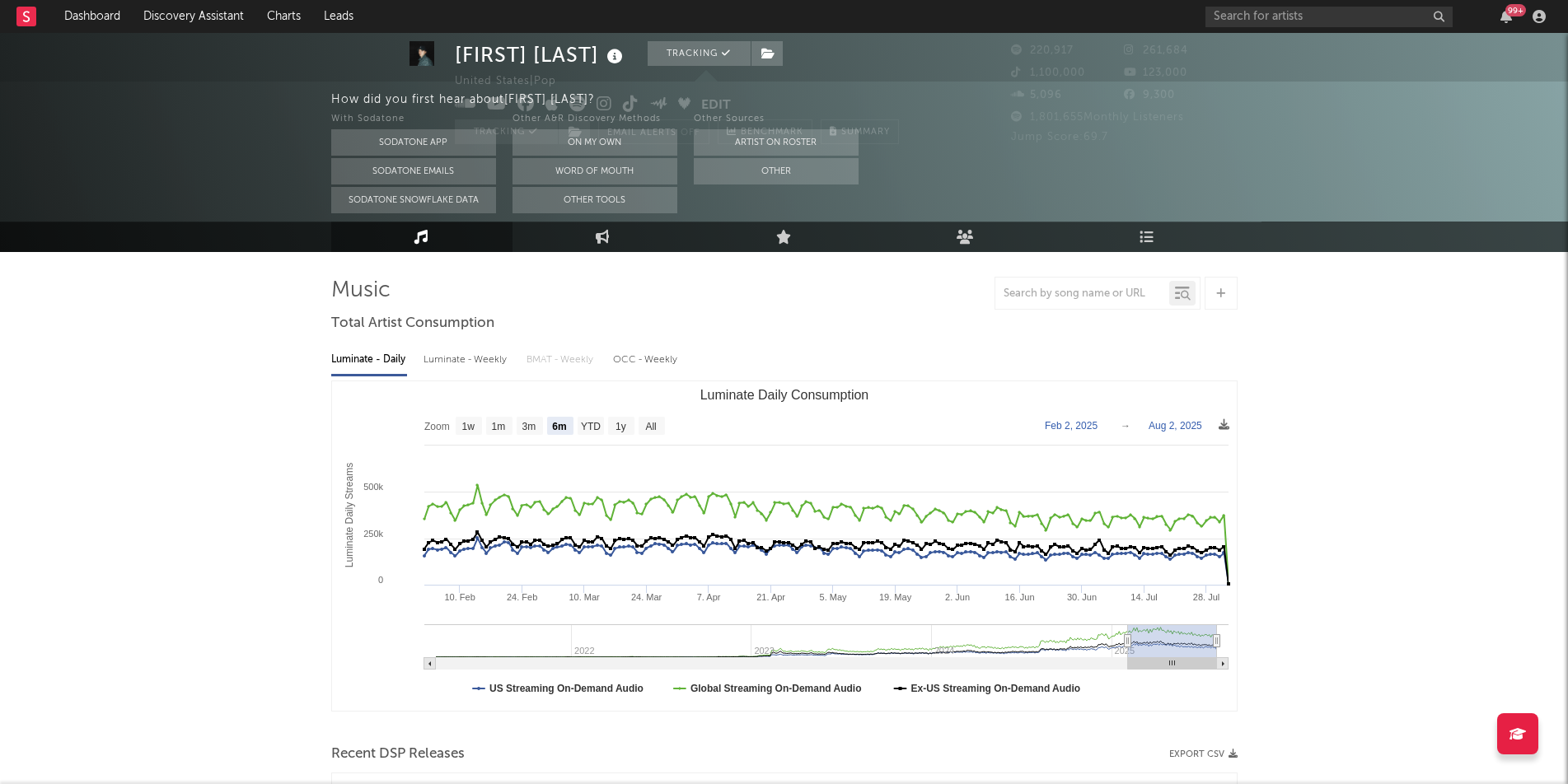 scroll, scrollTop: 36, scrollLeft: 0, axis: vertical 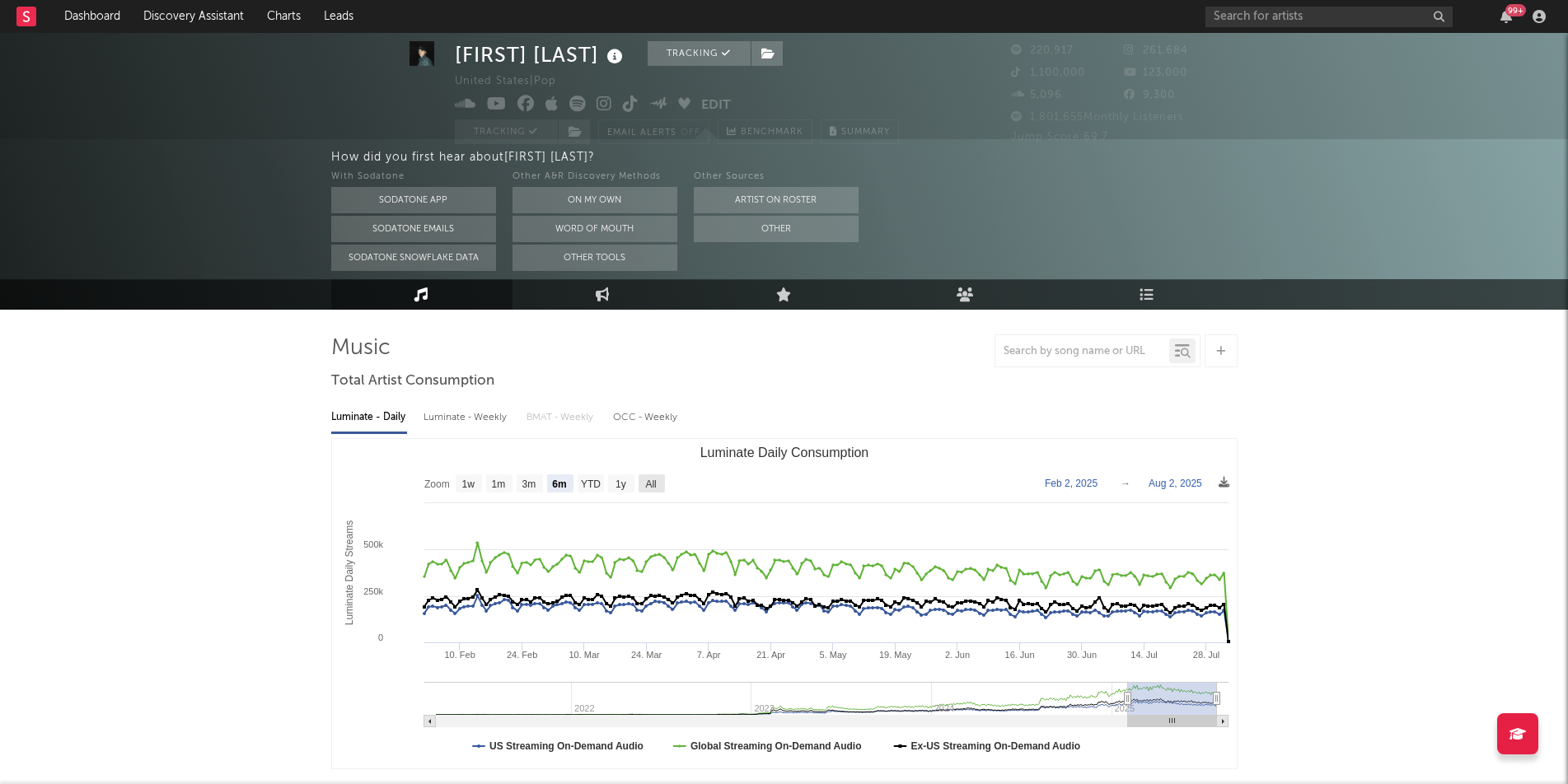 click on "All" 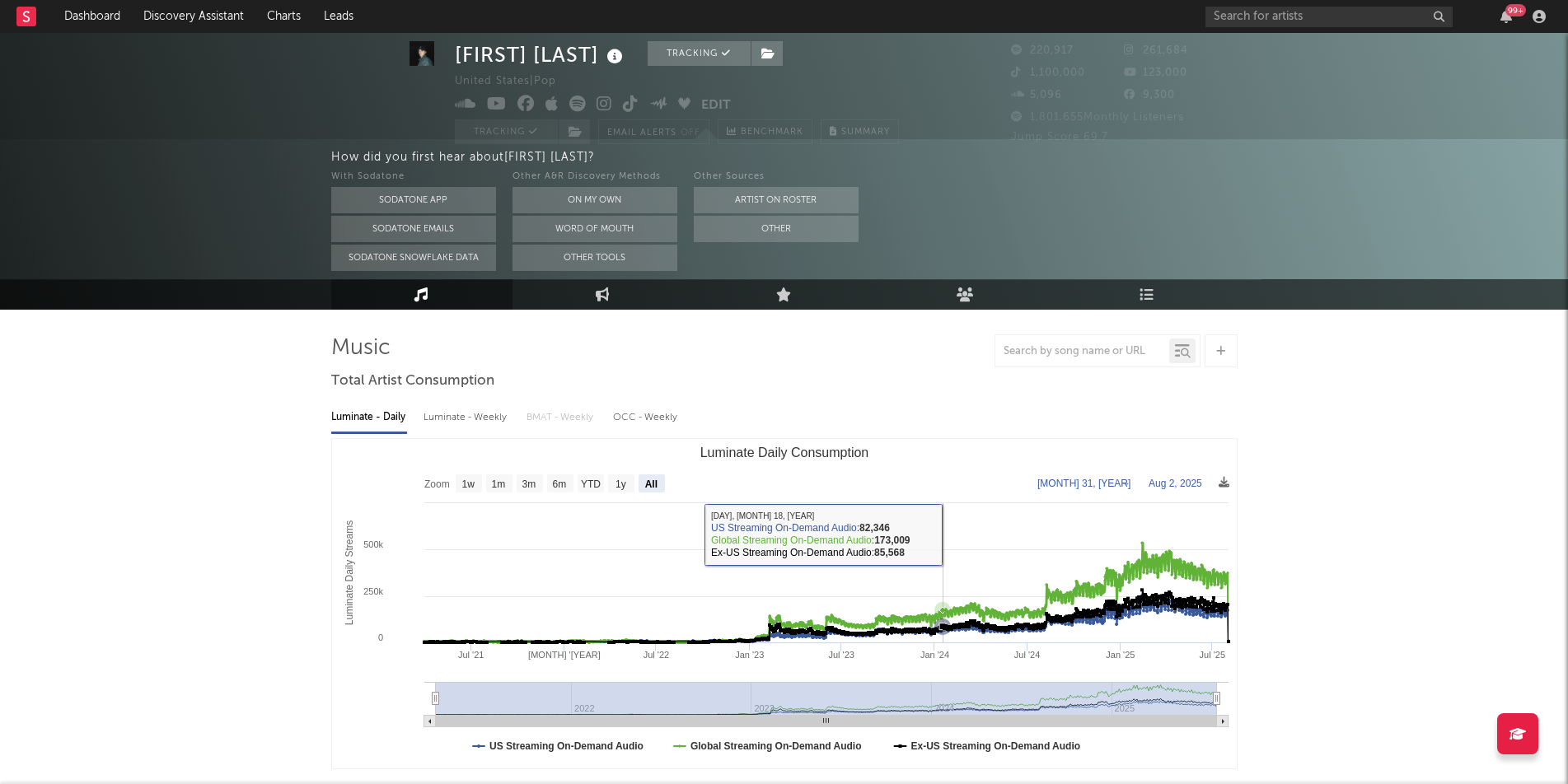 scroll, scrollTop: 0, scrollLeft: 0, axis: both 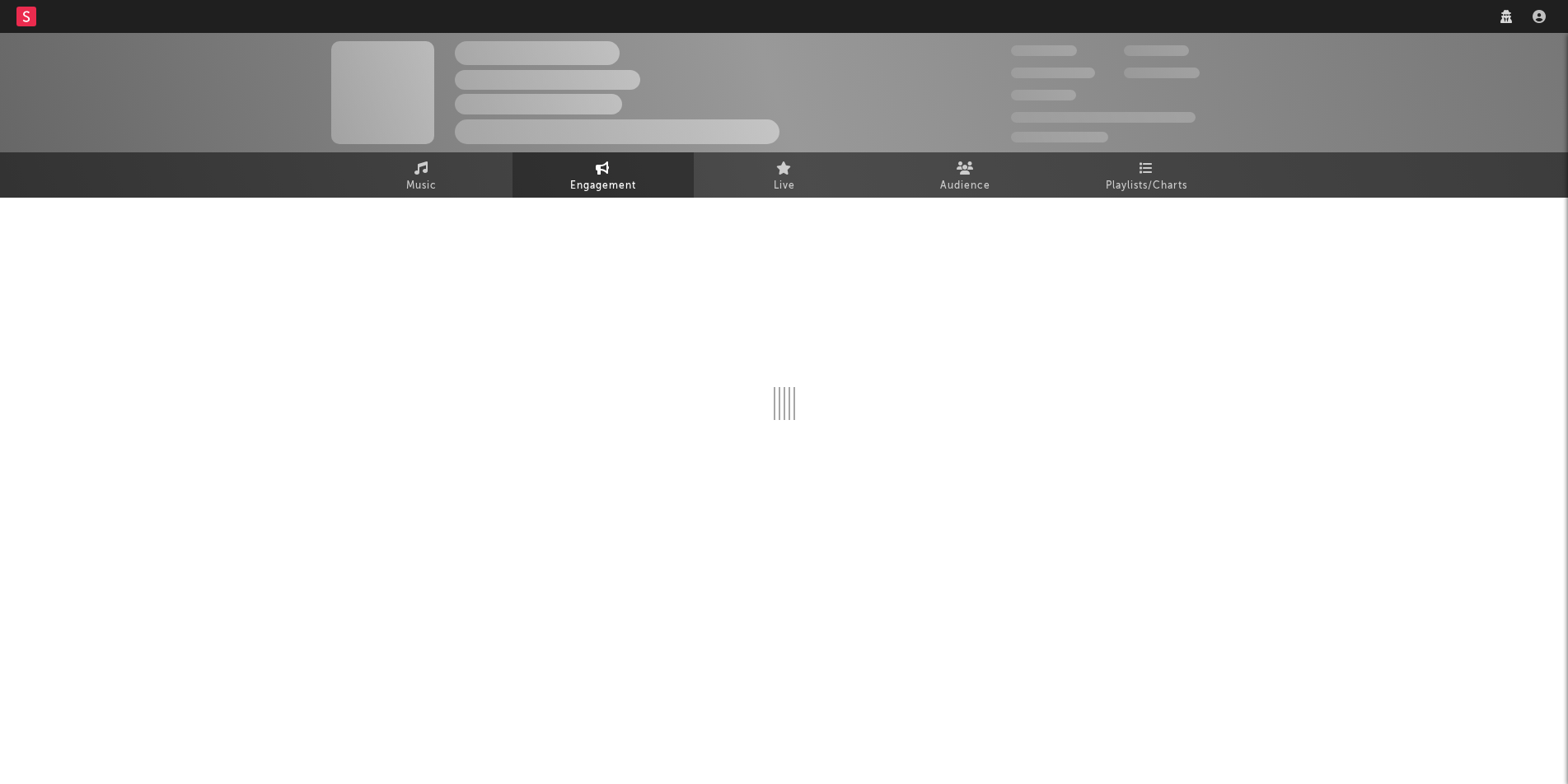 select on "1w" 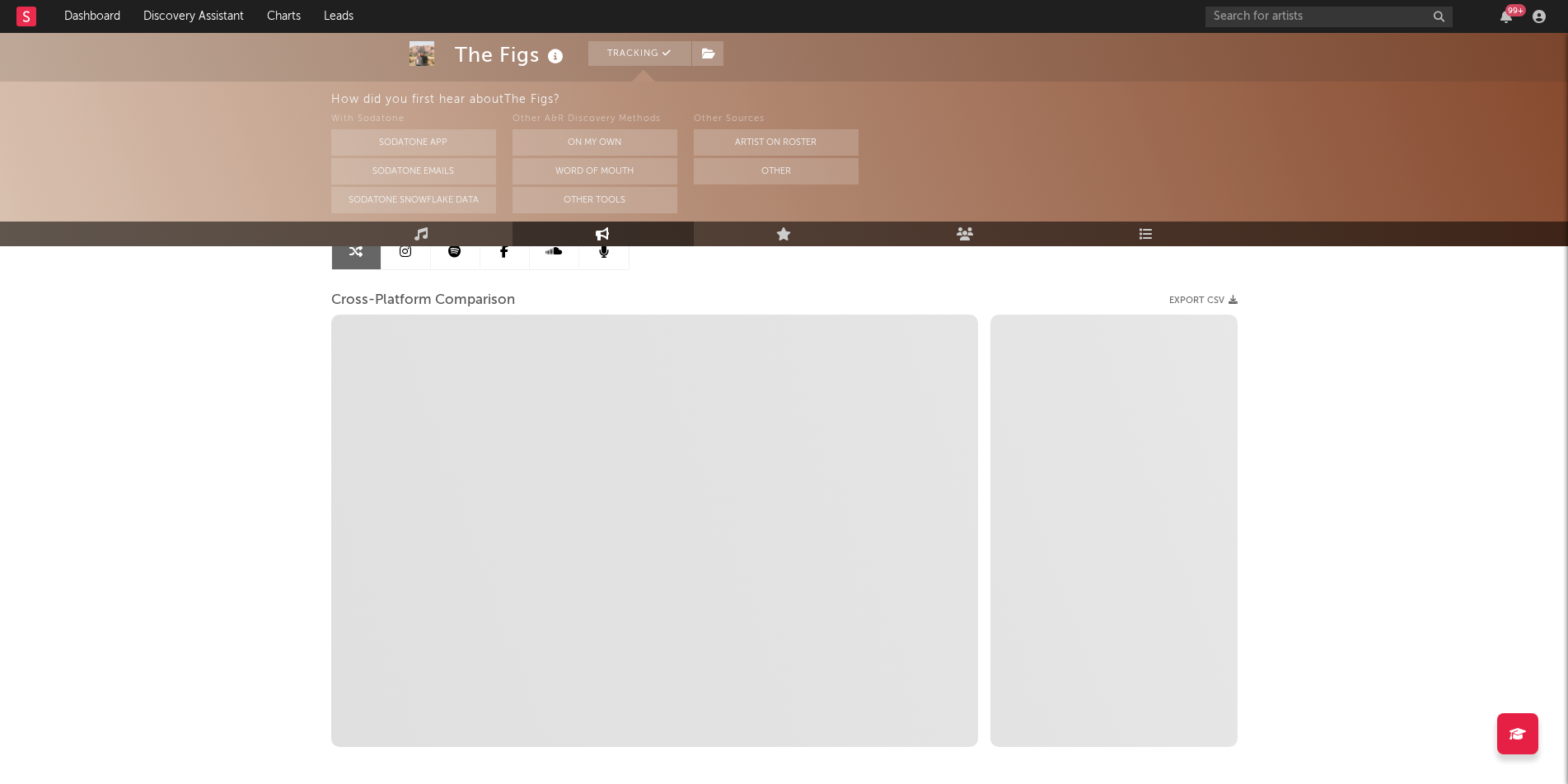 scroll, scrollTop: 212, scrollLeft: 0, axis: vertical 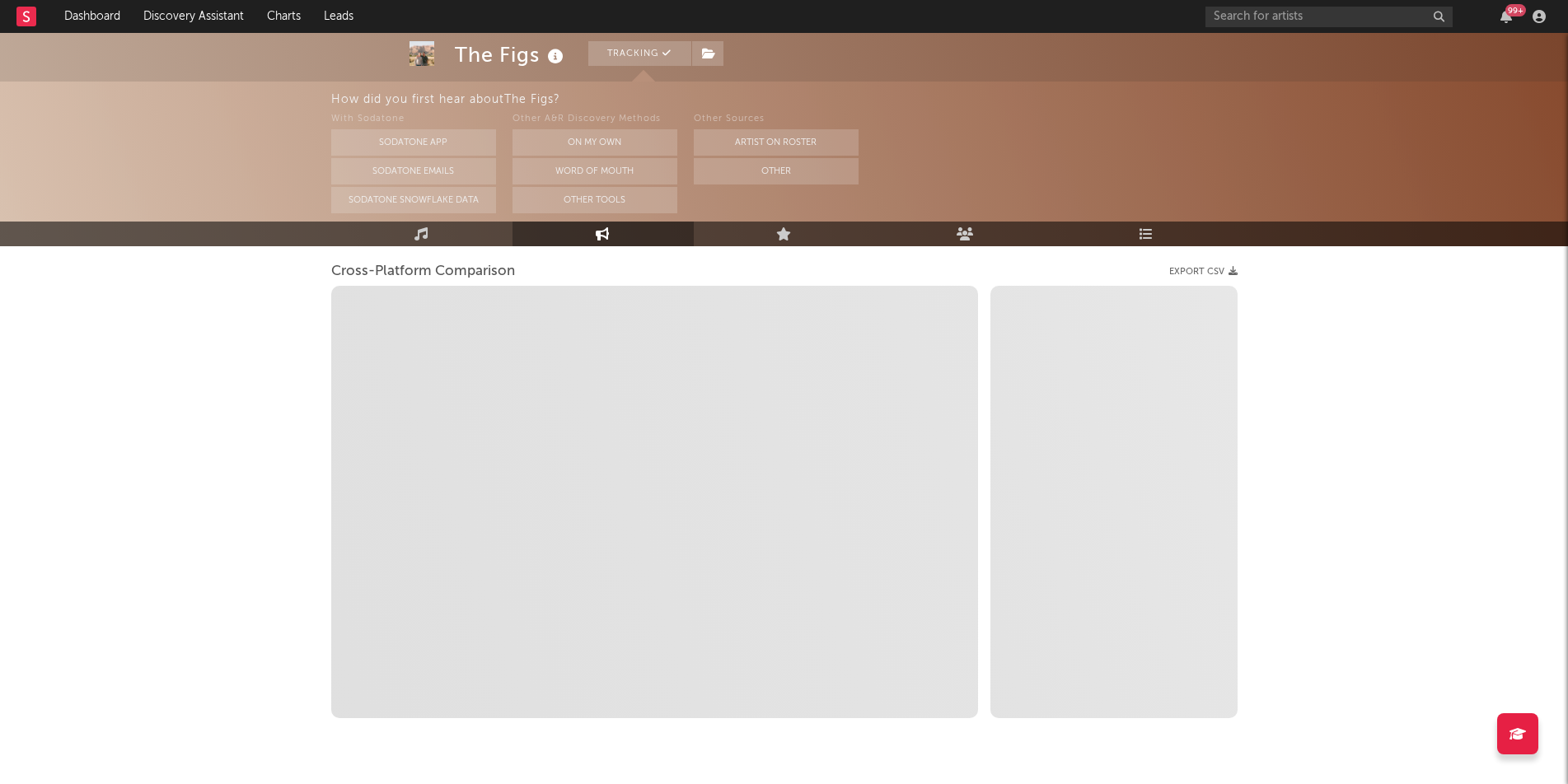select on "1m" 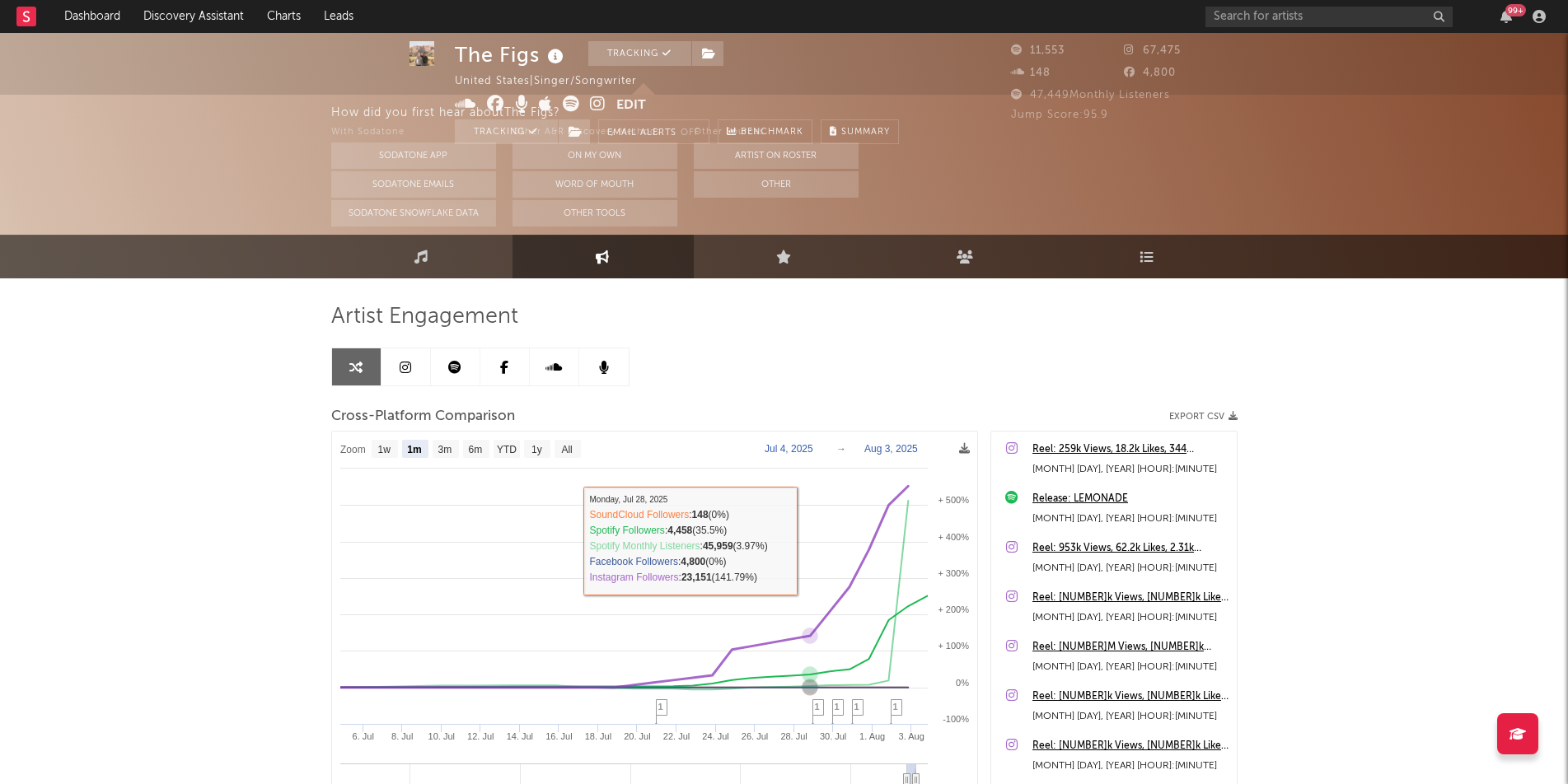 scroll, scrollTop: 0, scrollLeft: 0, axis: both 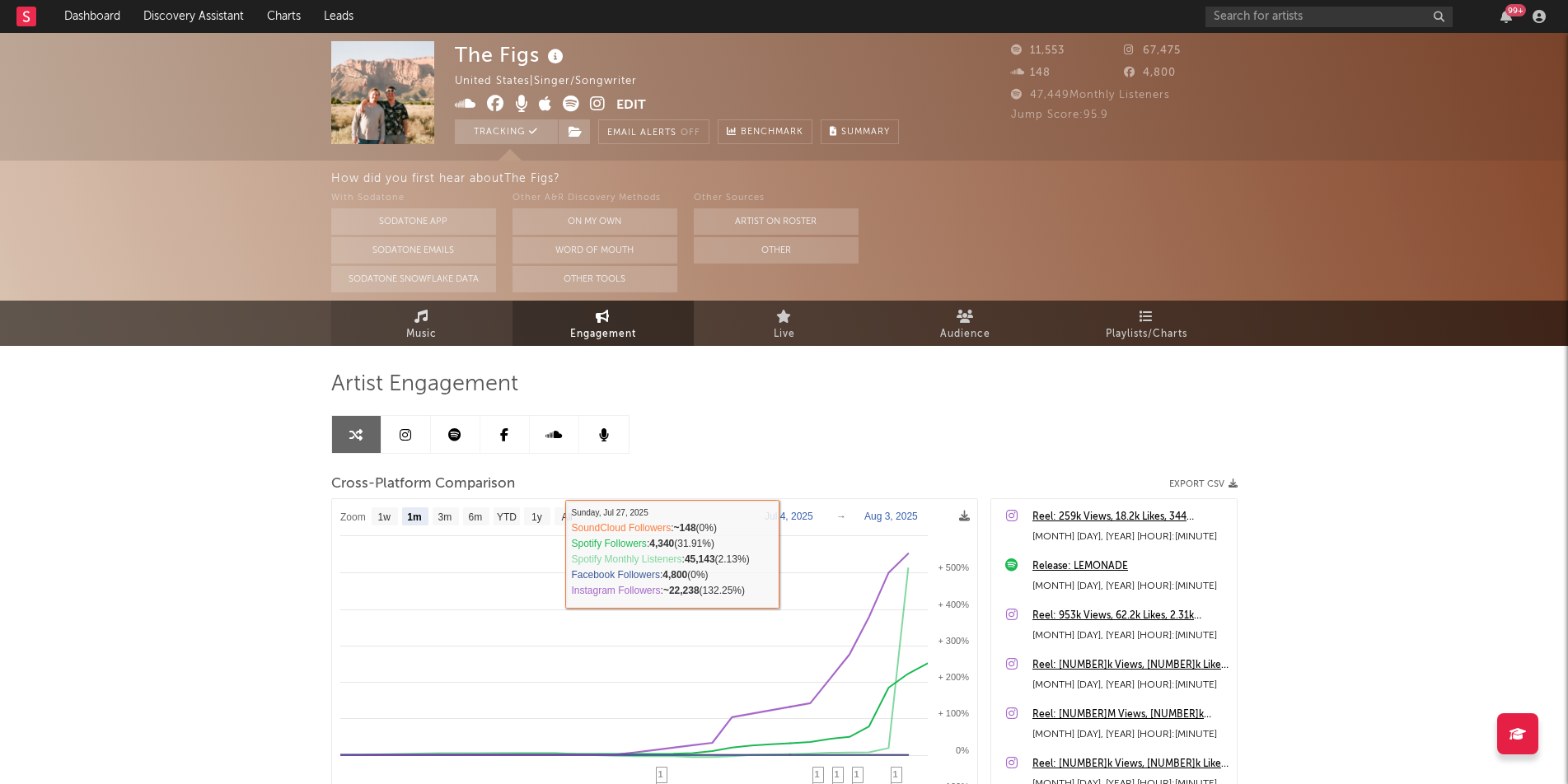 click on "Music" at bounding box center [422, 323] 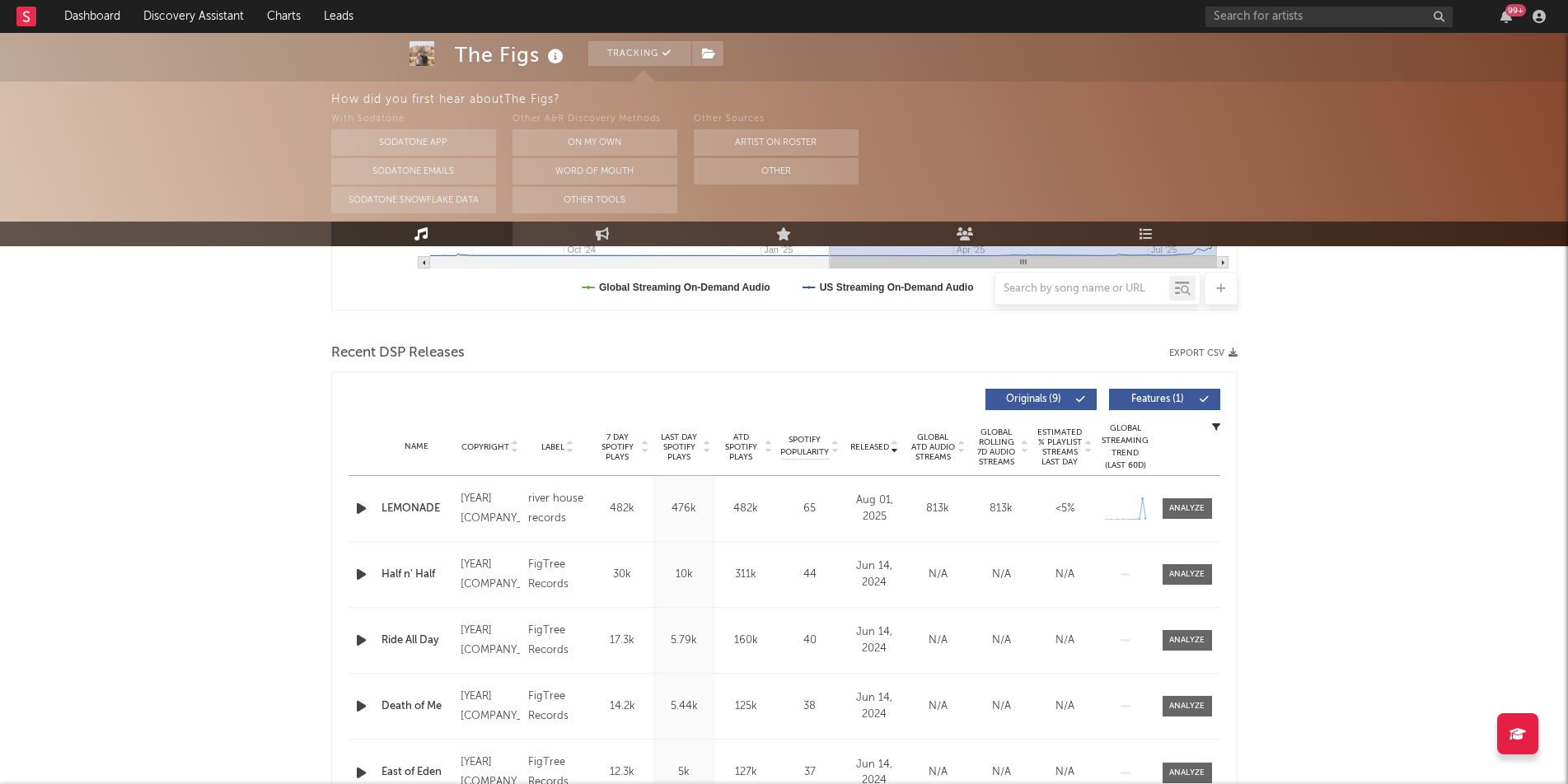 scroll, scrollTop: 547, scrollLeft: 0, axis: vertical 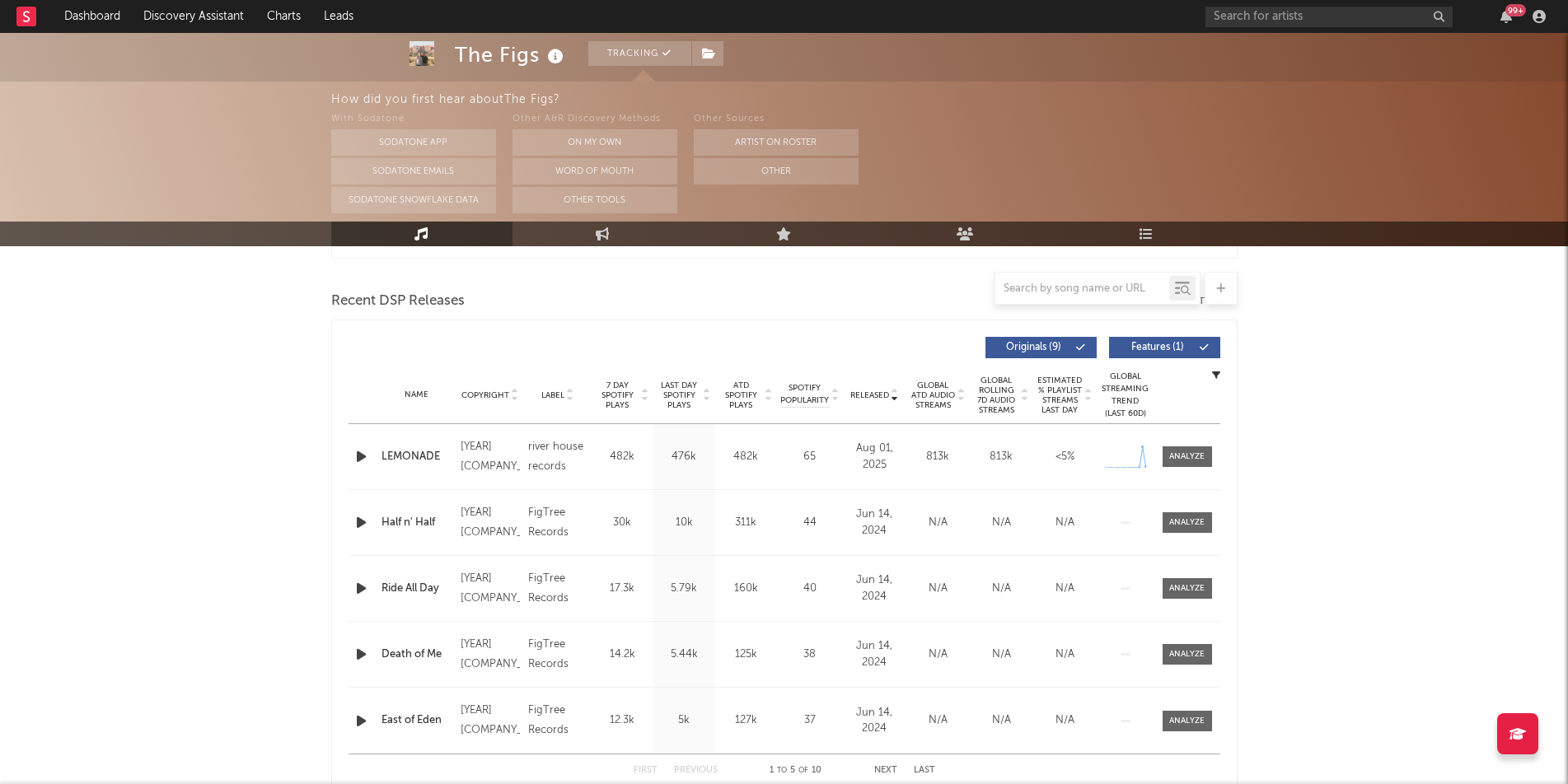 click at bounding box center (361, 456) 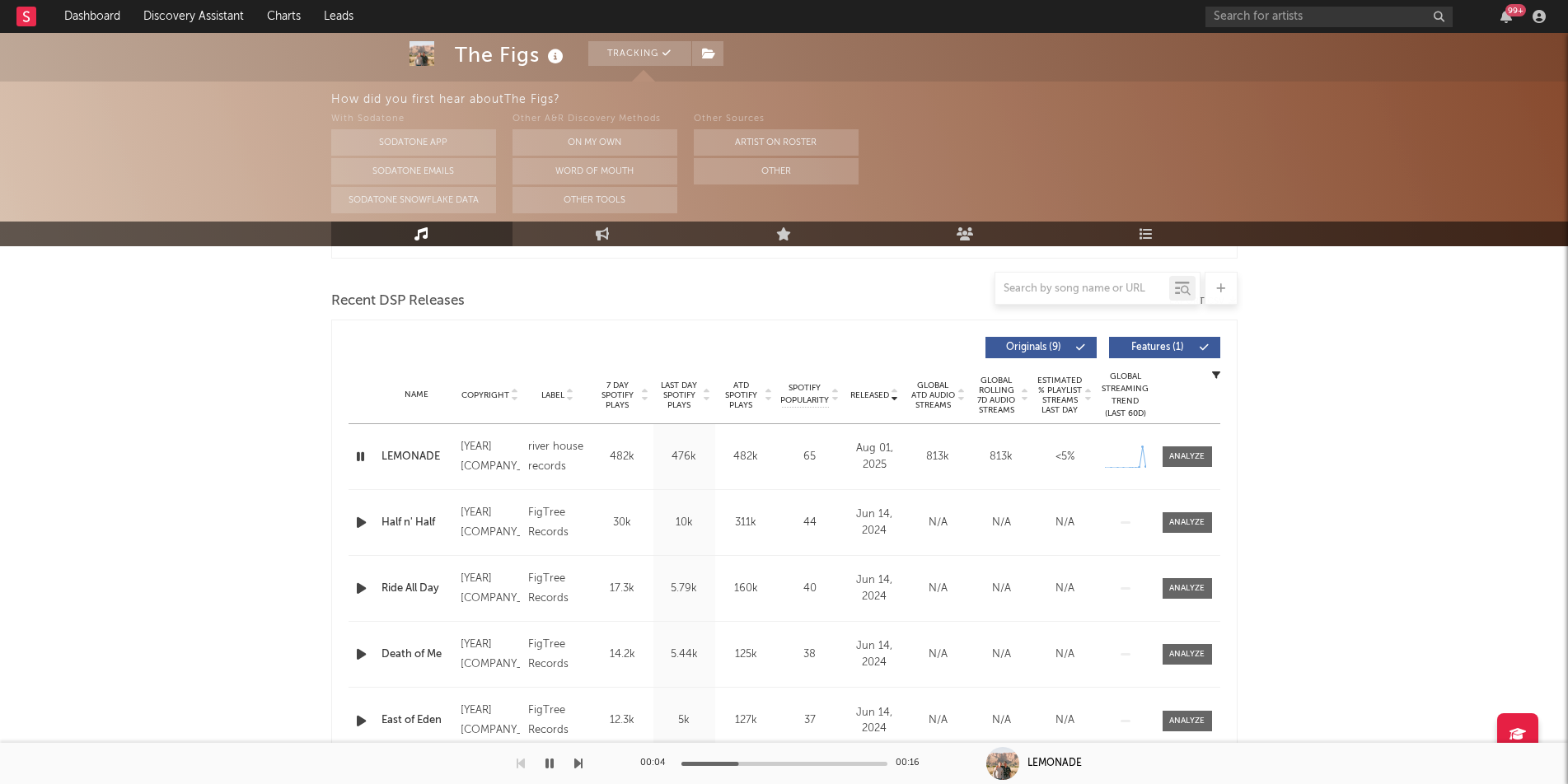 click at bounding box center [360, 456] 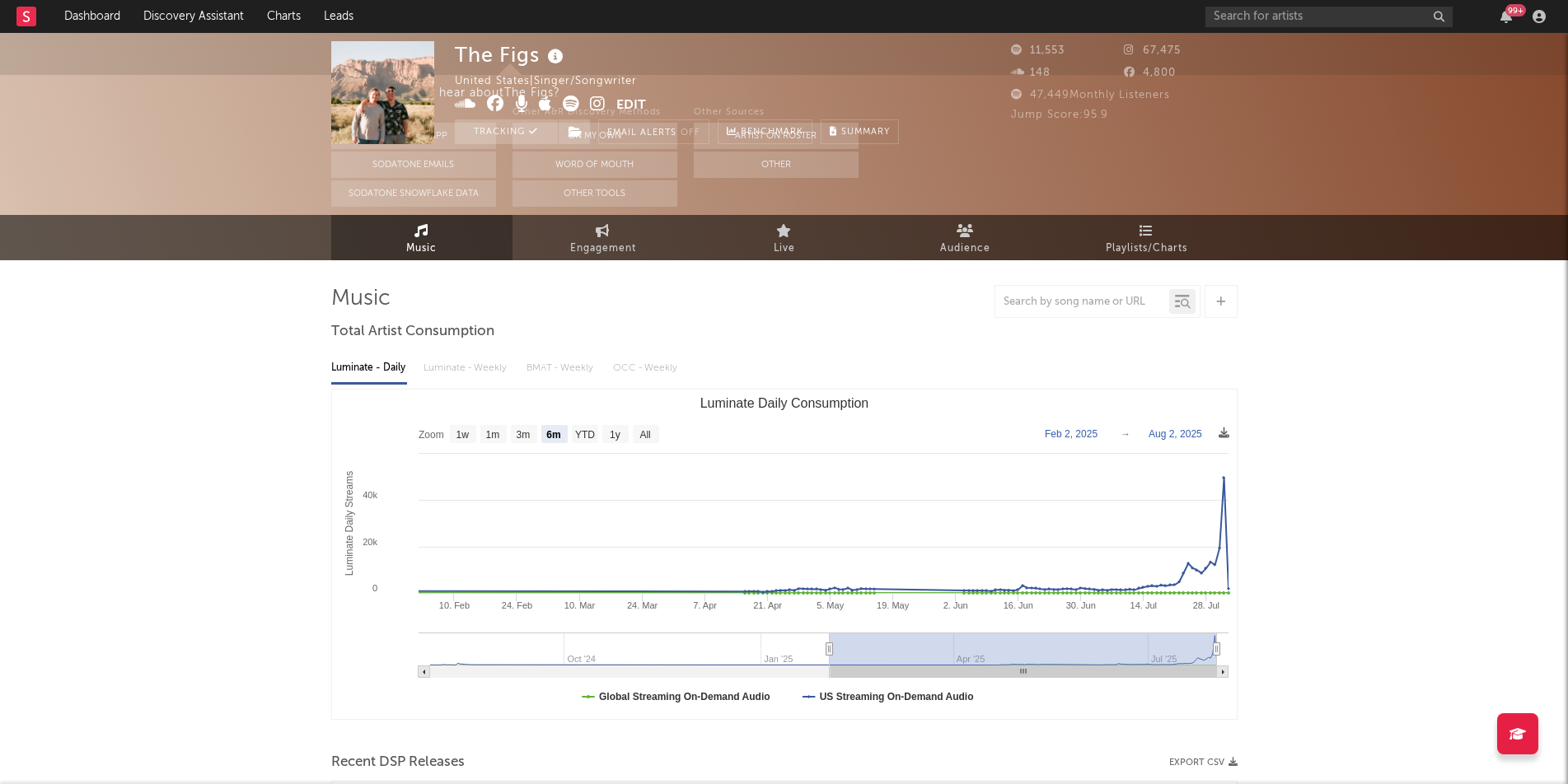 scroll, scrollTop: 0, scrollLeft: 0, axis: both 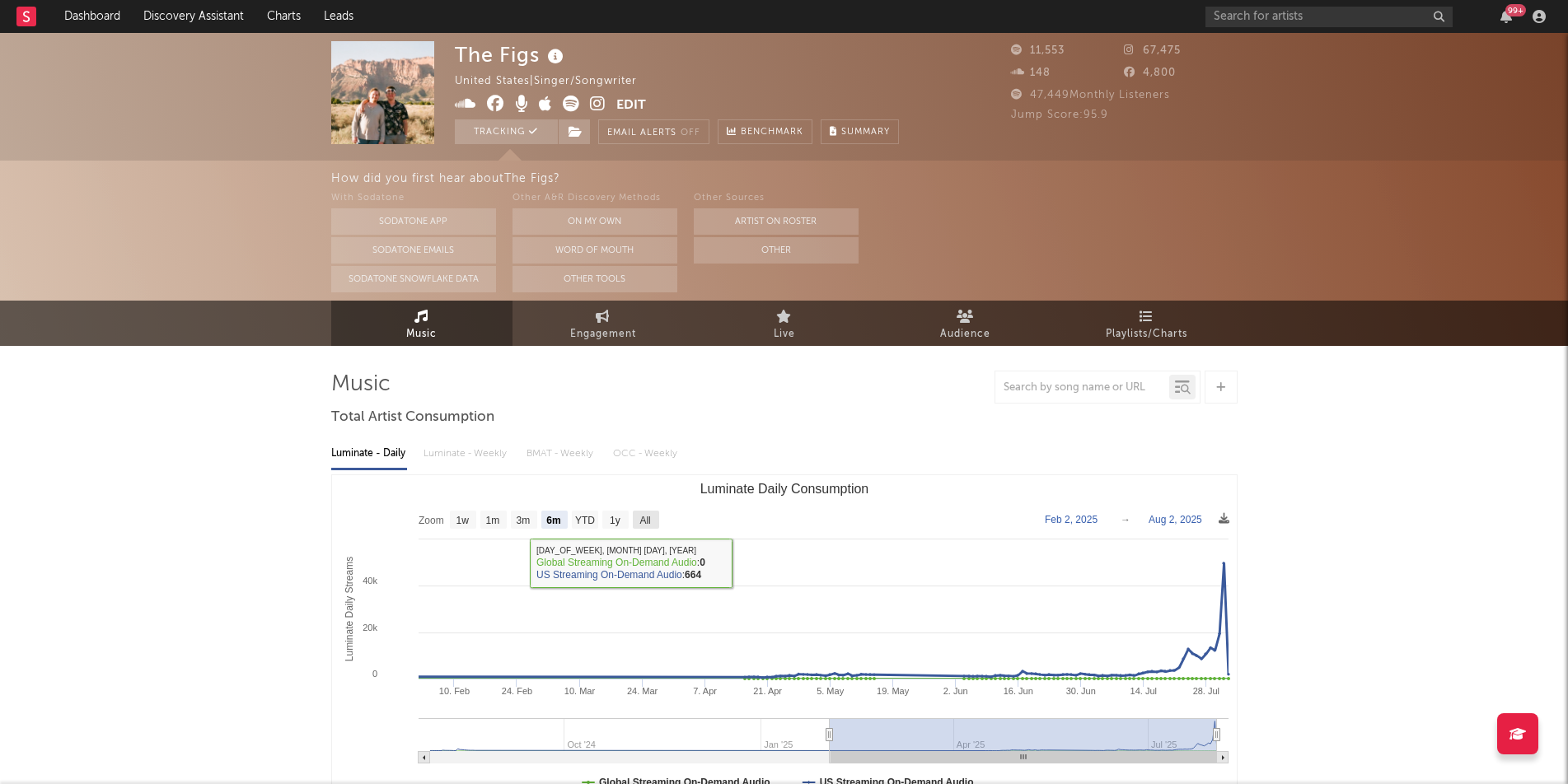 click on "All" 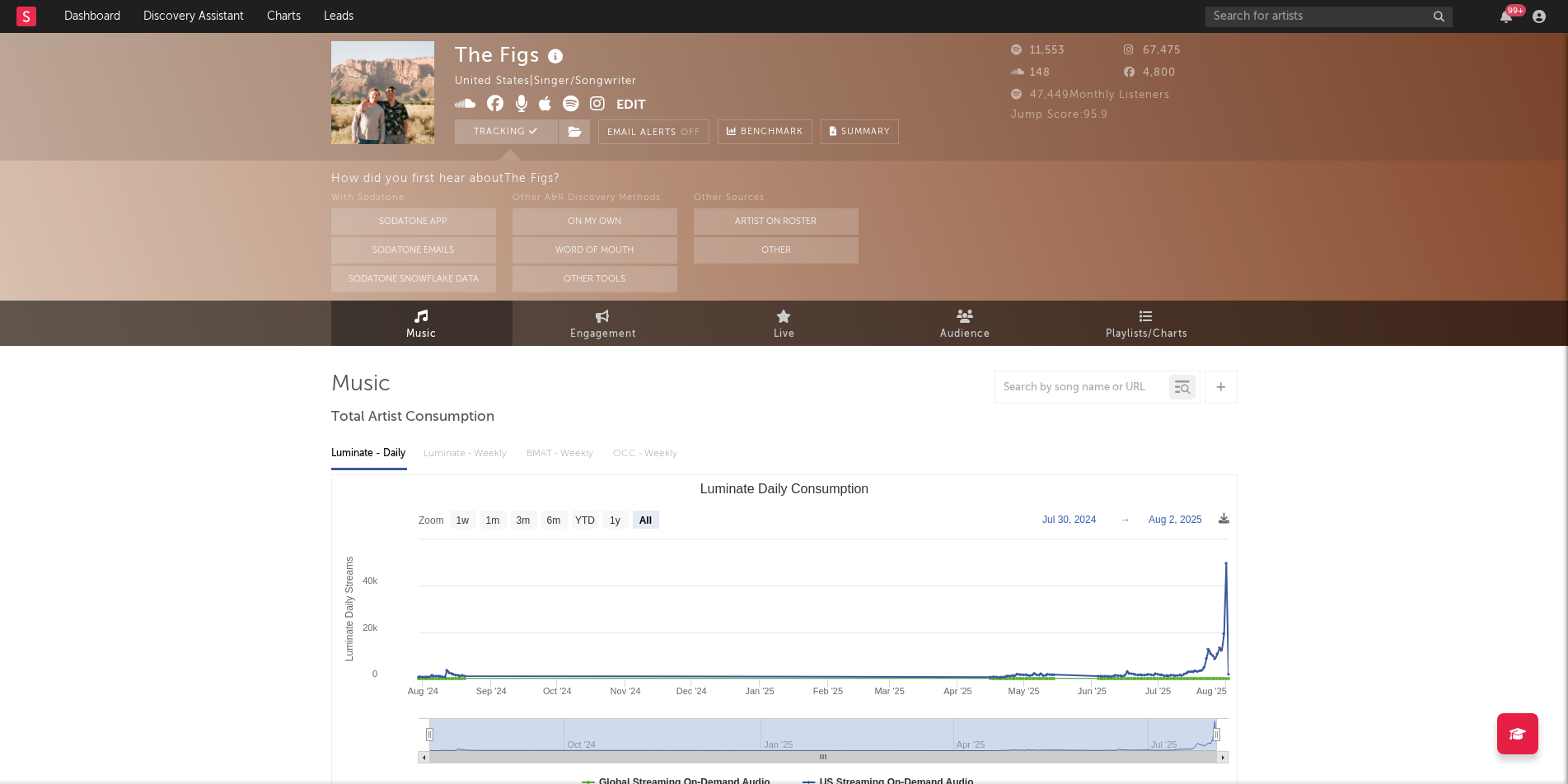 click 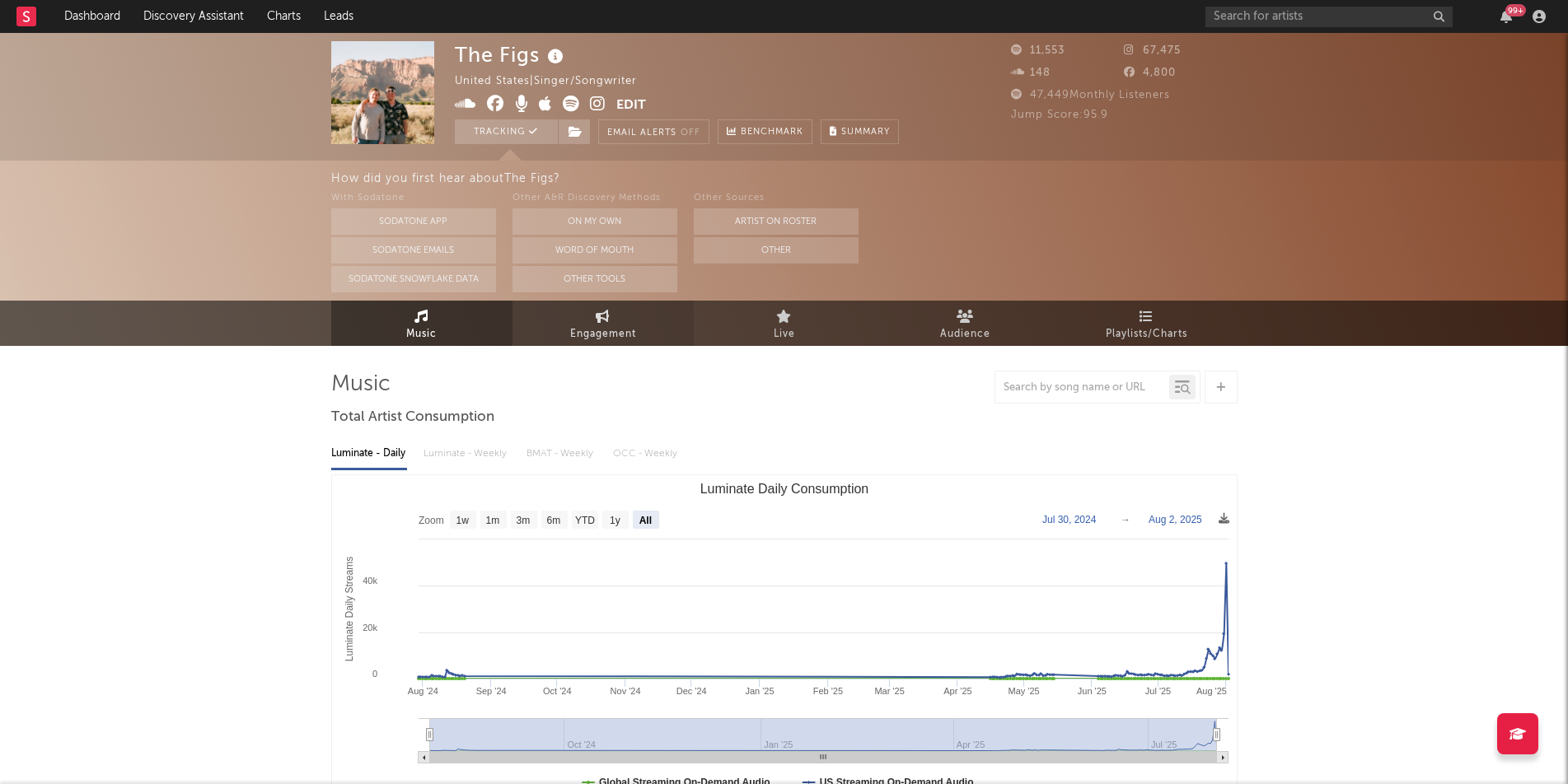 click on "Engagement" at bounding box center (603, 323) 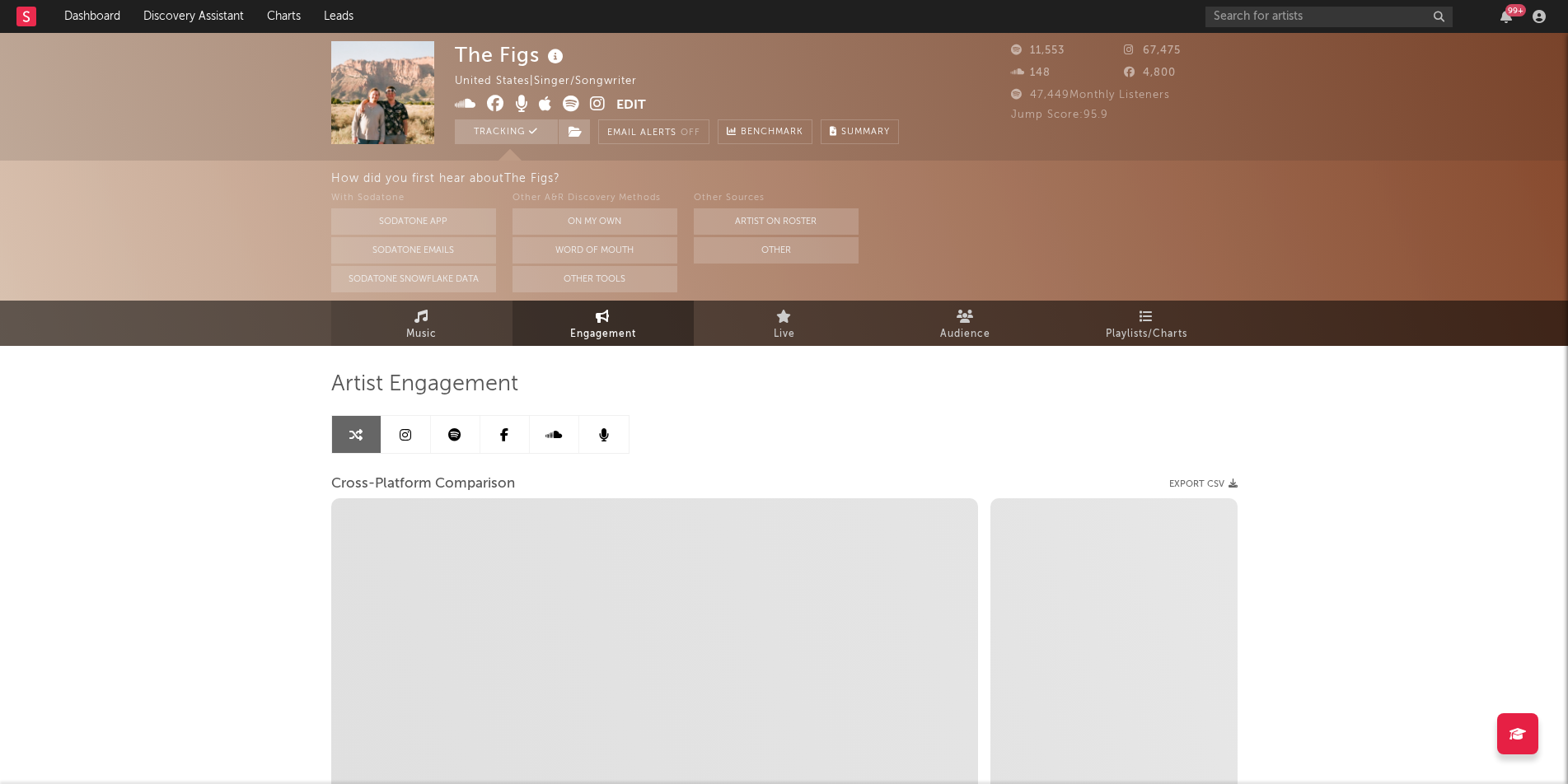 click on "Music" at bounding box center (422, 323) 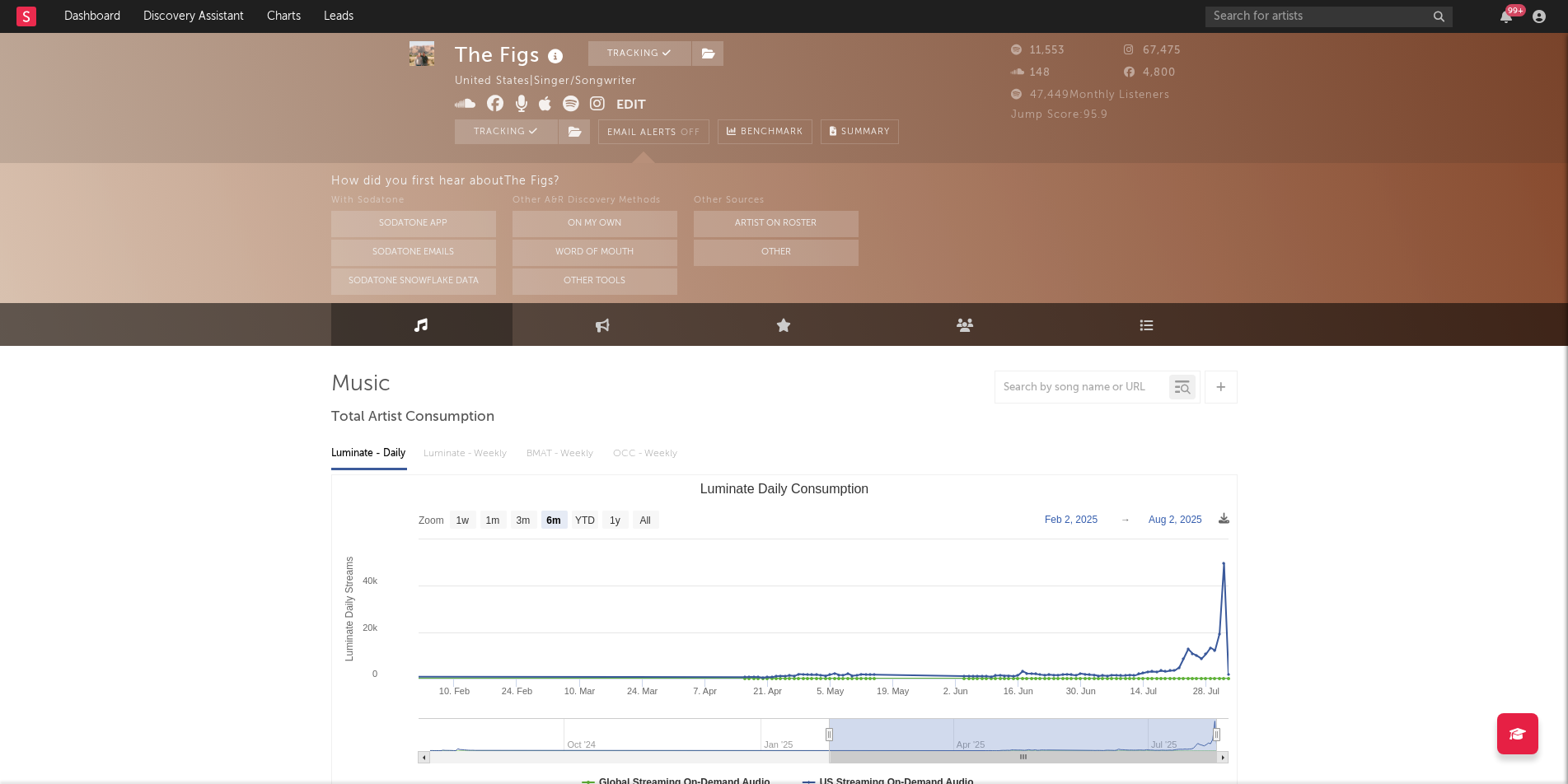 scroll, scrollTop: 58, scrollLeft: 0, axis: vertical 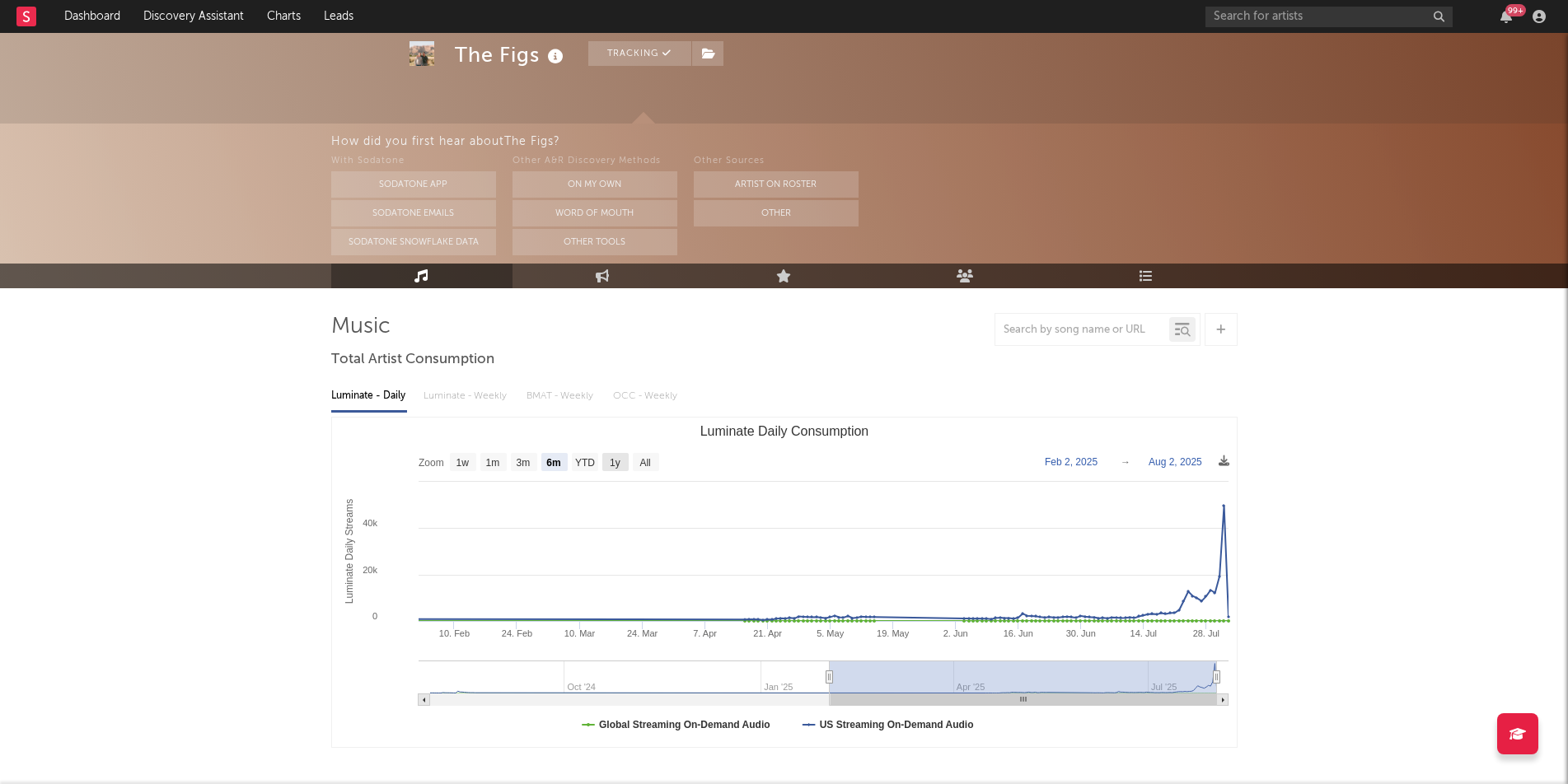 click 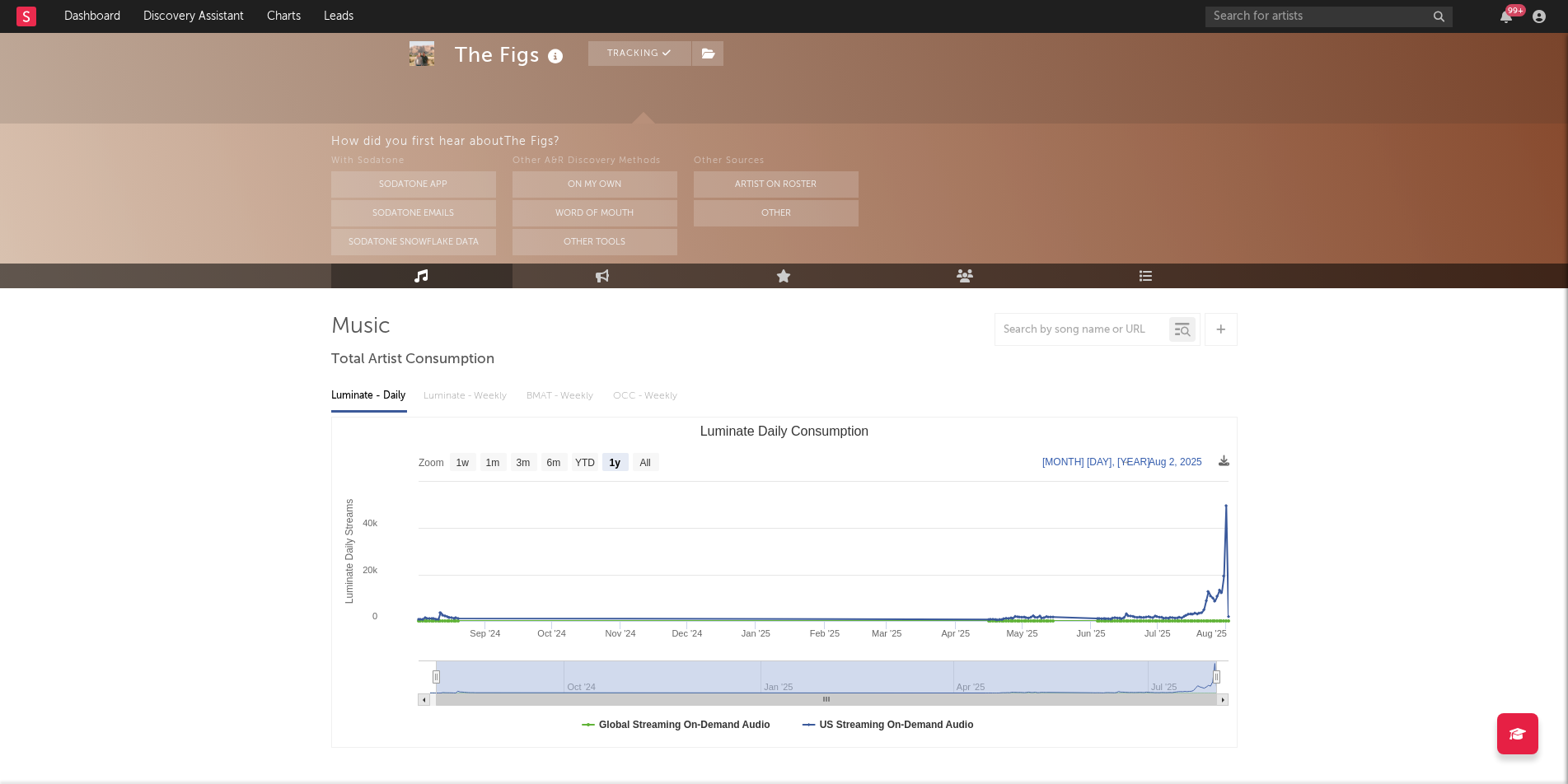 click on "YTD" 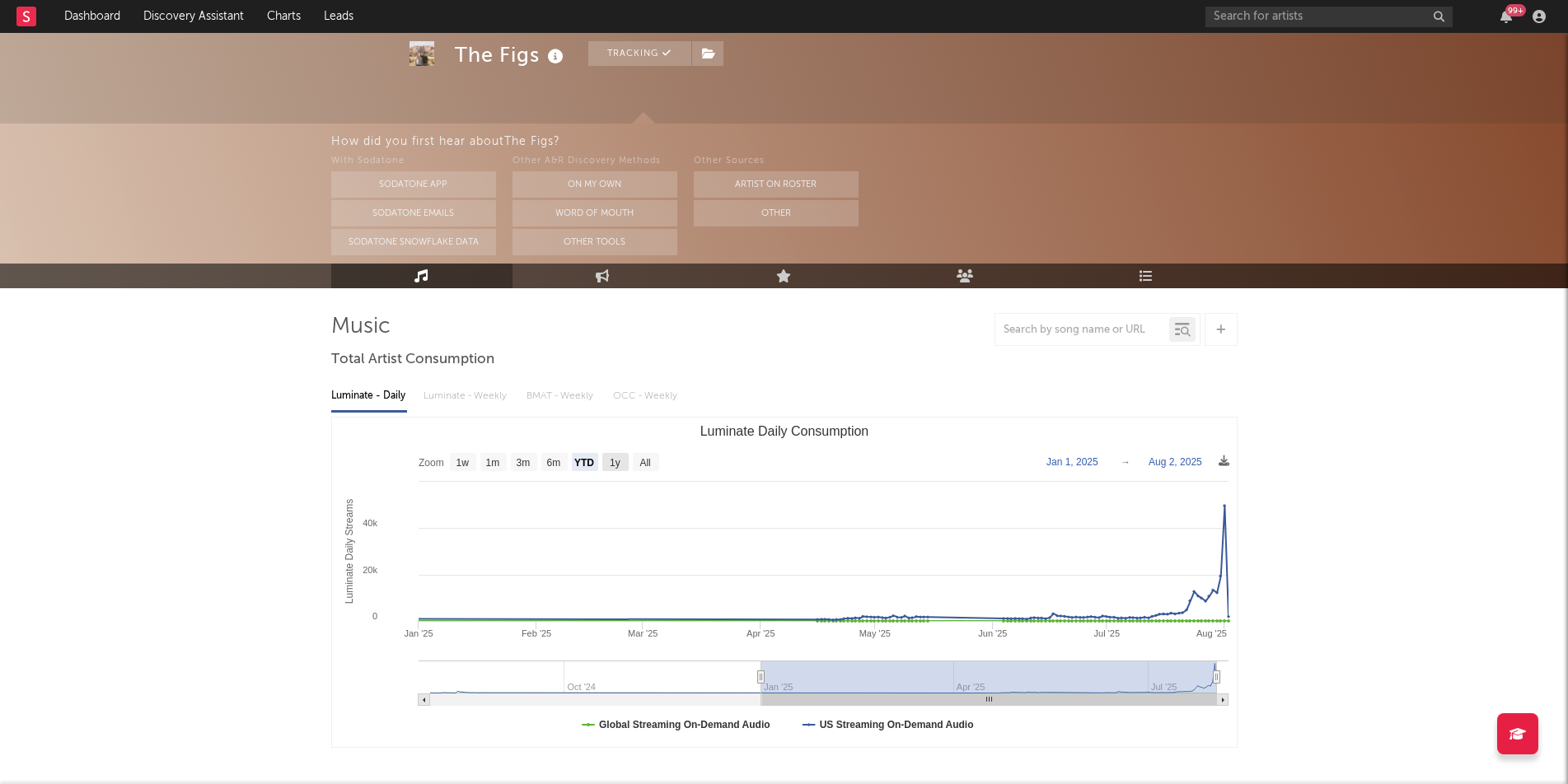 click 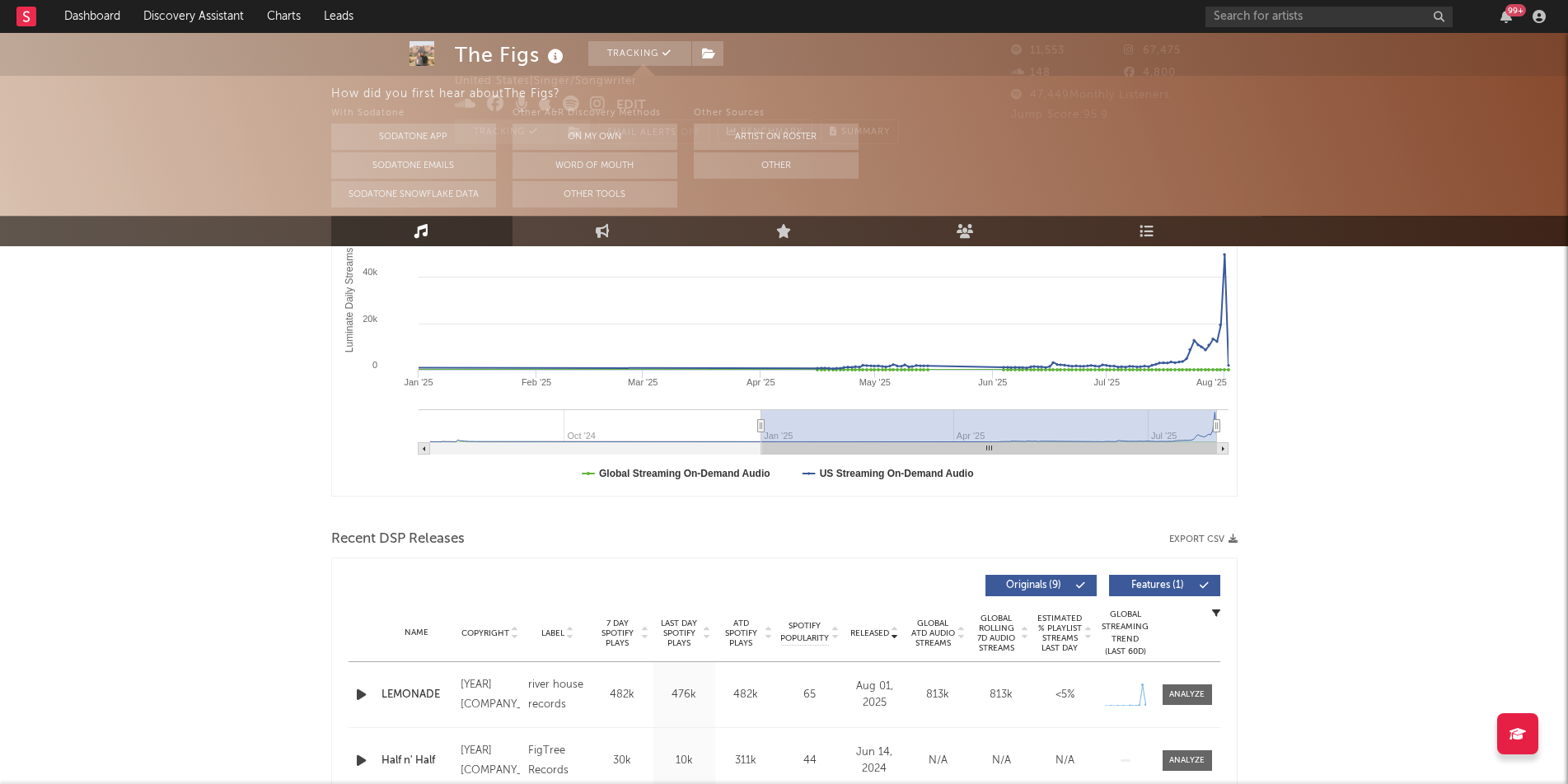 scroll, scrollTop: 0, scrollLeft: 0, axis: both 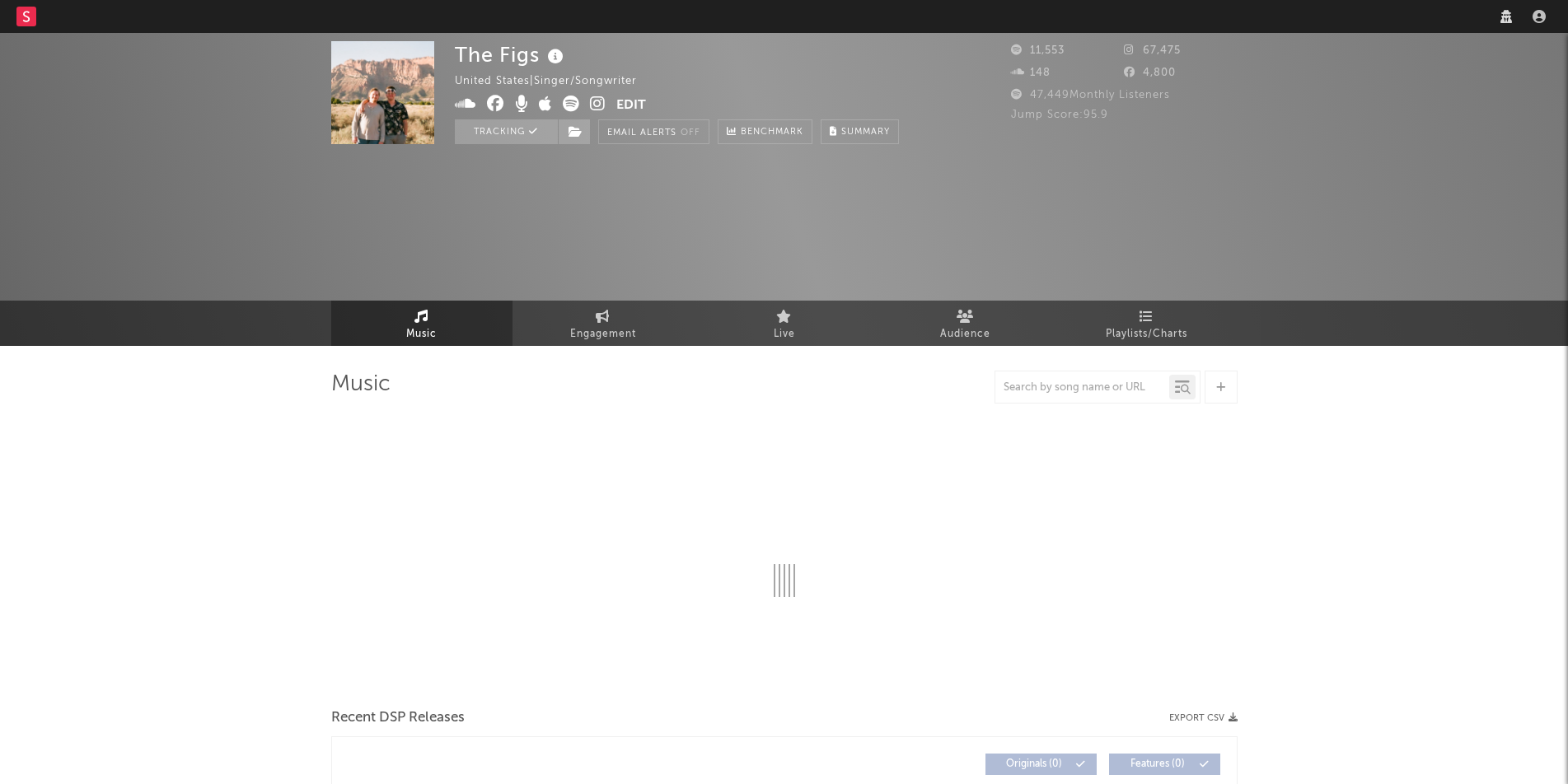 select on "6m" 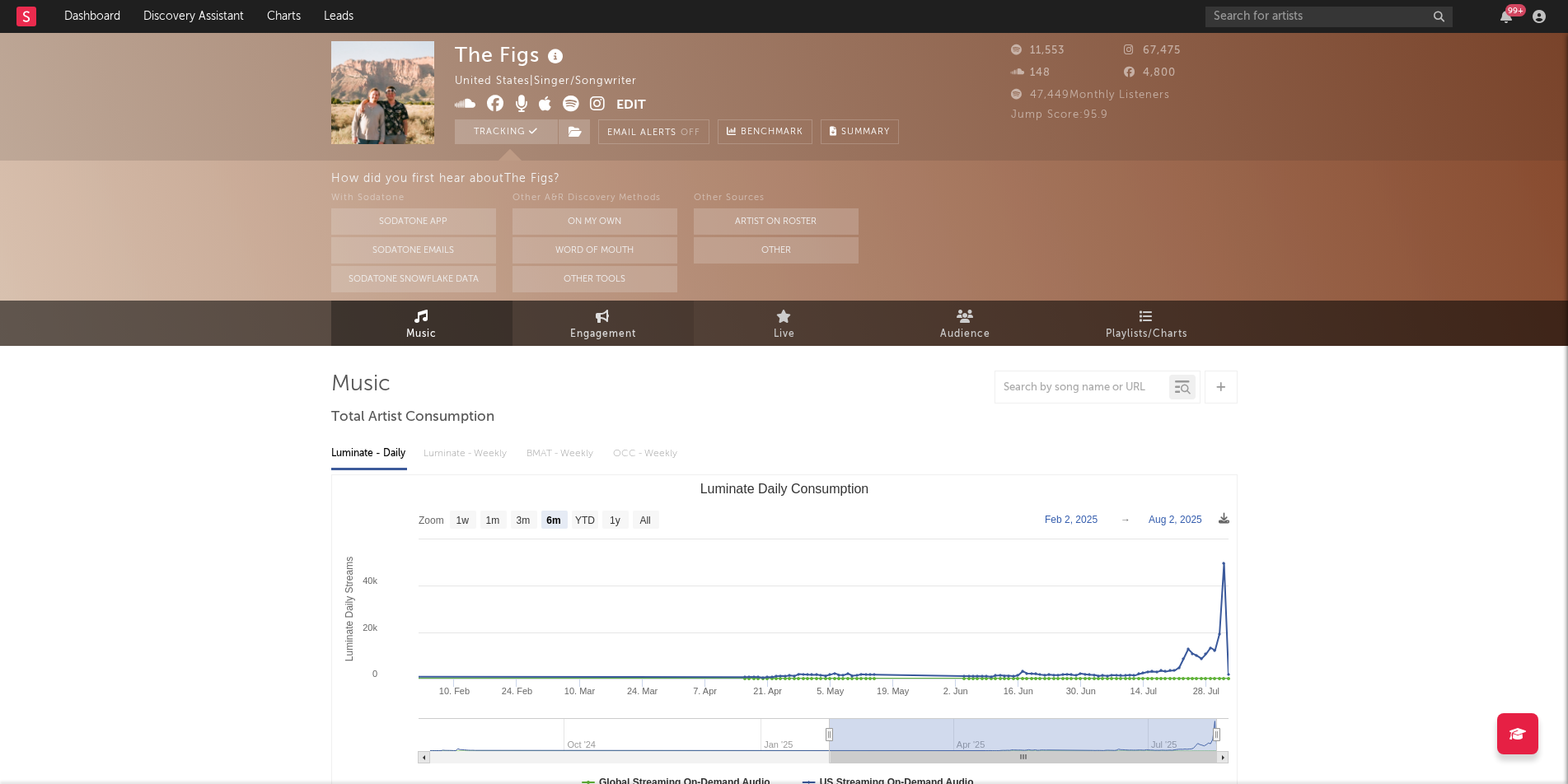 click on "Engagement" at bounding box center [603, 334] 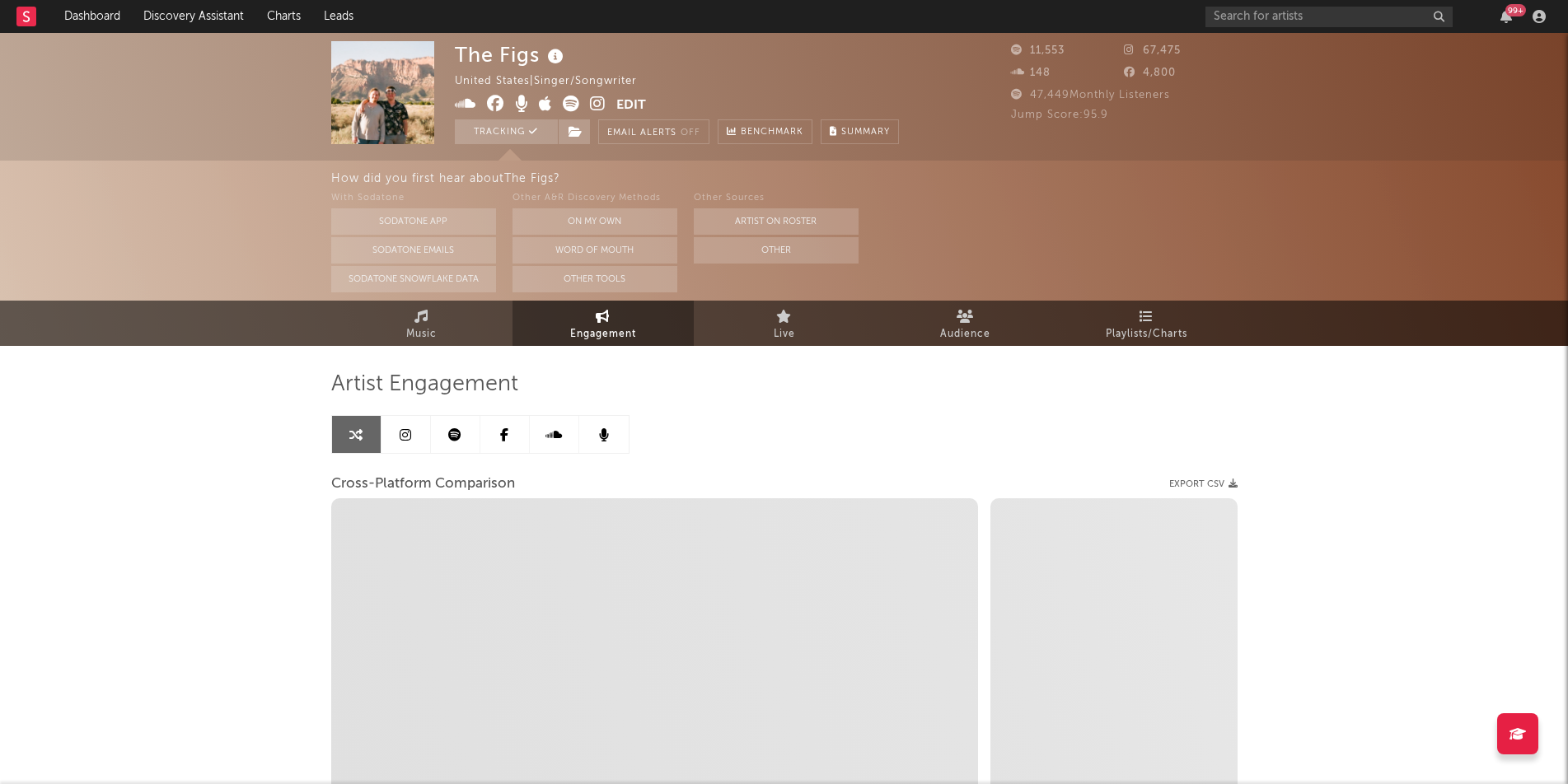 click at bounding box center (405, 435) 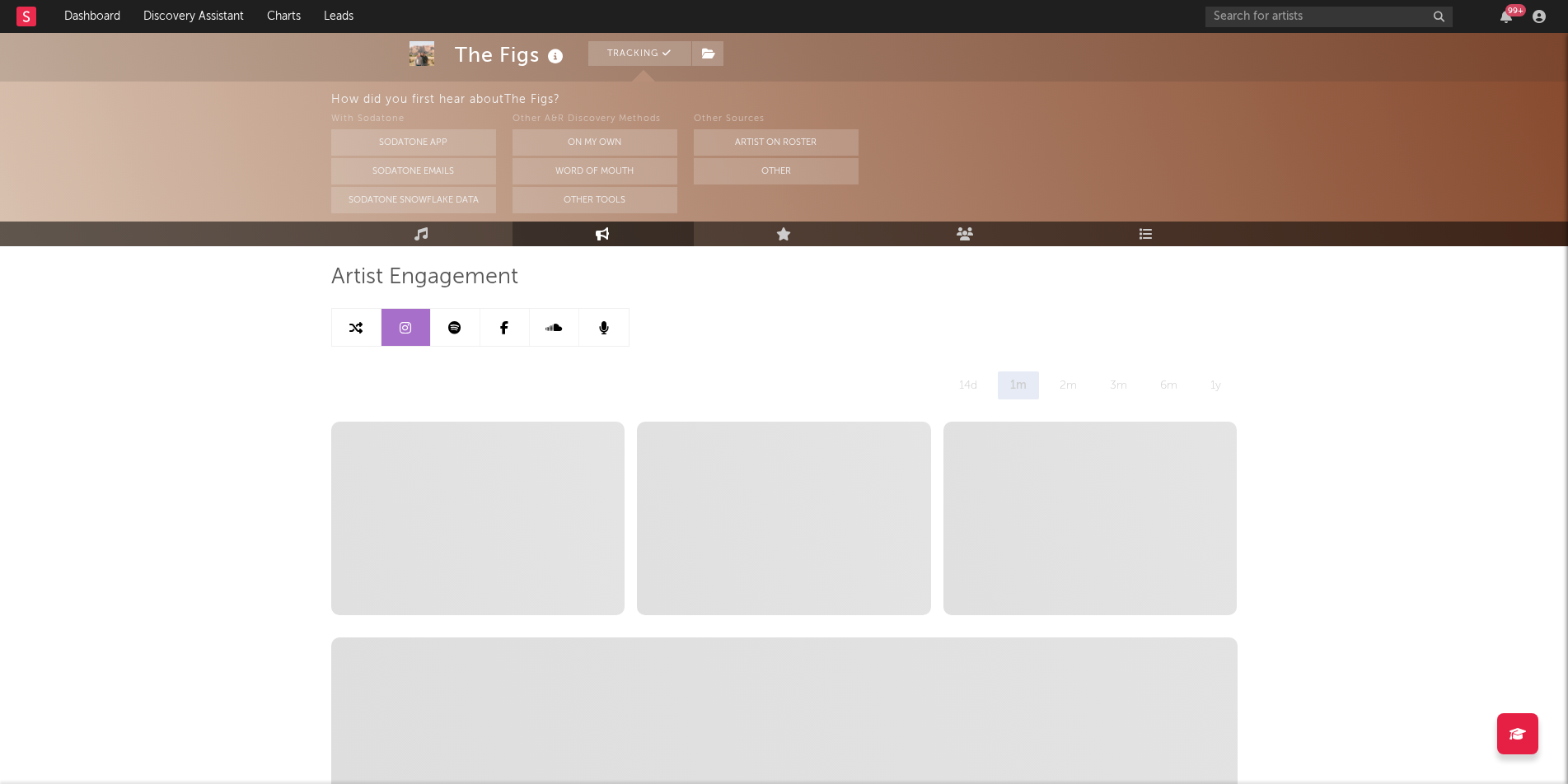 scroll, scrollTop: 0, scrollLeft: 0, axis: both 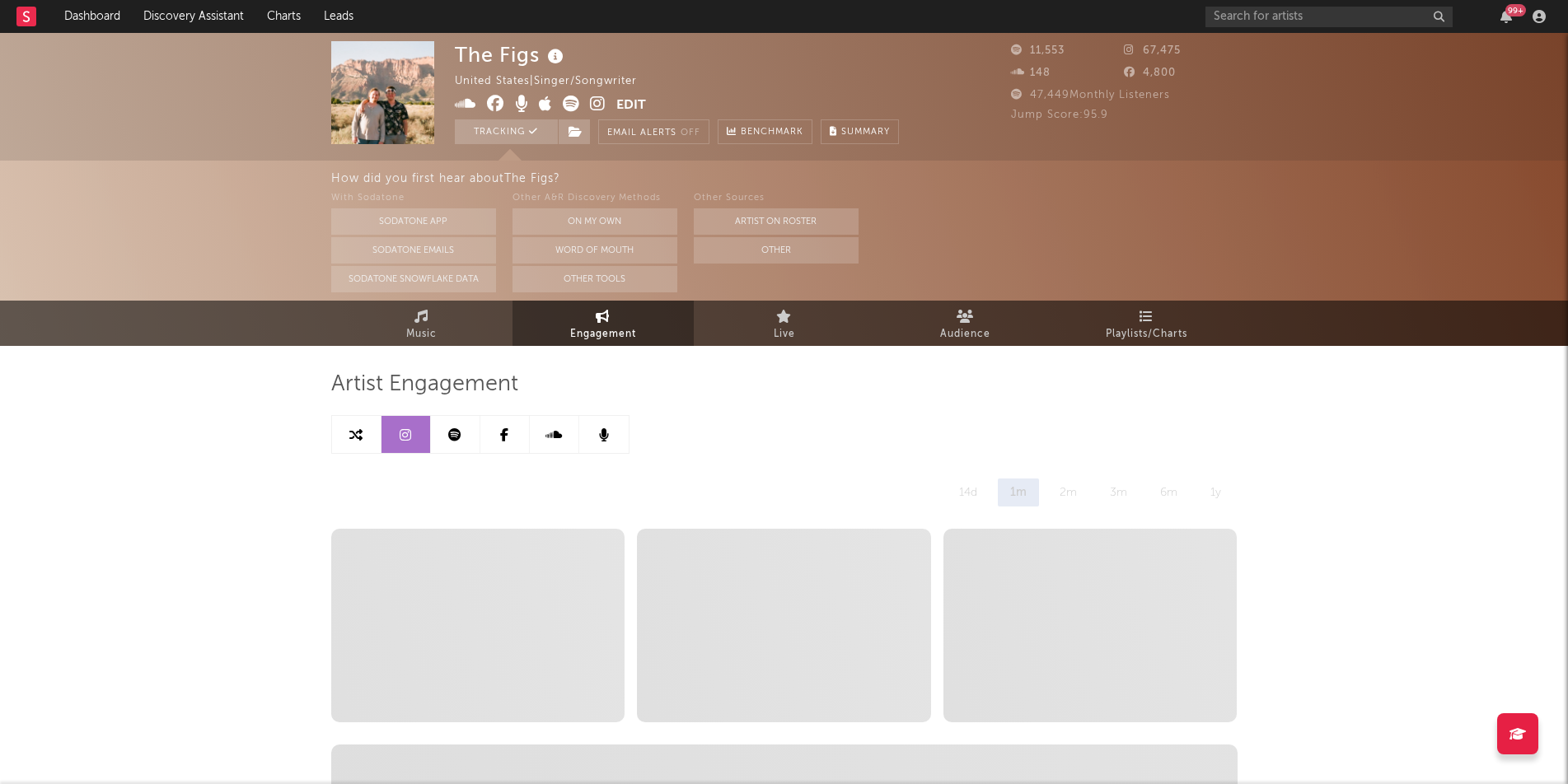 click at bounding box center (357, 434) 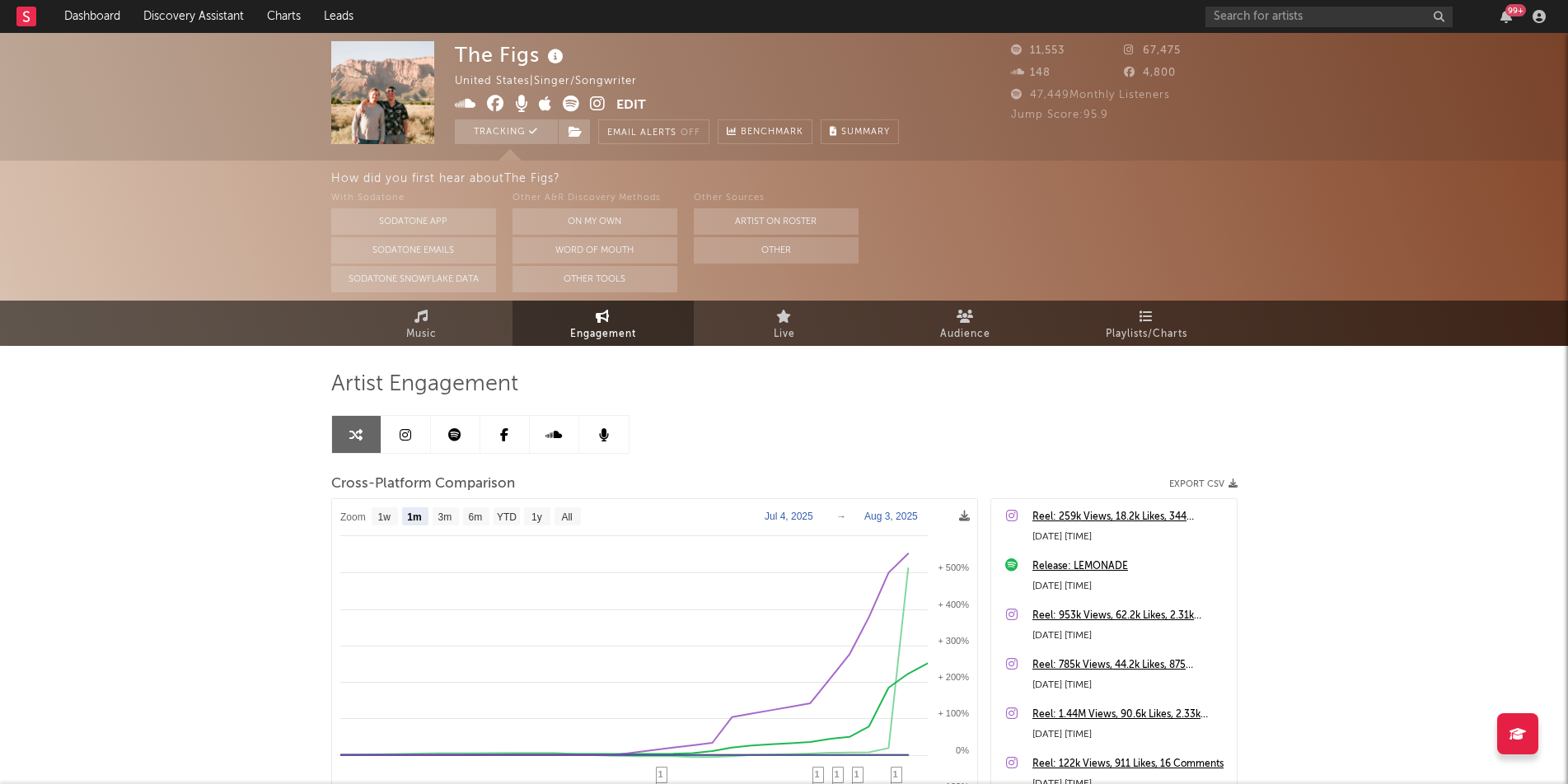 select on "1m" 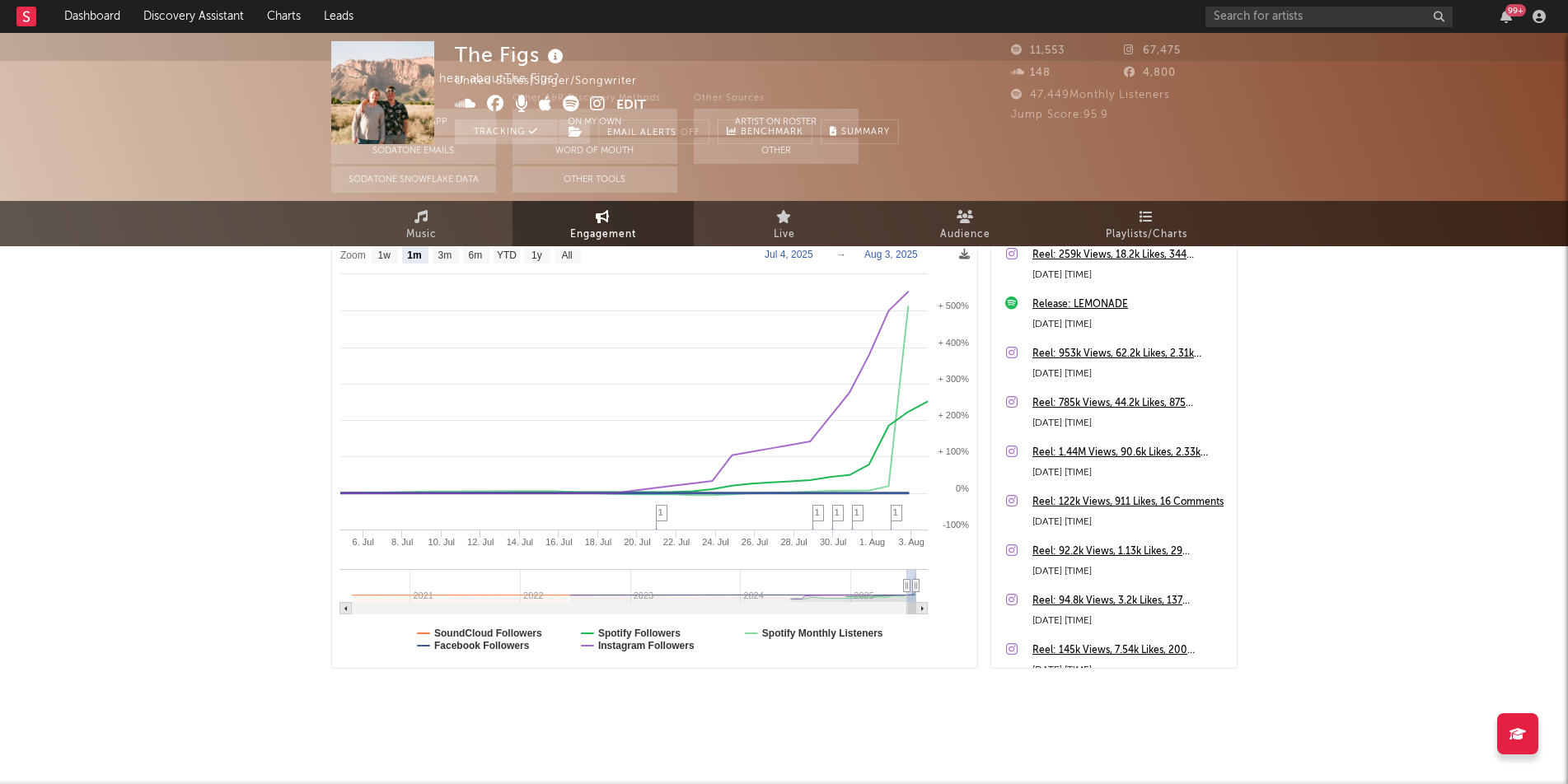 scroll, scrollTop: 0, scrollLeft: 0, axis: both 